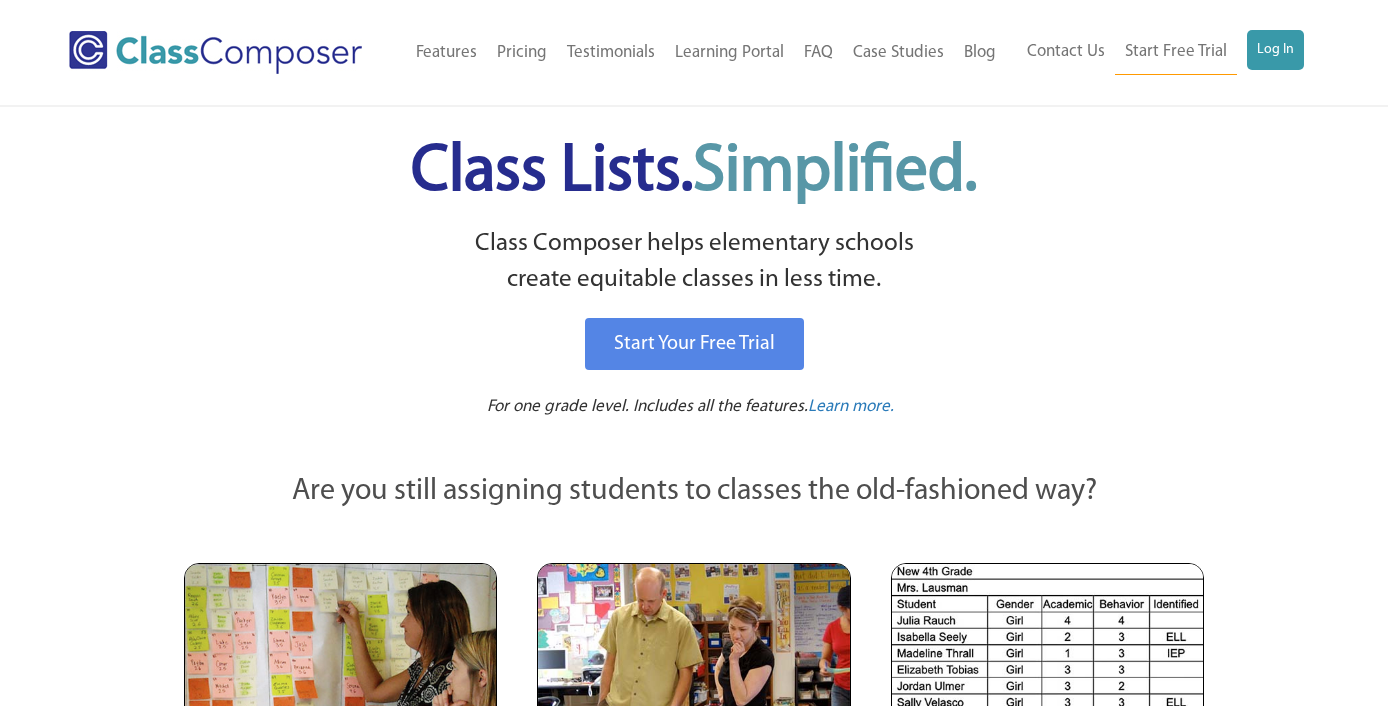 scroll, scrollTop: 0, scrollLeft: 0, axis: both 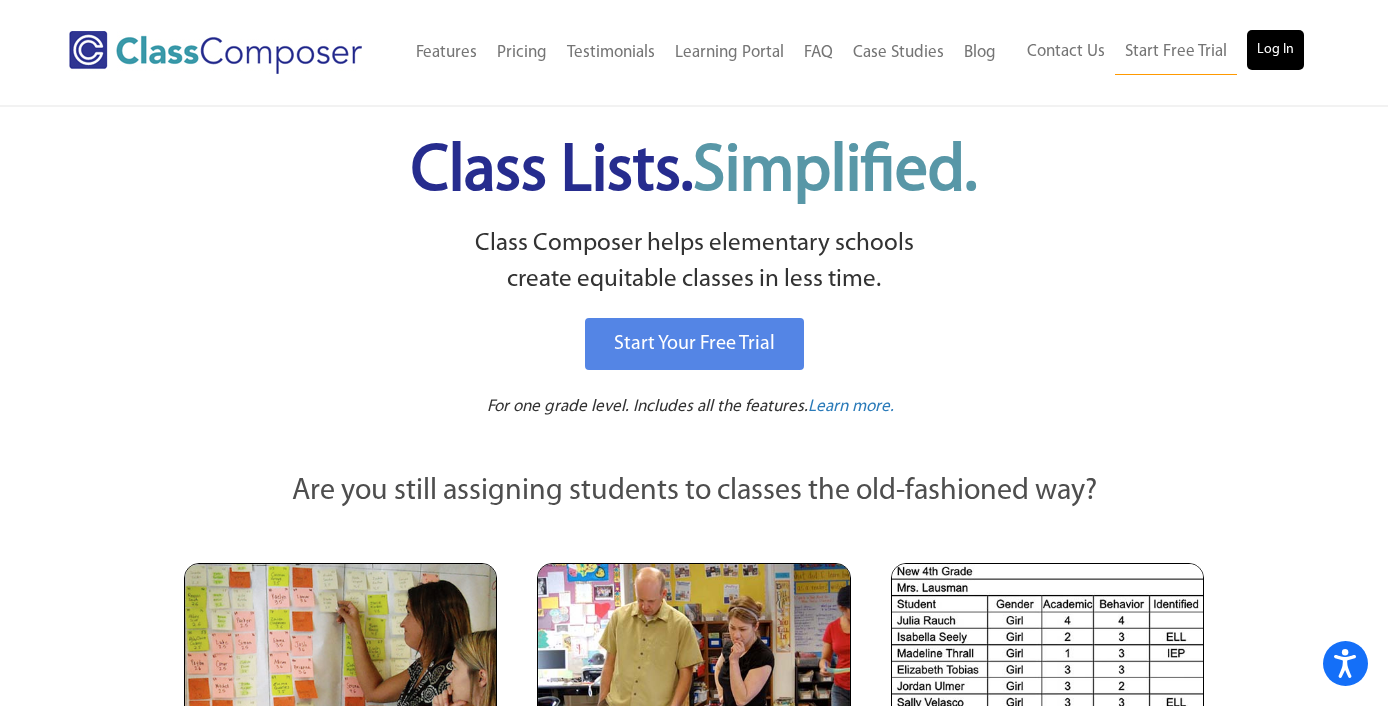 click on "Log In" at bounding box center [1275, 50] 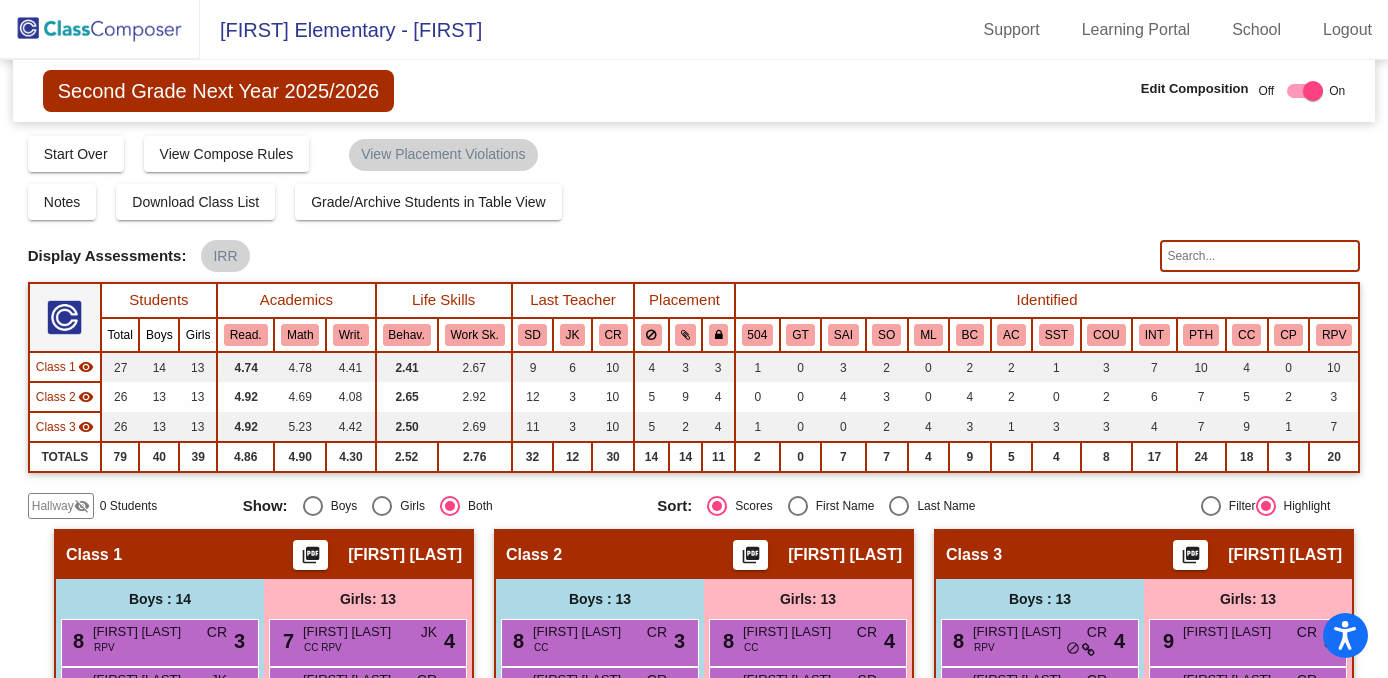 scroll, scrollTop: 0, scrollLeft: 0, axis: both 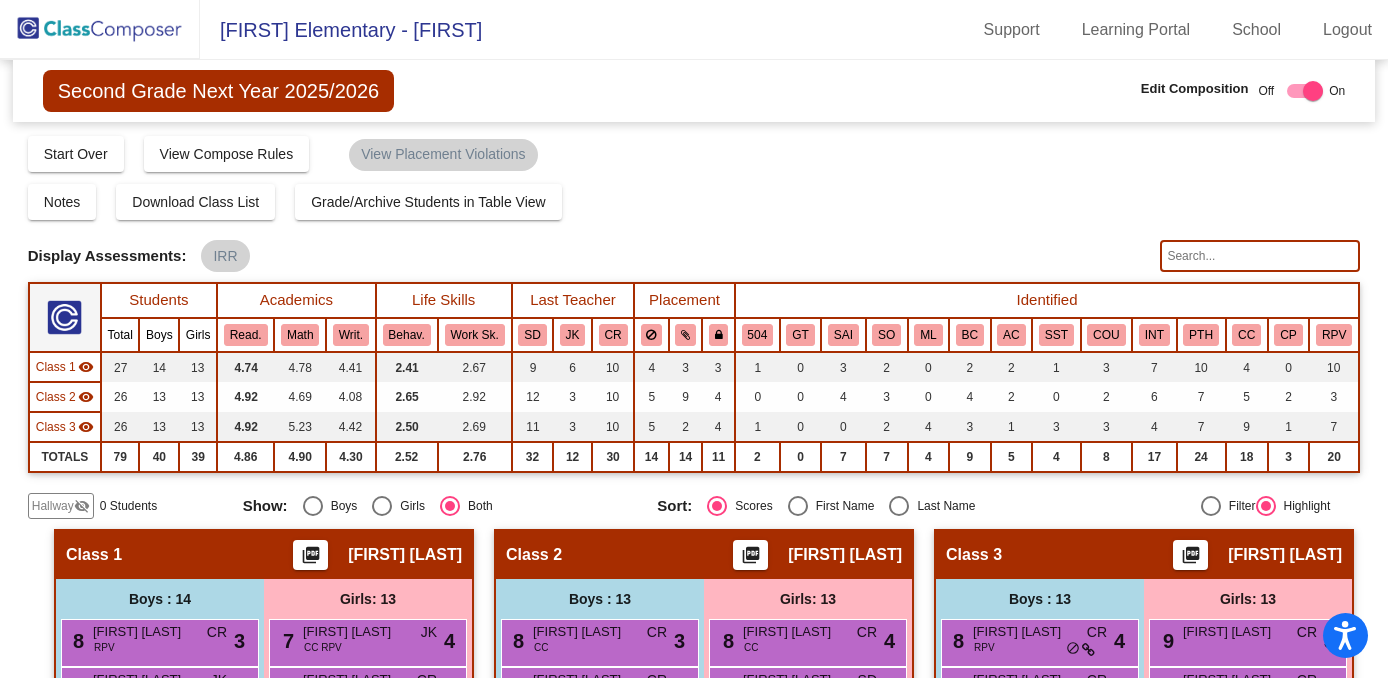 click 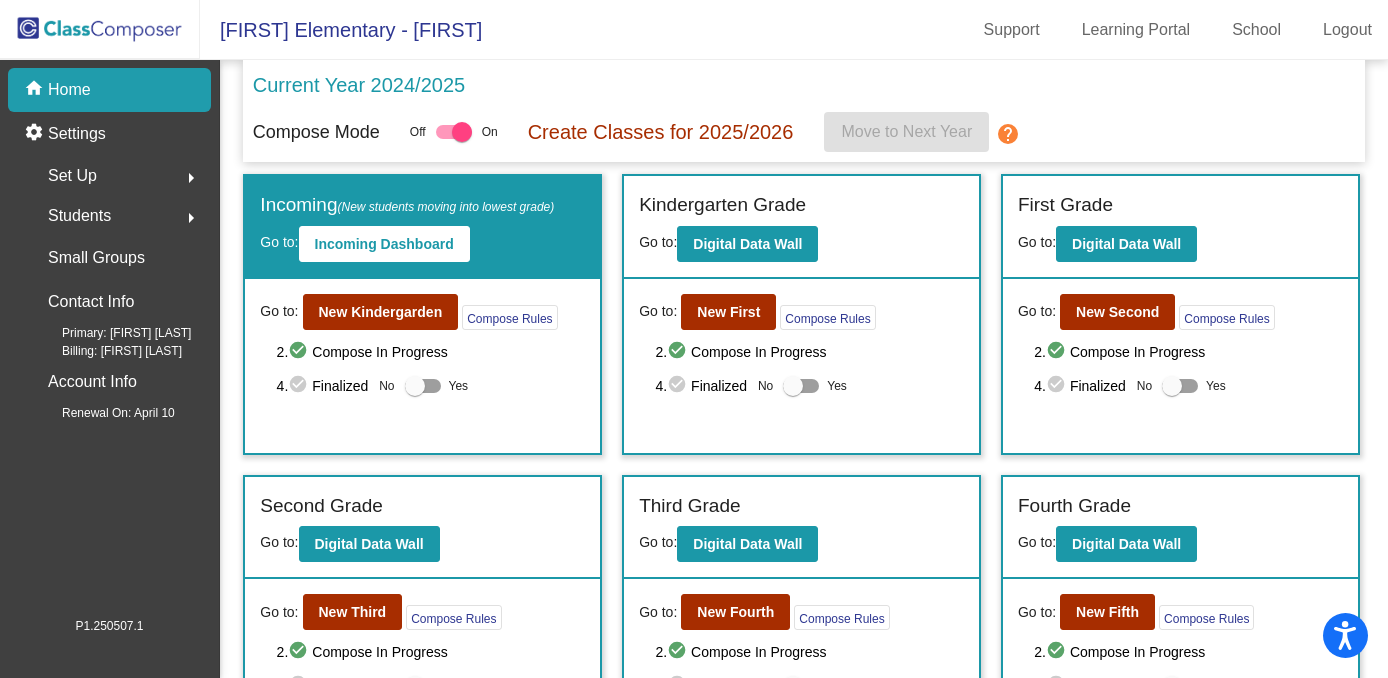 click on "Set Up  arrow_right" 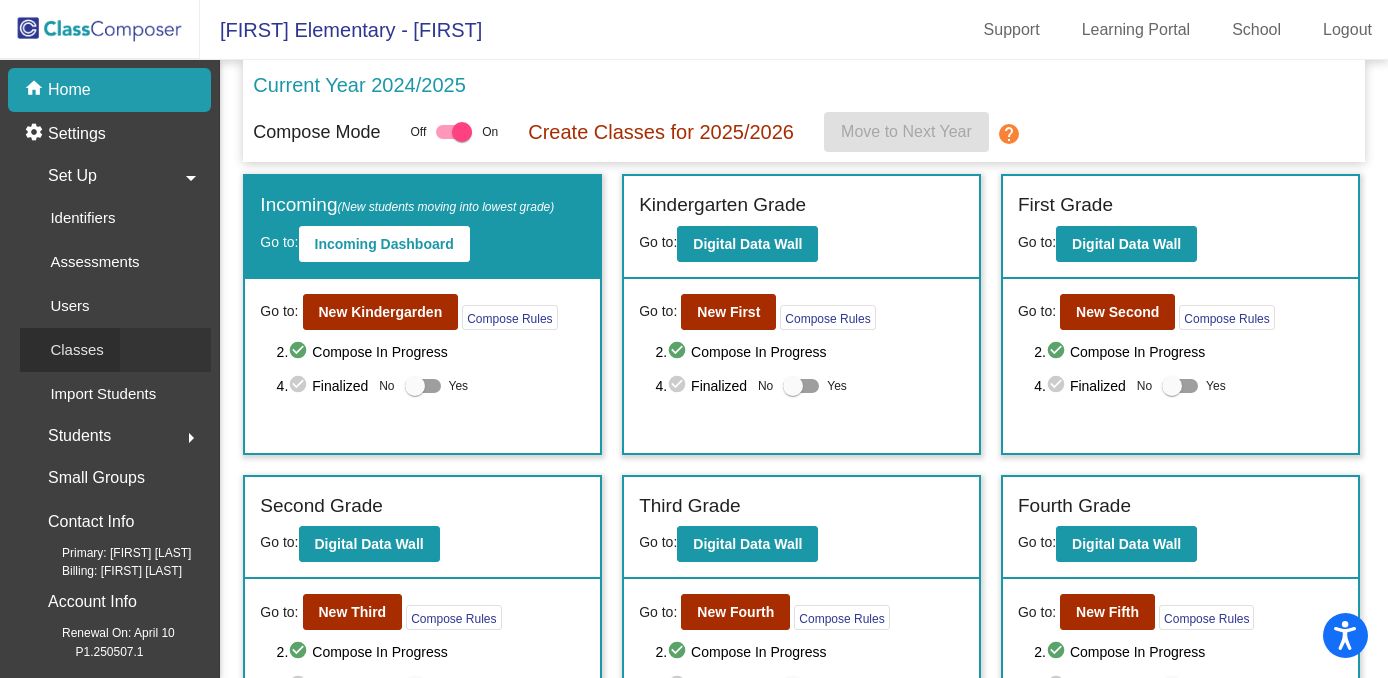 click on "Classes" 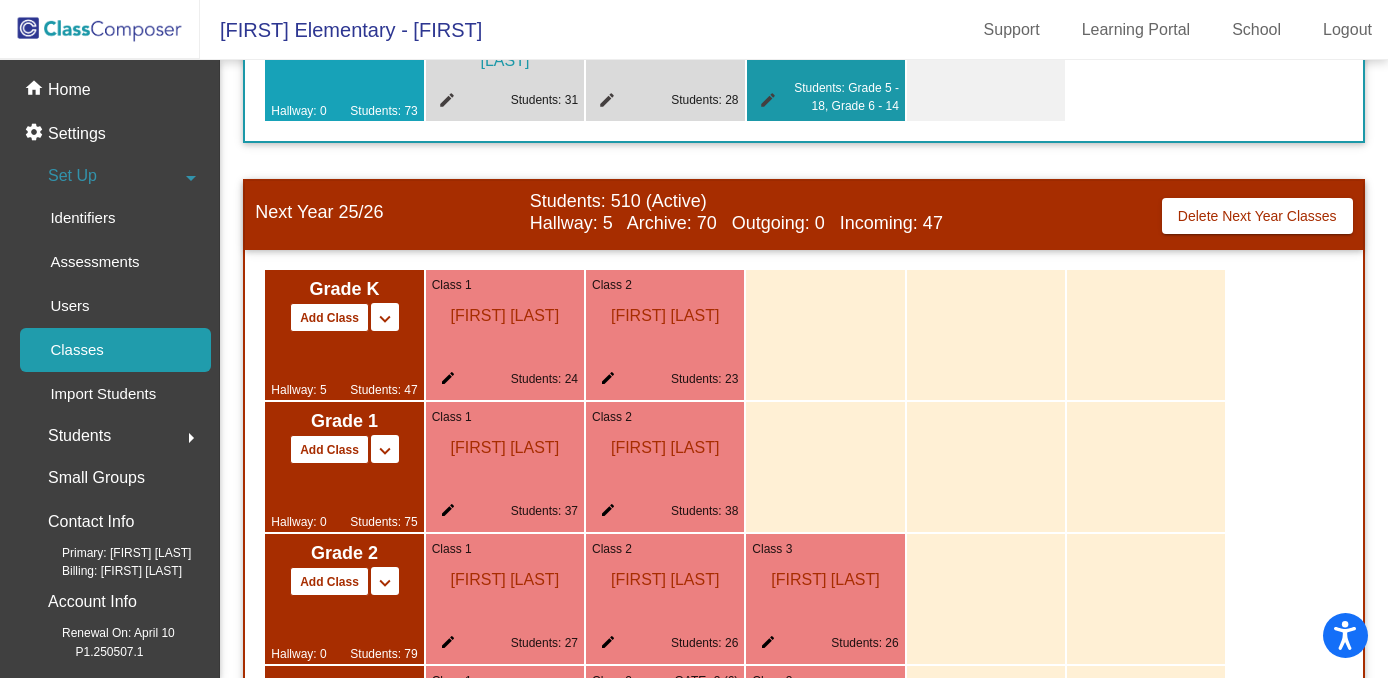 scroll, scrollTop: 1051, scrollLeft: 0, axis: vertical 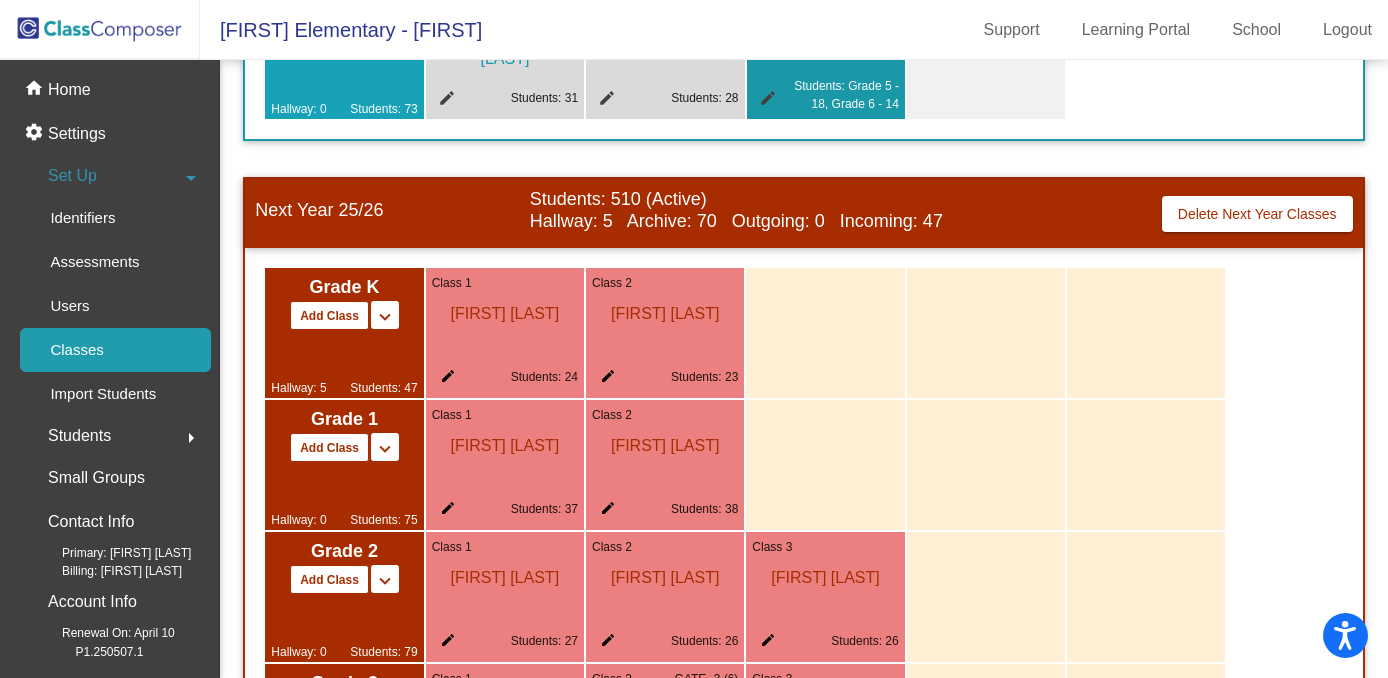 click 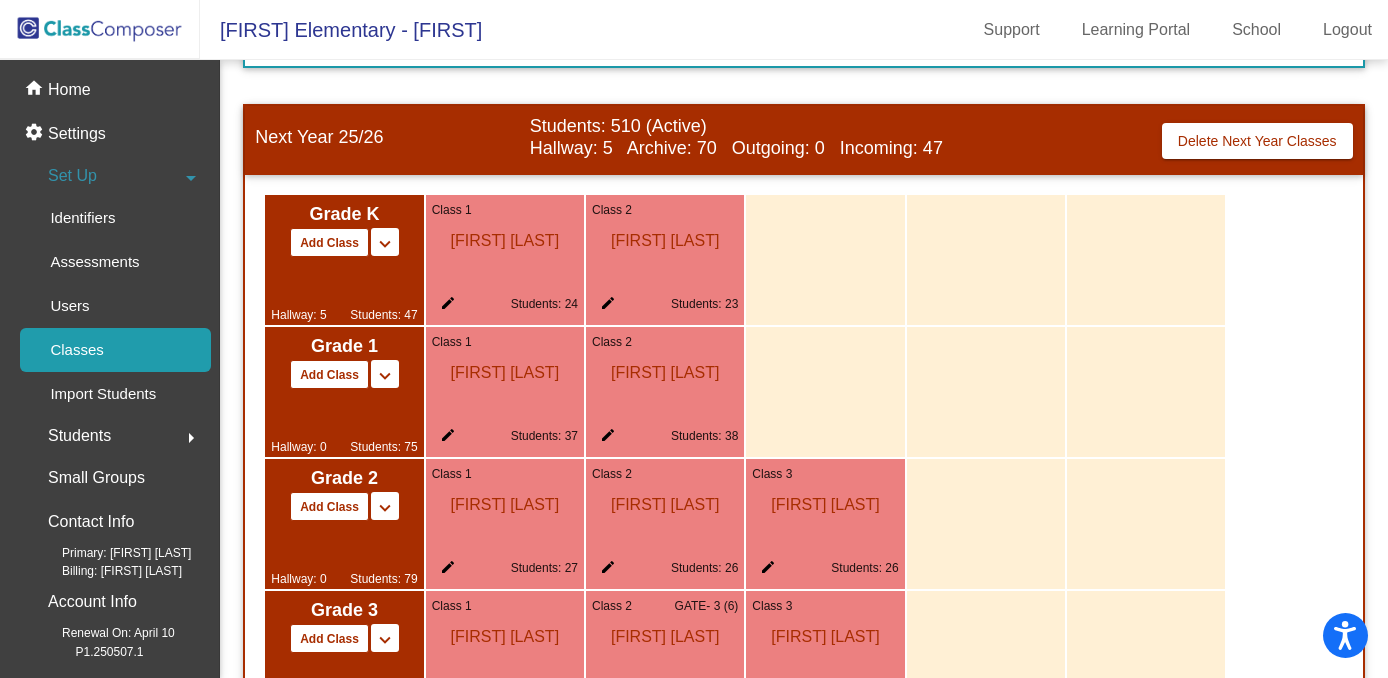 scroll, scrollTop: 1130, scrollLeft: 0, axis: vertical 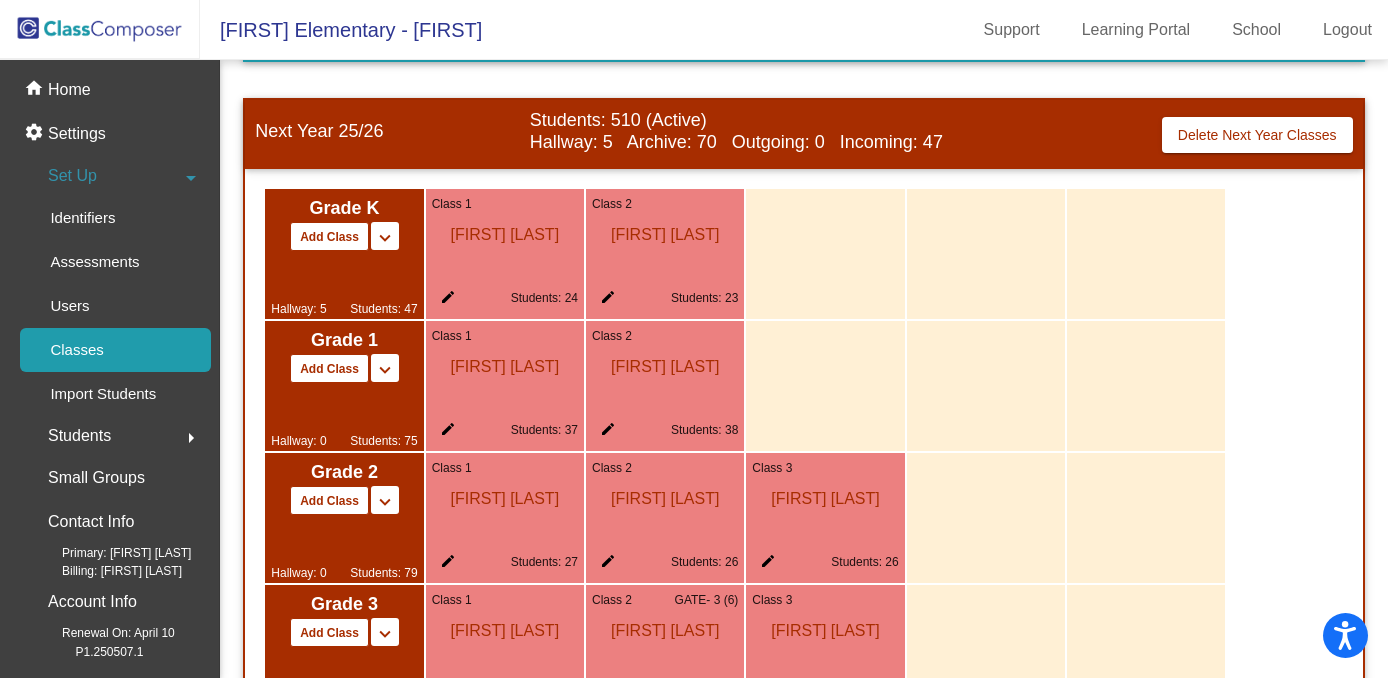 click on "edit" 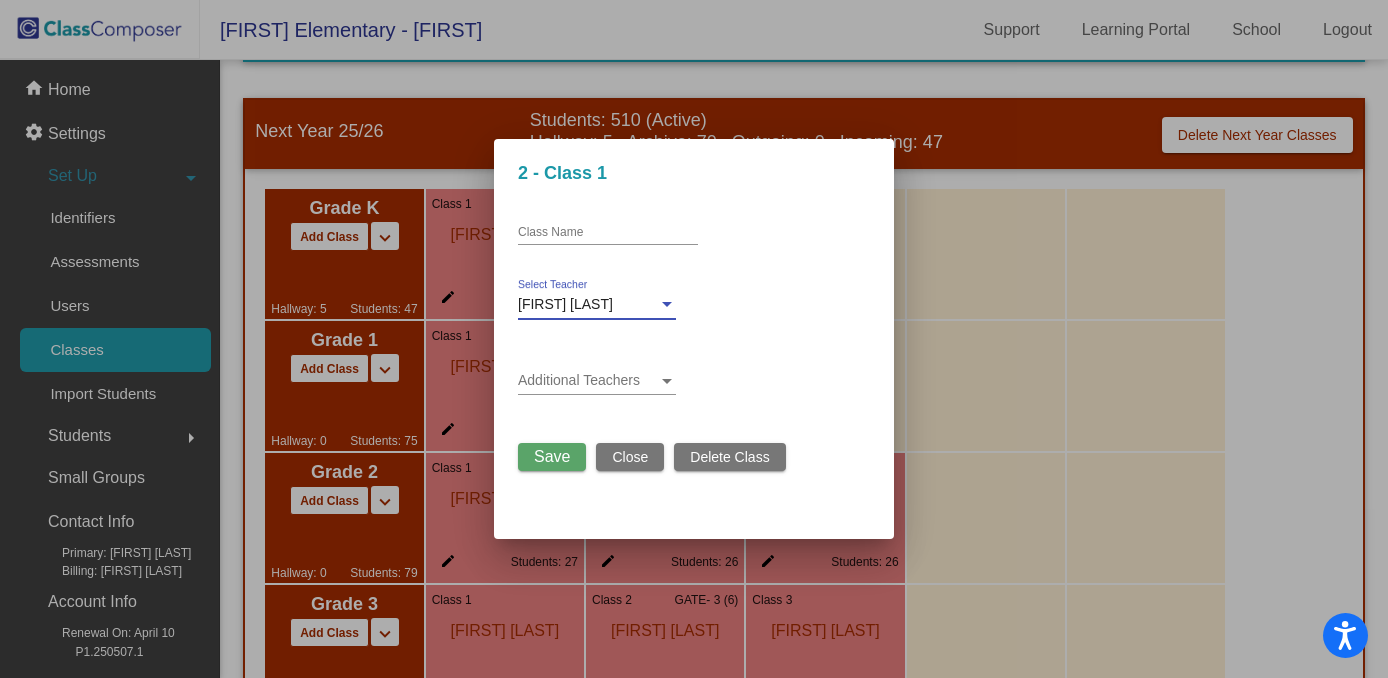 click on "[FIRST] [LAST]" at bounding box center (565, 304) 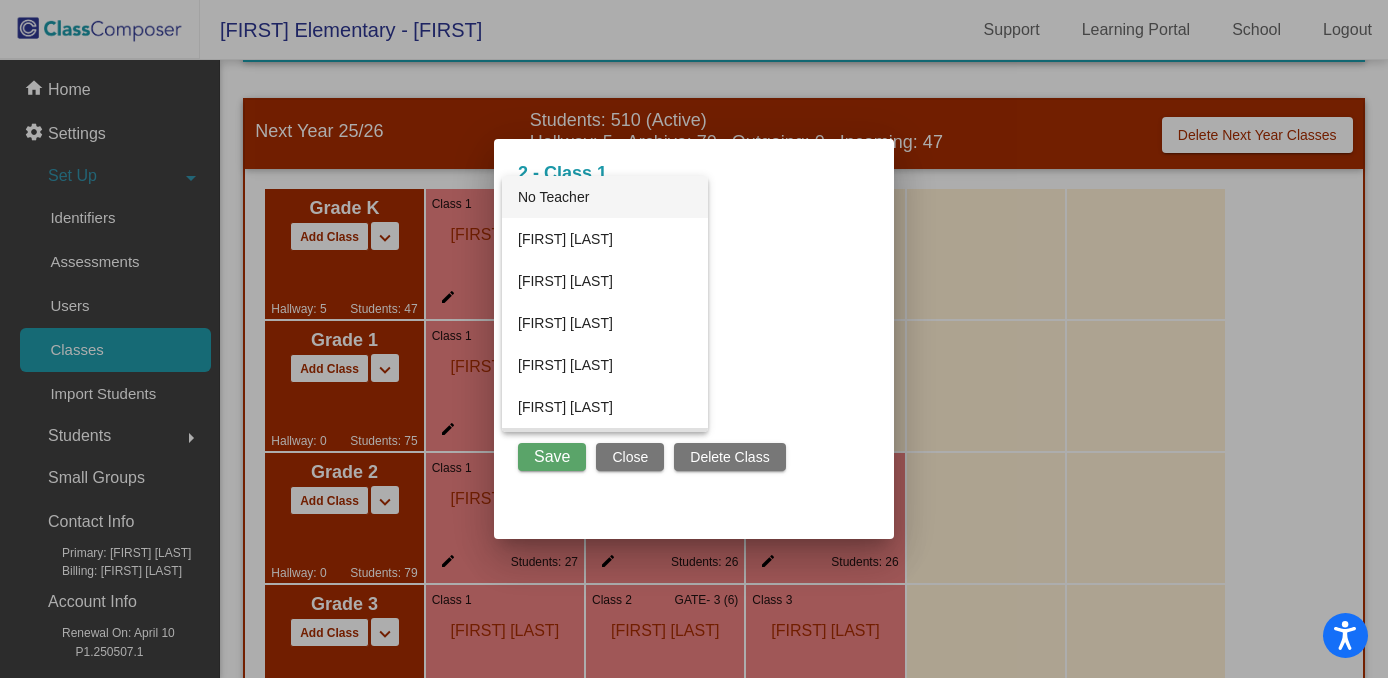 scroll, scrollTop: 0, scrollLeft: 0, axis: both 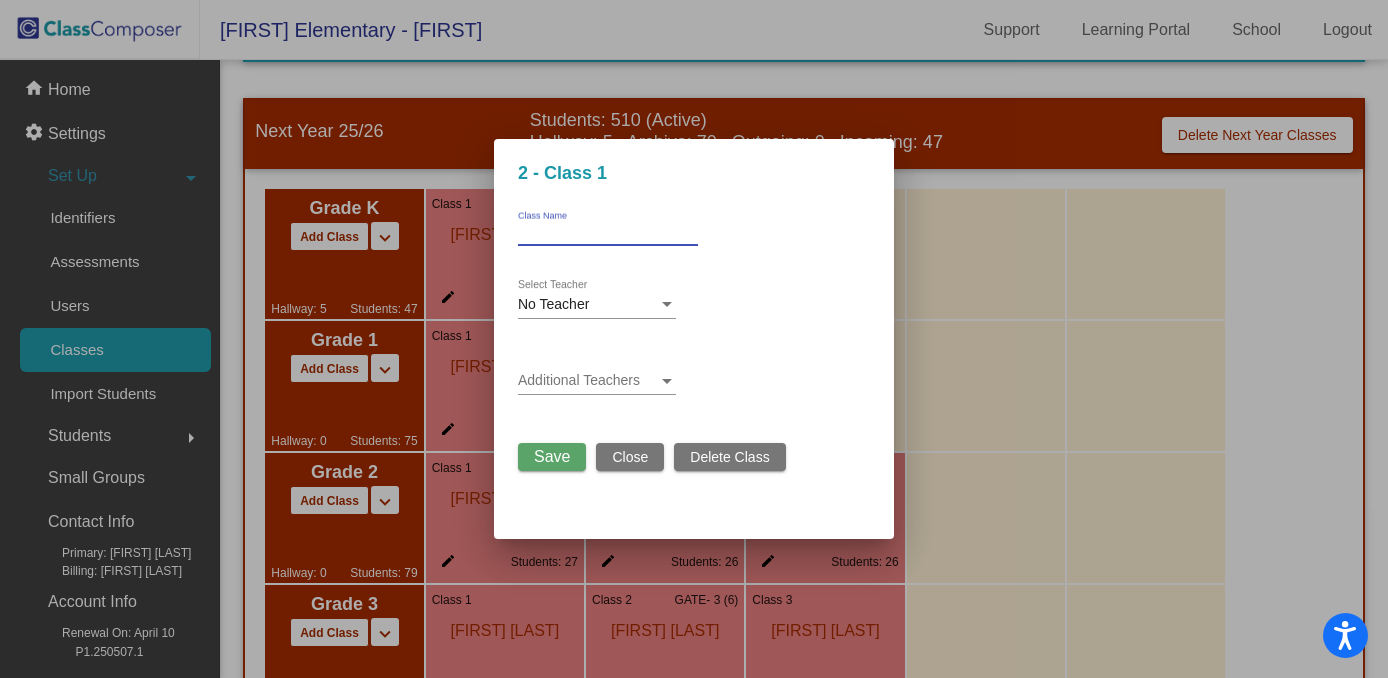 click on "Class Name" at bounding box center [608, 233] 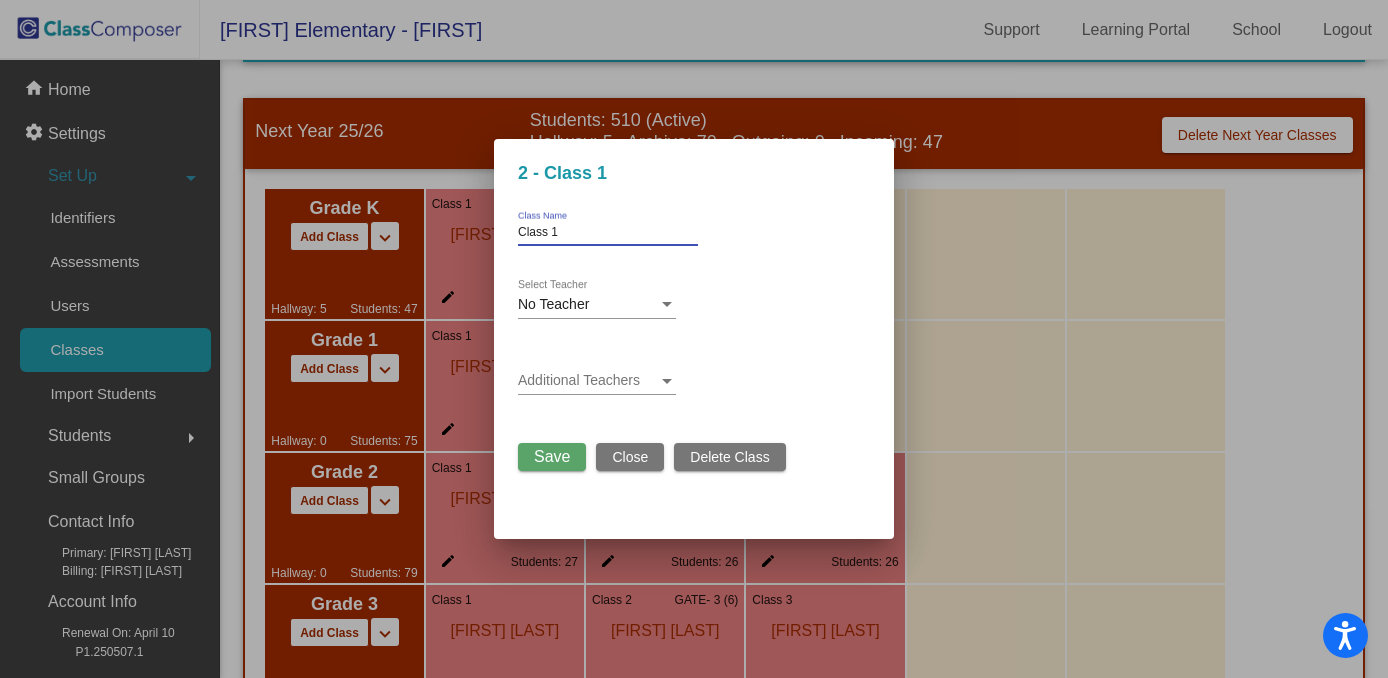 type on "Class 1" 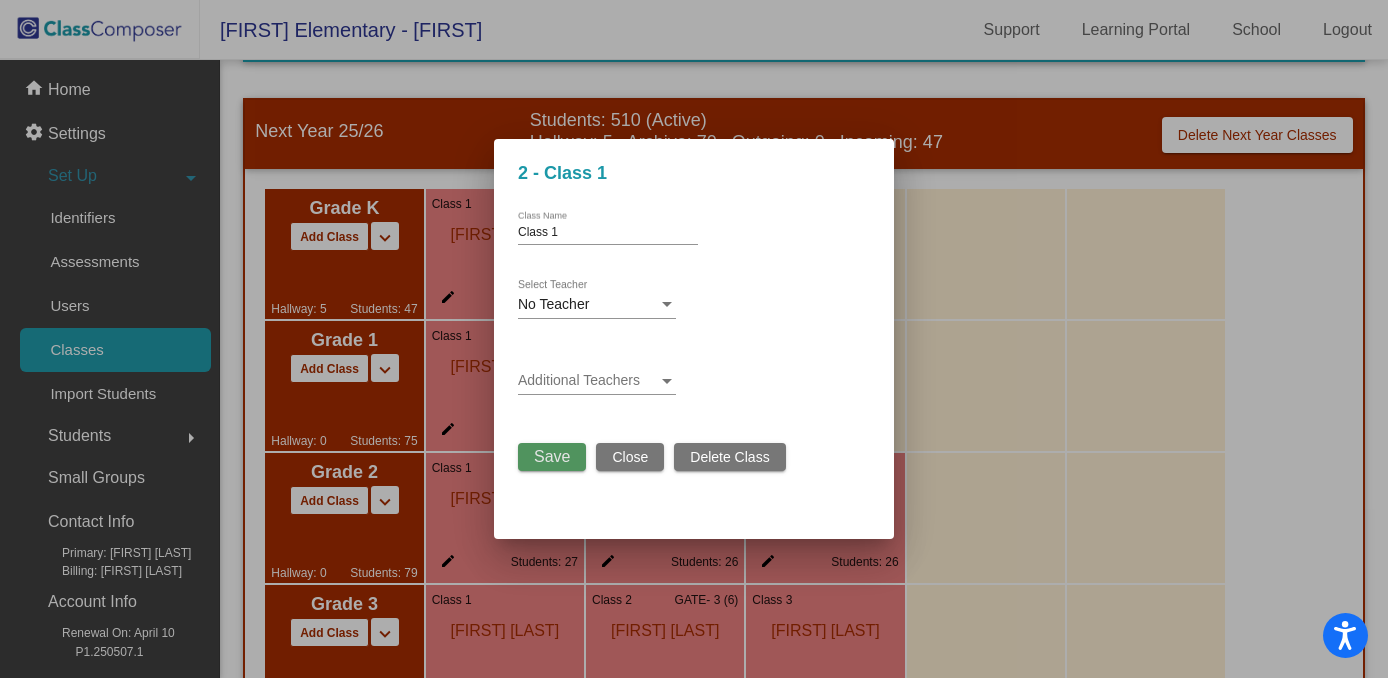 click on "Save" at bounding box center [552, 456] 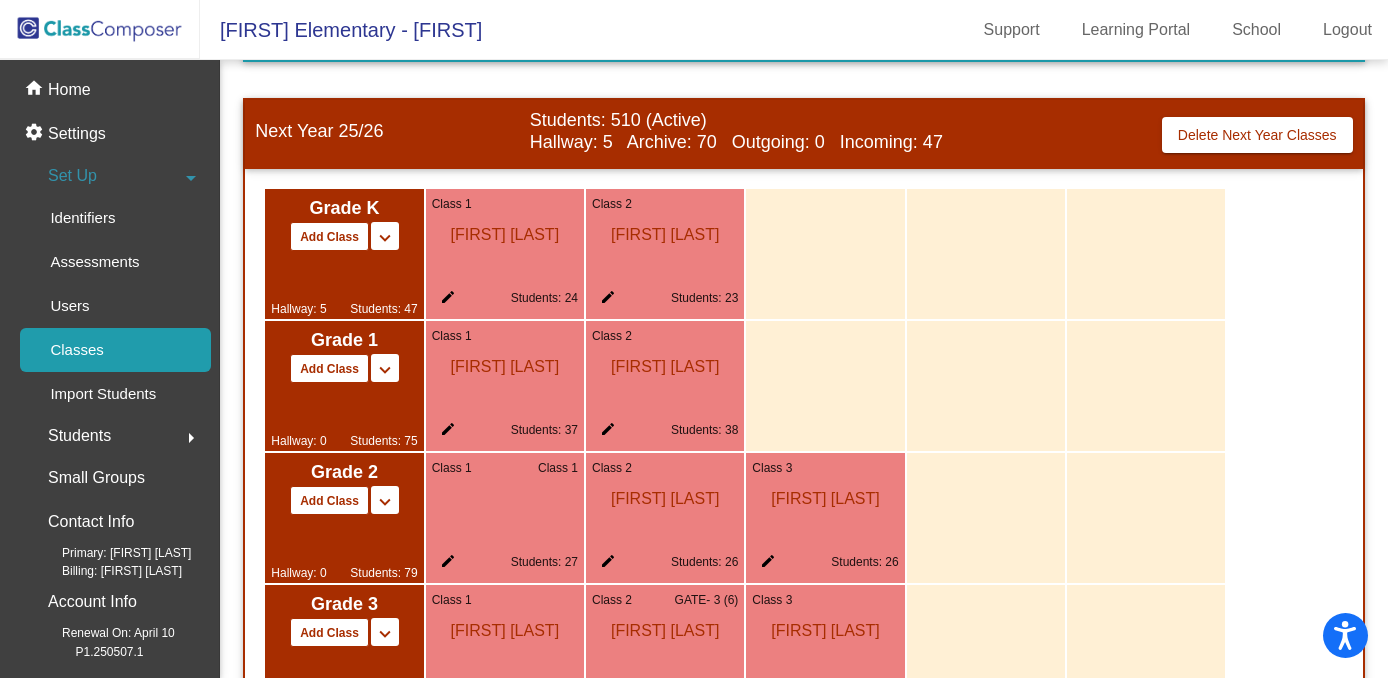 click on "keyboard_arrow_down" at bounding box center (385, 238) 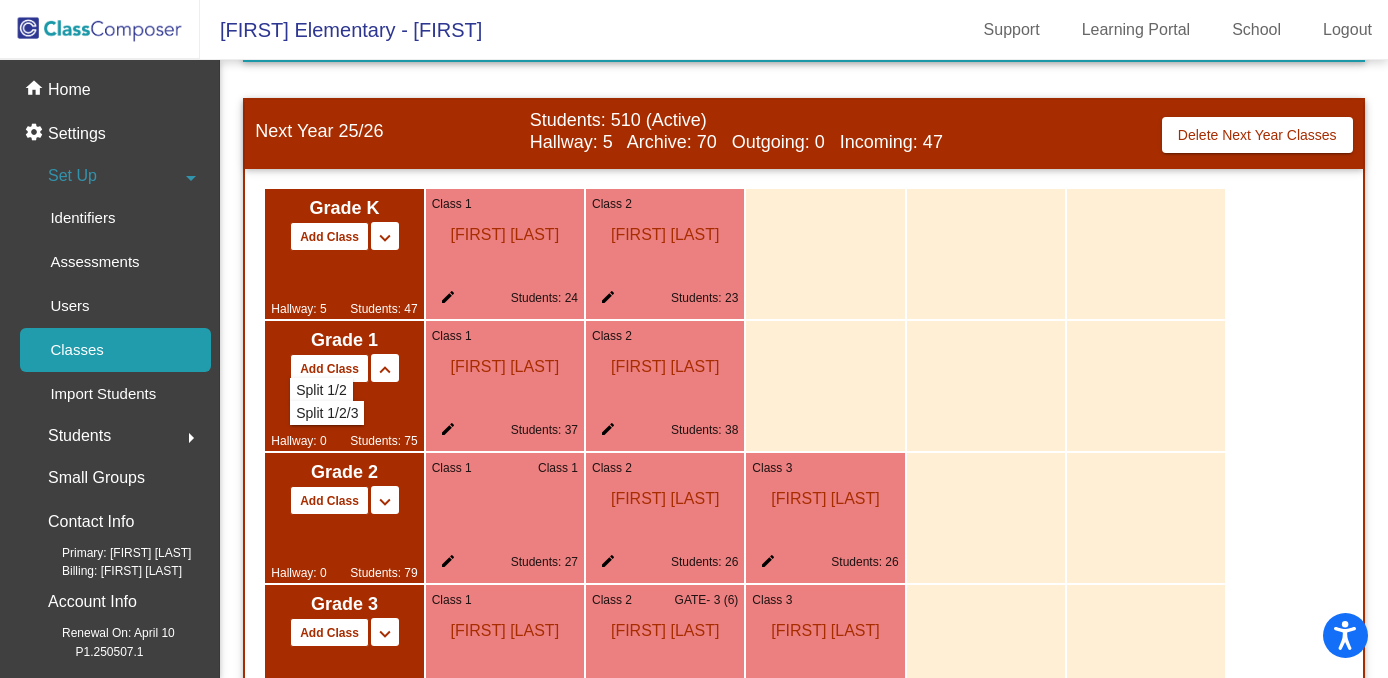 click on "Split 1/2" 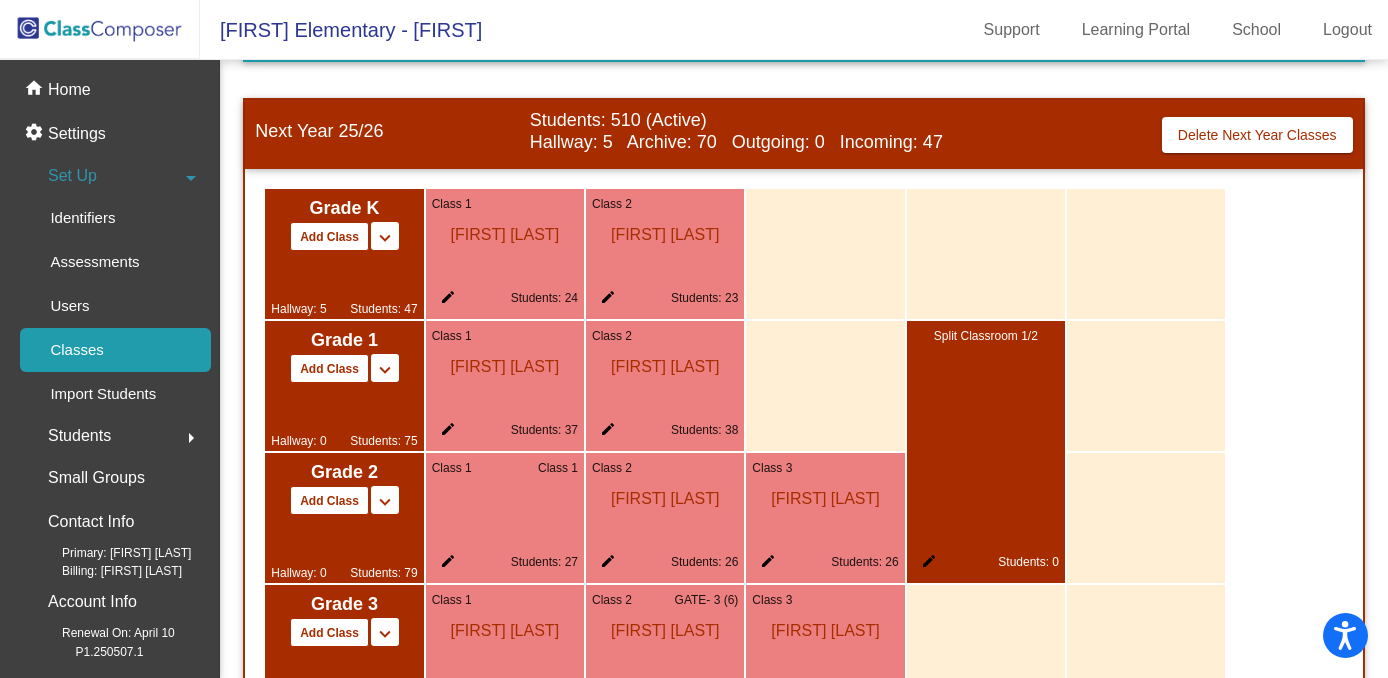 click on "edit" 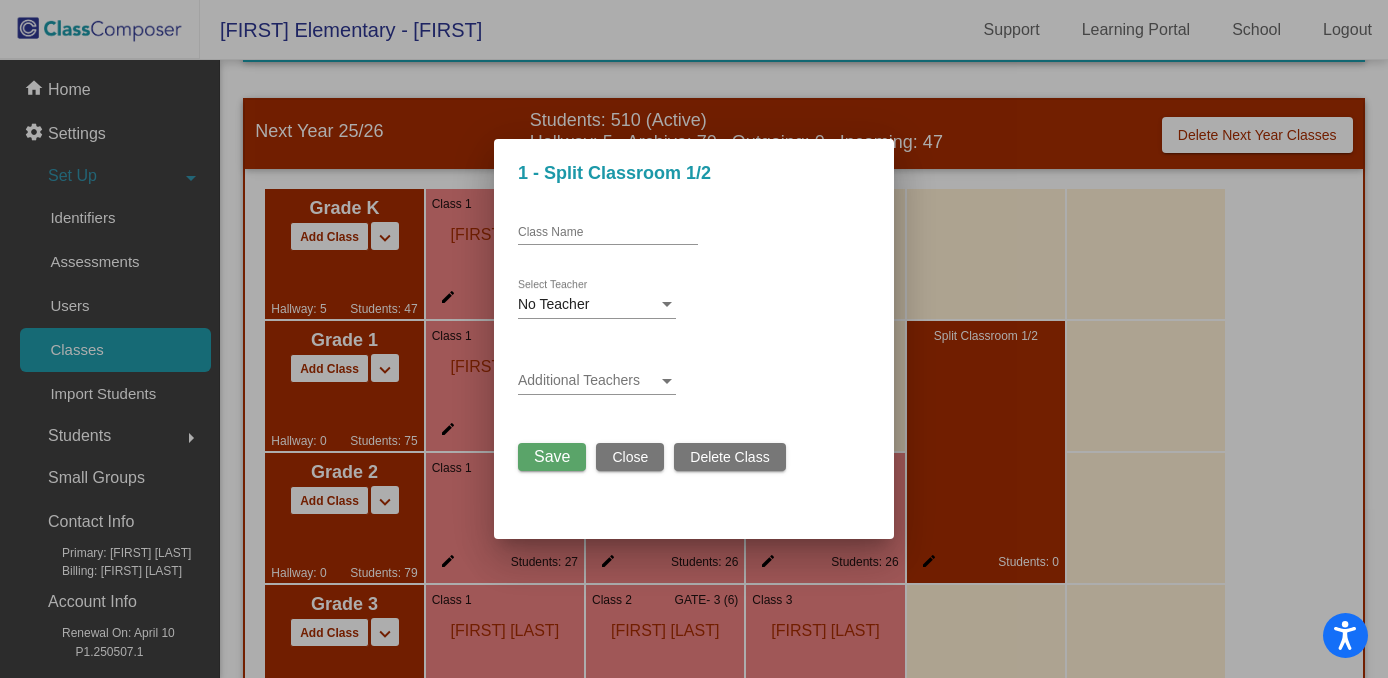 click at bounding box center [667, 305] 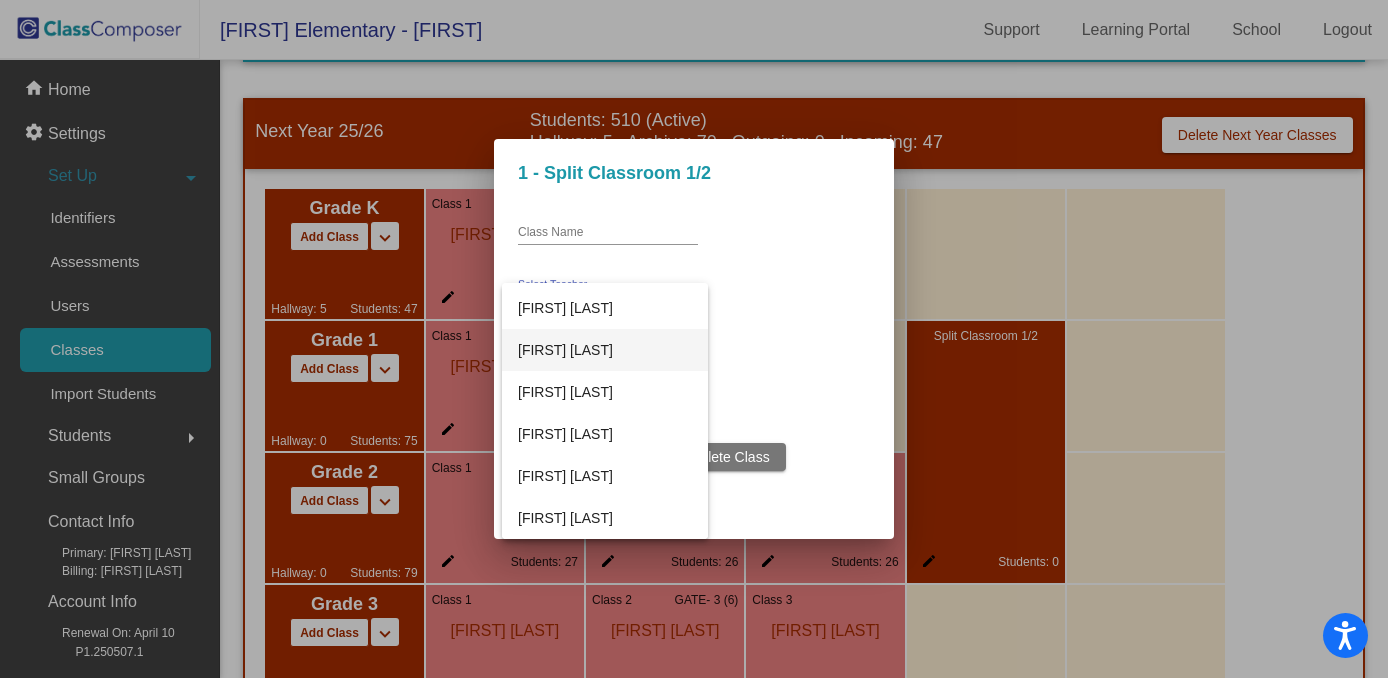 scroll, scrollTop: 124, scrollLeft: 0, axis: vertical 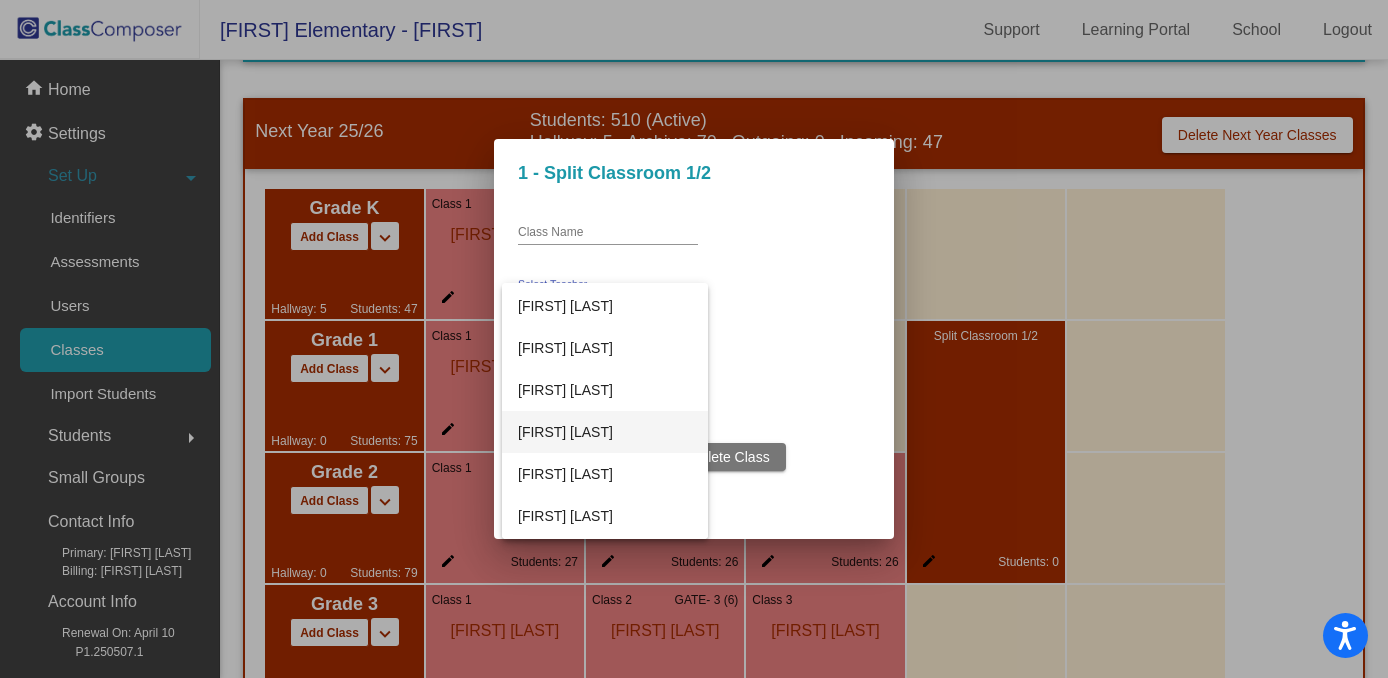 click on "[FIRST] [LAST]" at bounding box center (605, 432) 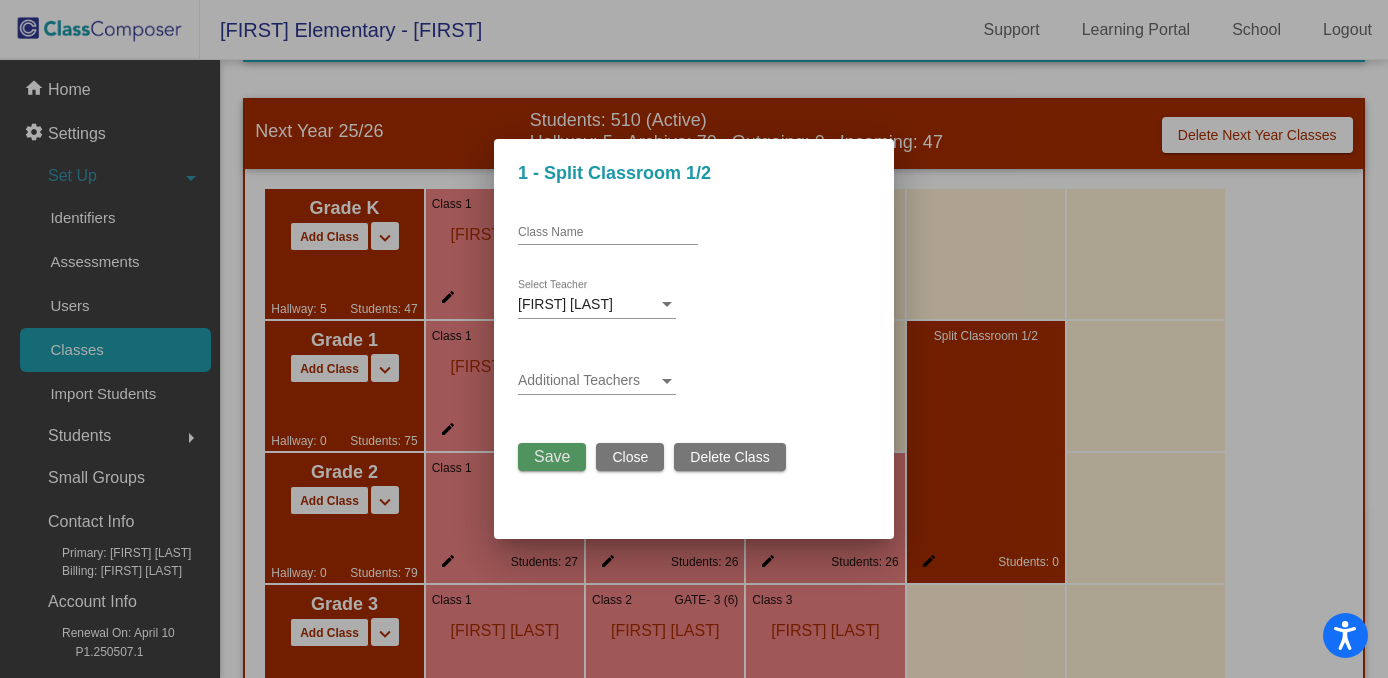 click on "Save" at bounding box center (552, 456) 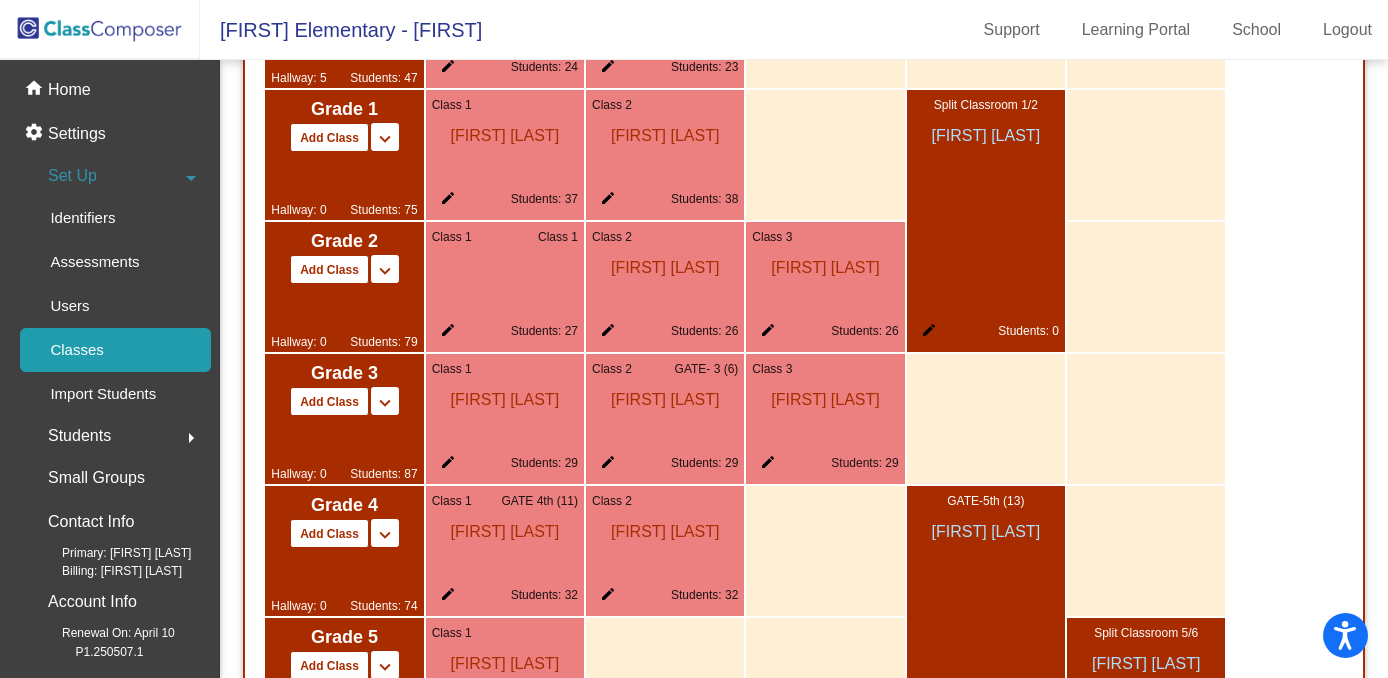 scroll, scrollTop: 1364, scrollLeft: 0, axis: vertical 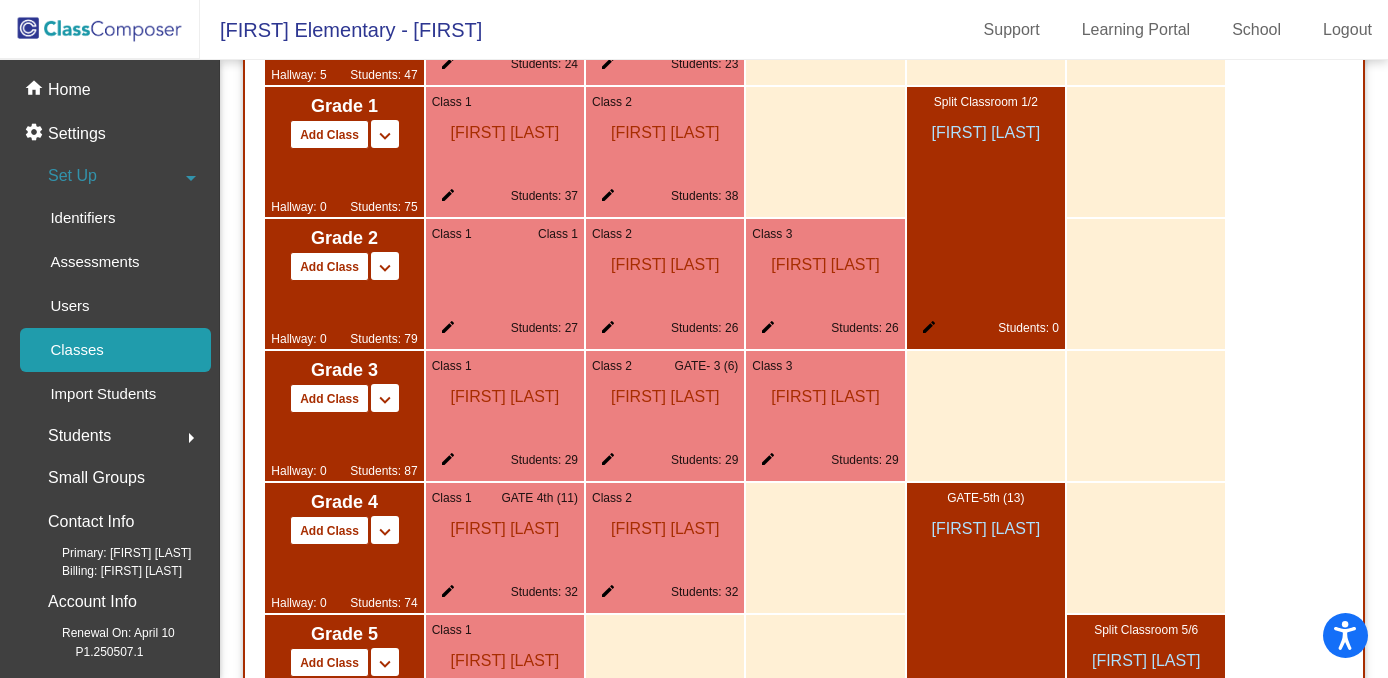 click 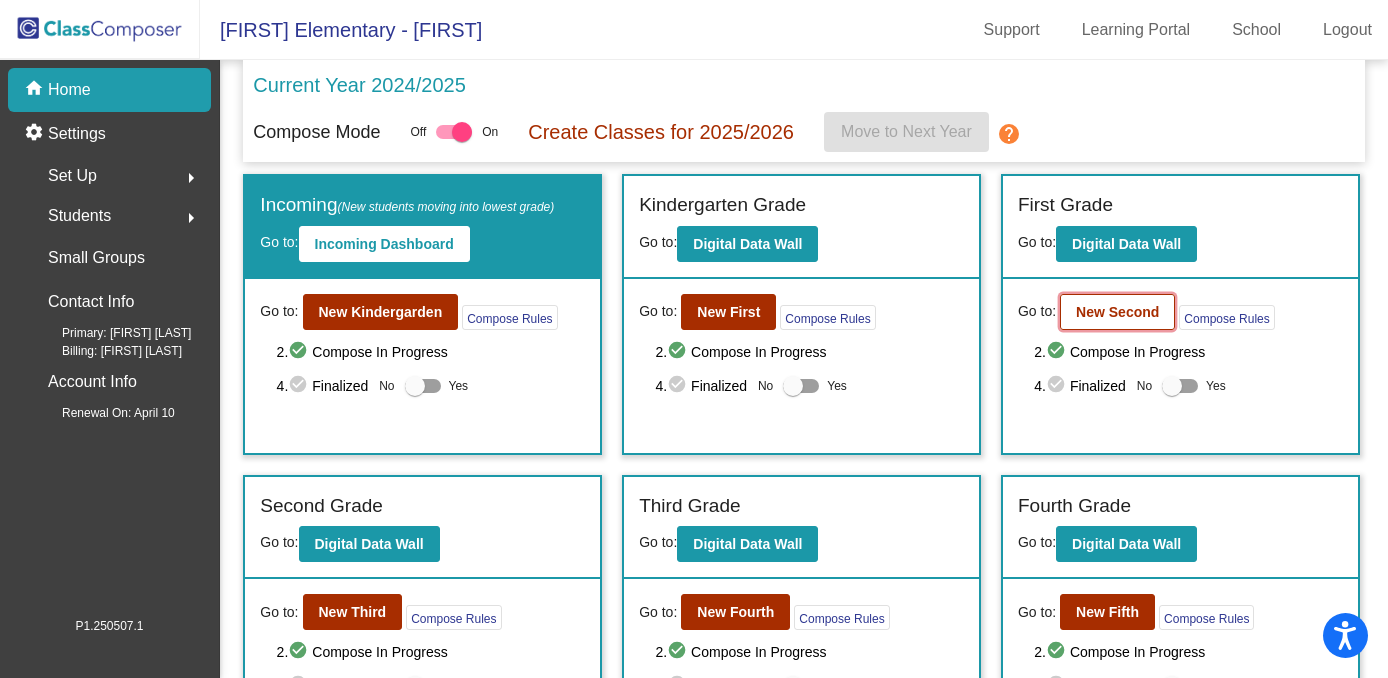 click on "New Second" 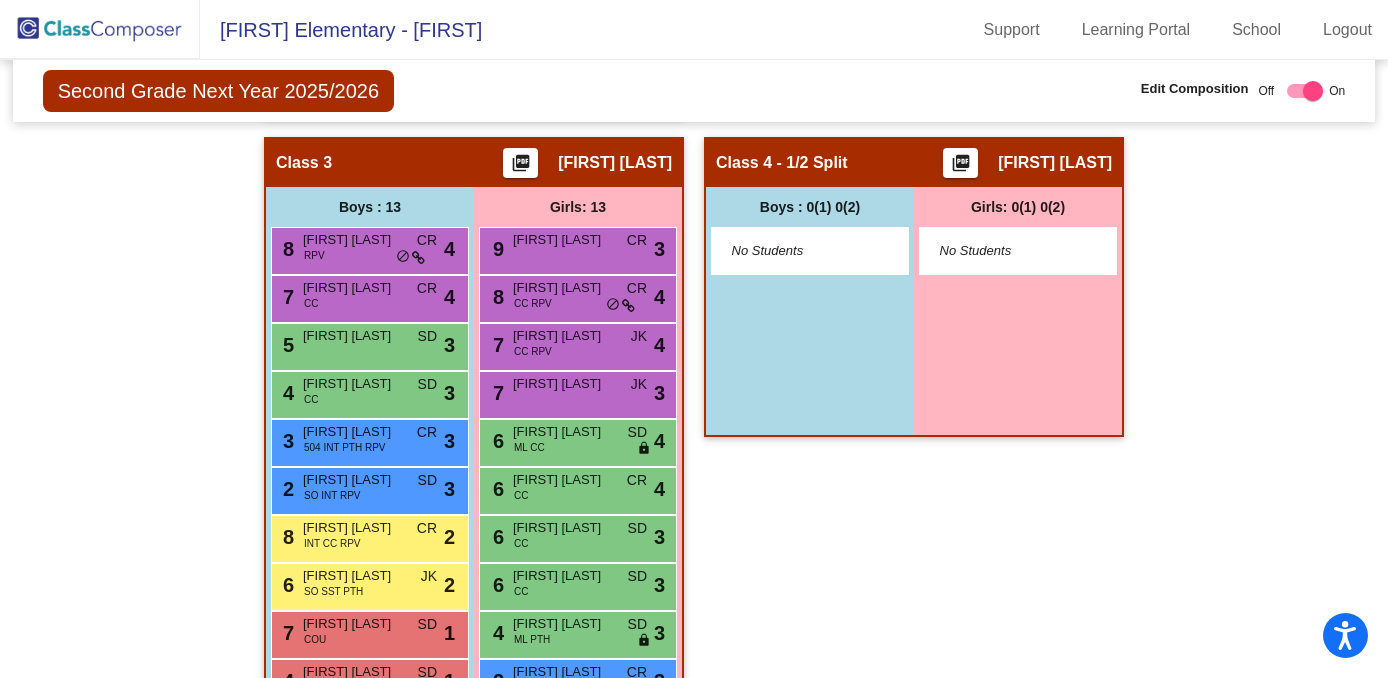 scroll, scrollTop: 1241, scrollLeft: 0, axis: vertical 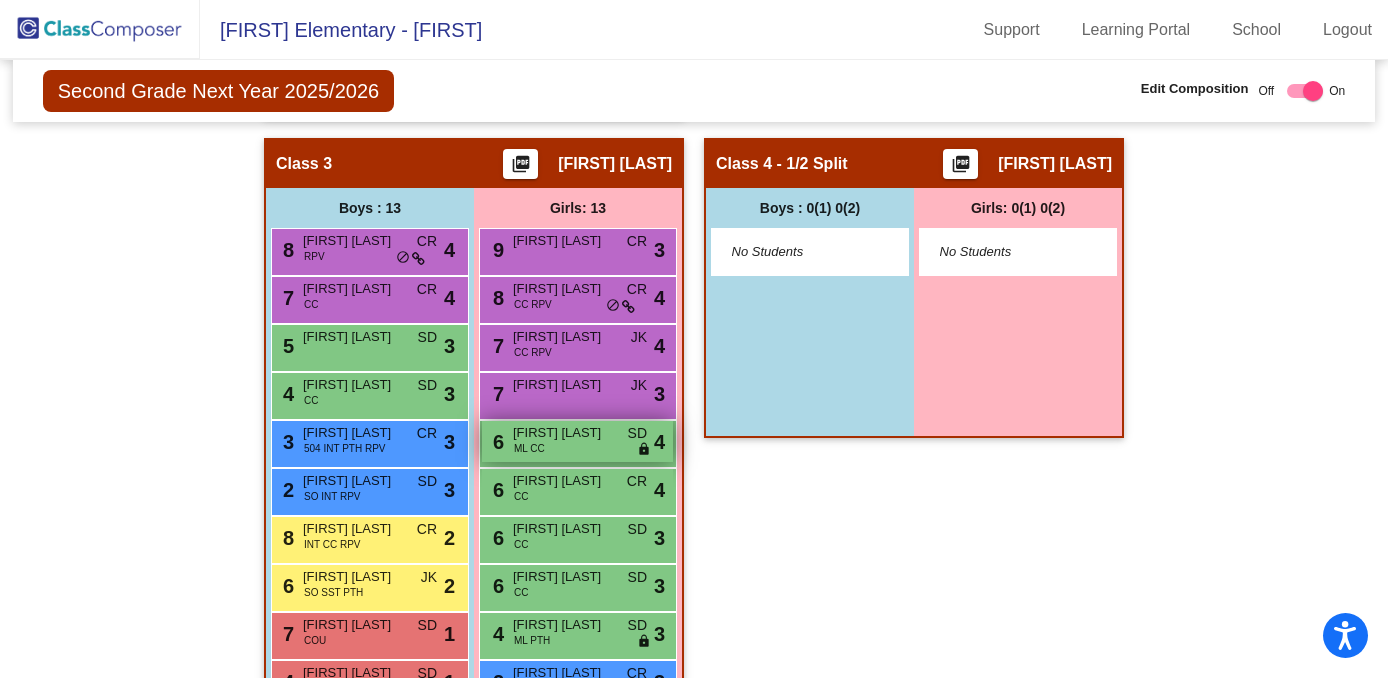 click on "[NUMBER] [FIRST] [LAST] [CODE] [CODE] [CODE] [CODE] [CODE] [CODE] [CODE] [CODE] [CODE] [CODE] [CODE] [CODE] [CODE] [CODE] [CODE]" at bounding box center [577, 441] 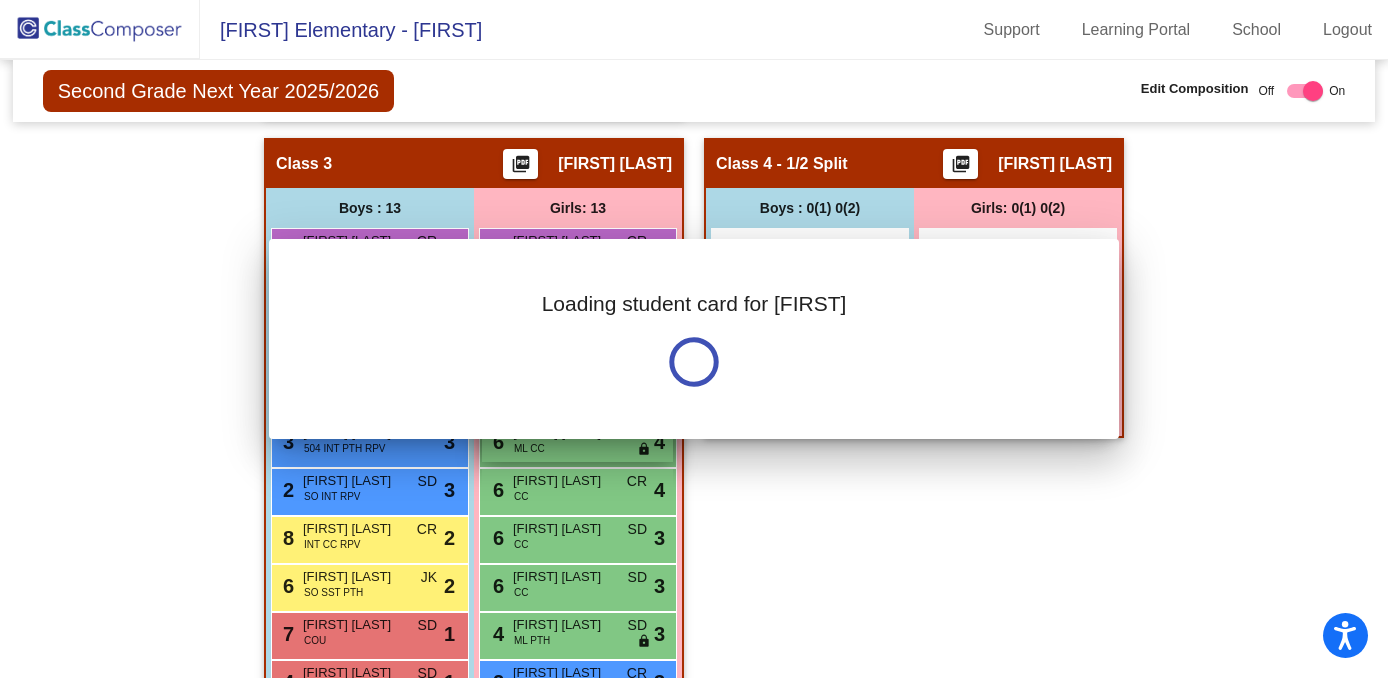click at bounding box center [694, 339] 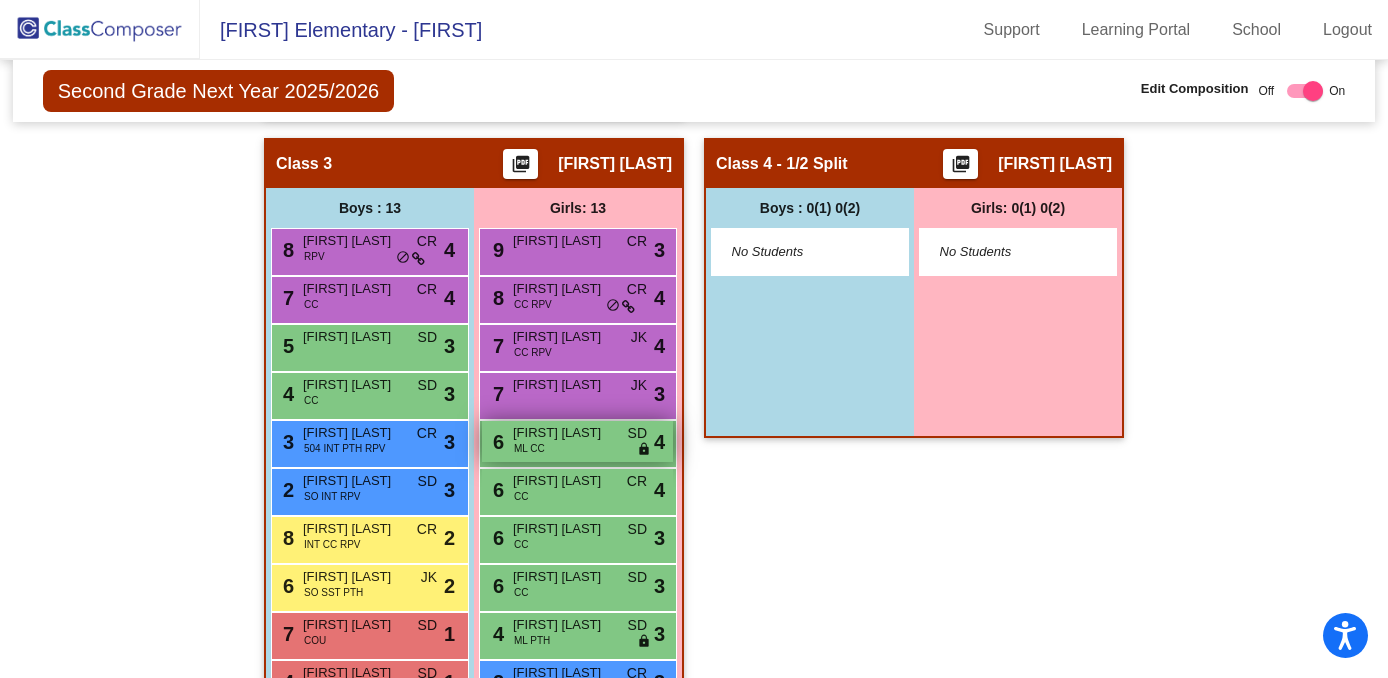 click on "[NUMBER] [FIRST] [LAST] [CODE] [CODE] [CODE] [CODE] [CODE] [CODE] [CODE] [CODE] [CODE] [CODE] [CODE] [CODE] [CODE] [CODE] [CODE]" at bounding box center [577, 441] 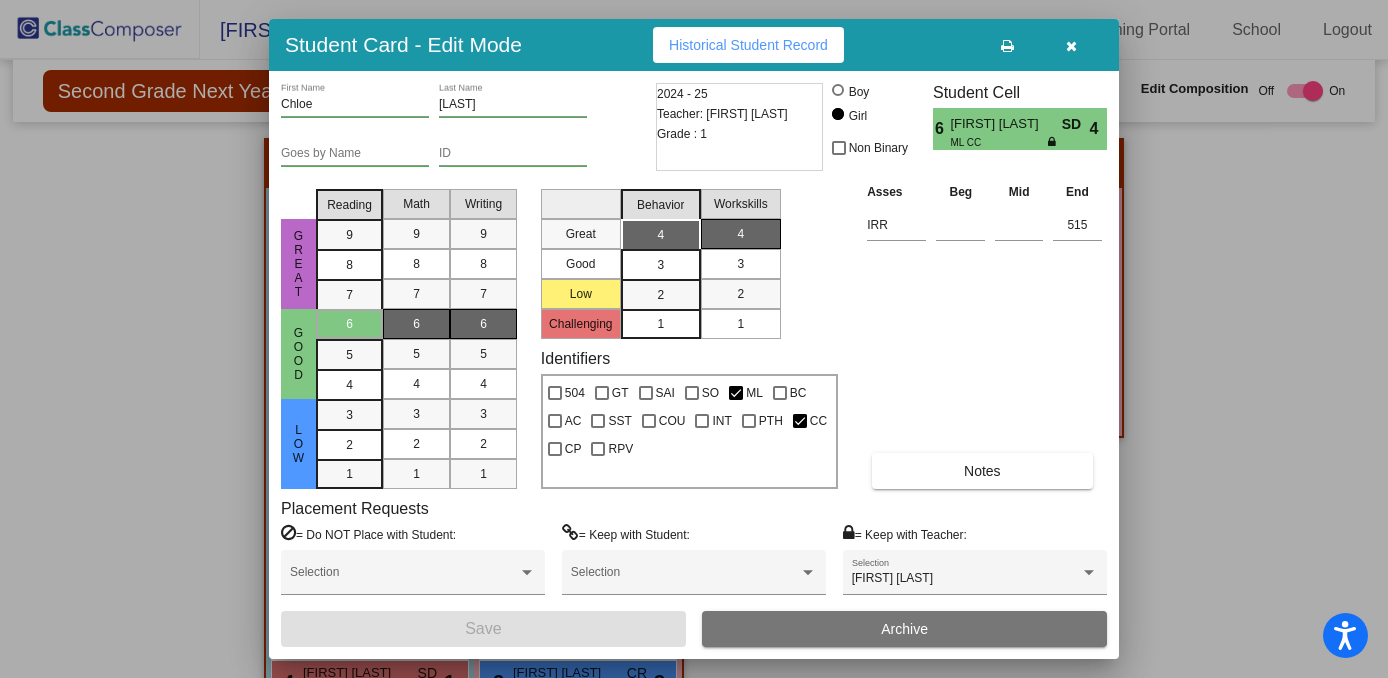 click on "Asses Beg Mid End IRR 515  Notes" at bounding box center (984, 335) 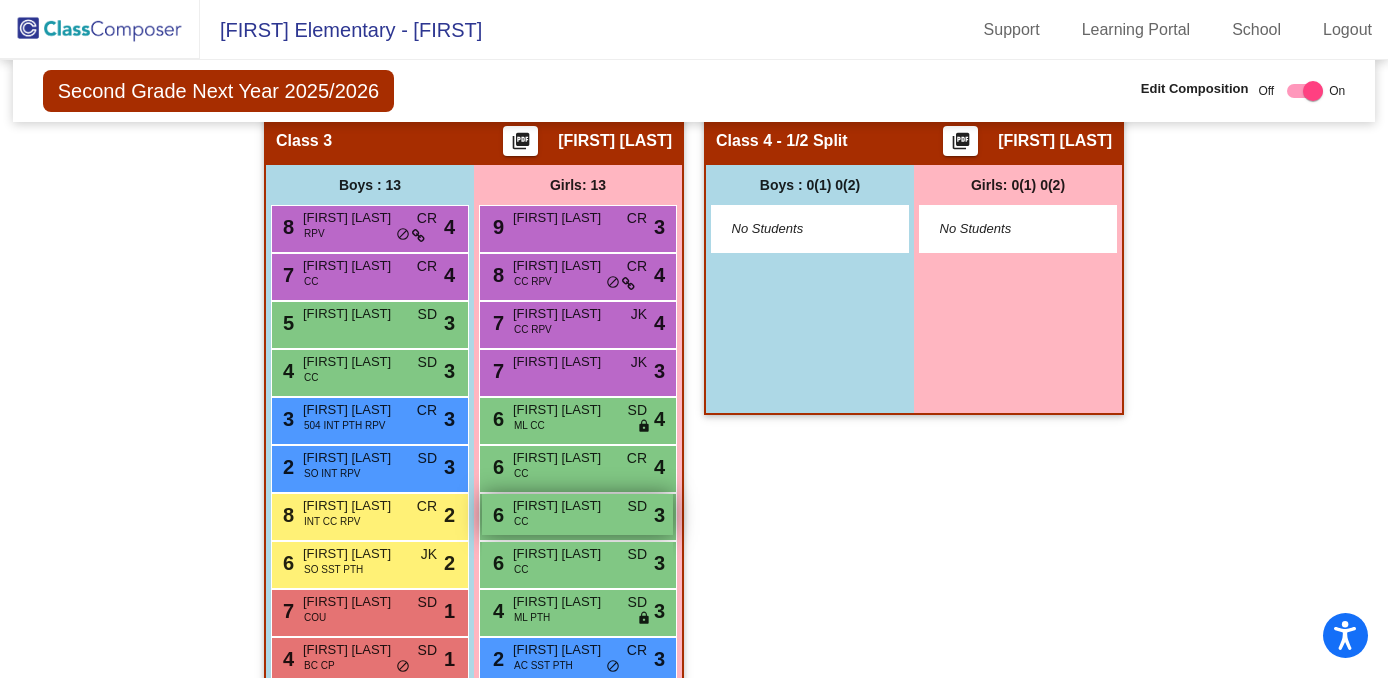 scroll, scrollTop: 1266, scrollLeft: 0, axis: vertical 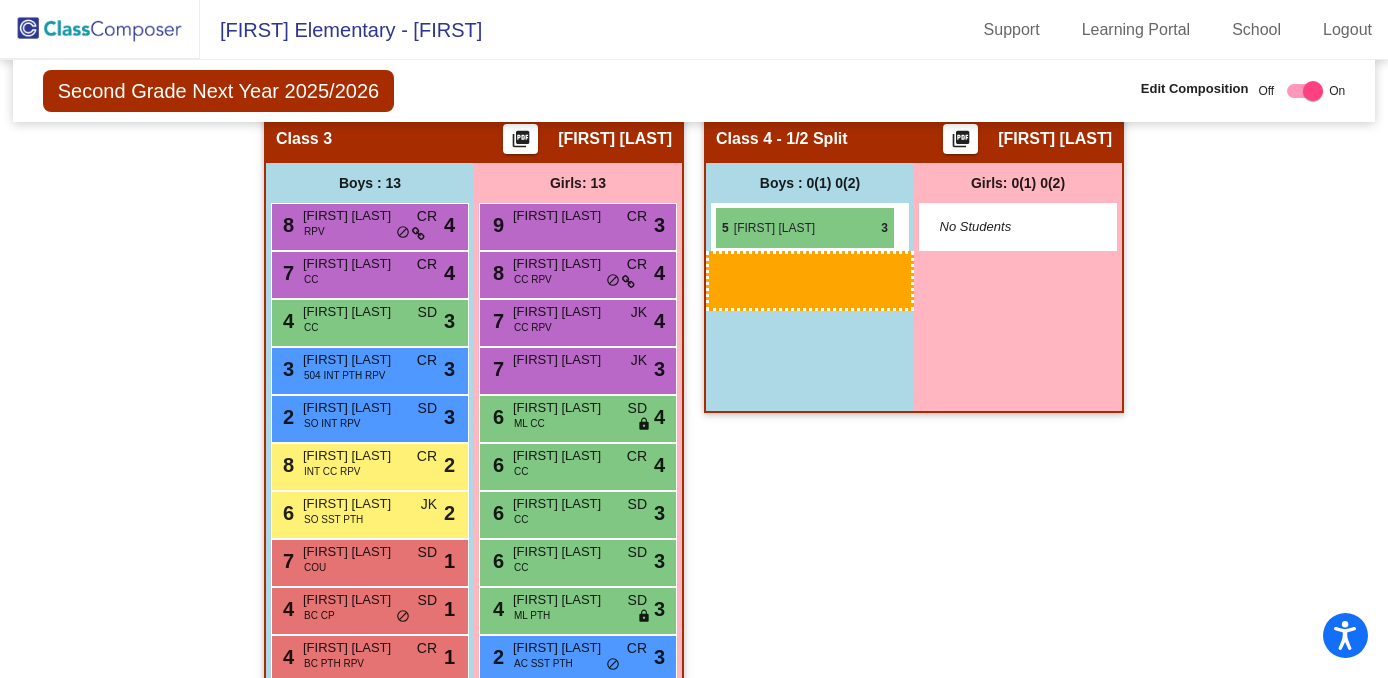 drag, startPoint x: 359, startPoint y: 322, endPoint x: 715, endPoint y: 207, distance: 374.11362 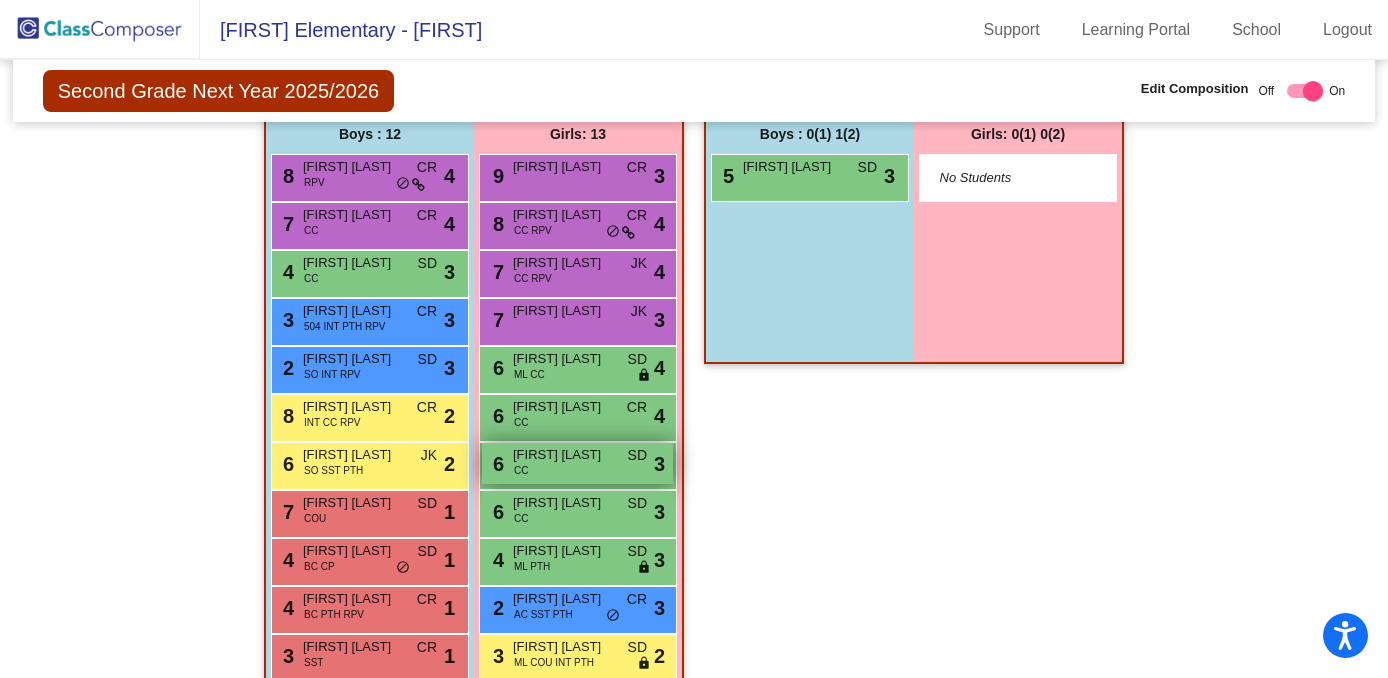scroll, scrollTop: 1317, scrollLeft: 0, axis: vertical 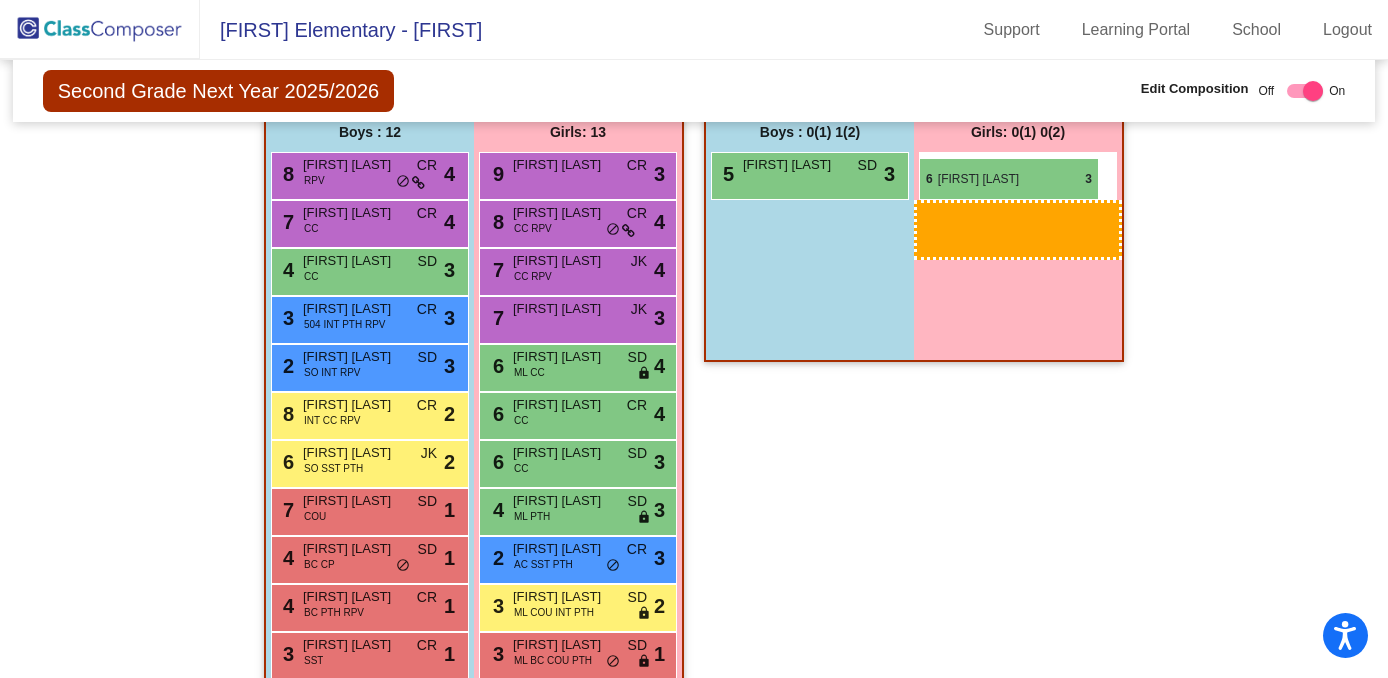 drag, startPoint x: 532, startPoint y: 502, endPoint x: 919, endPoint y: 158, distance: 517.7886 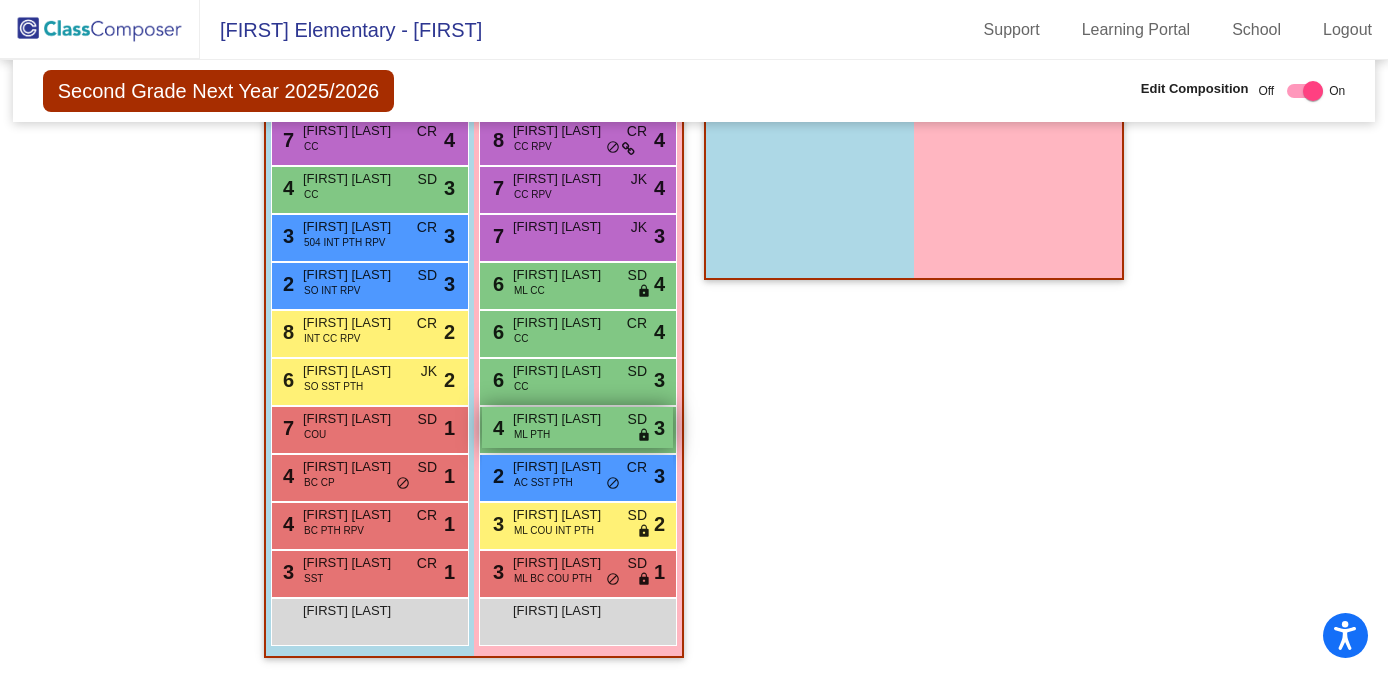 scroll, scrollTop: 1398, scrollLeft: 0, axis: vertical 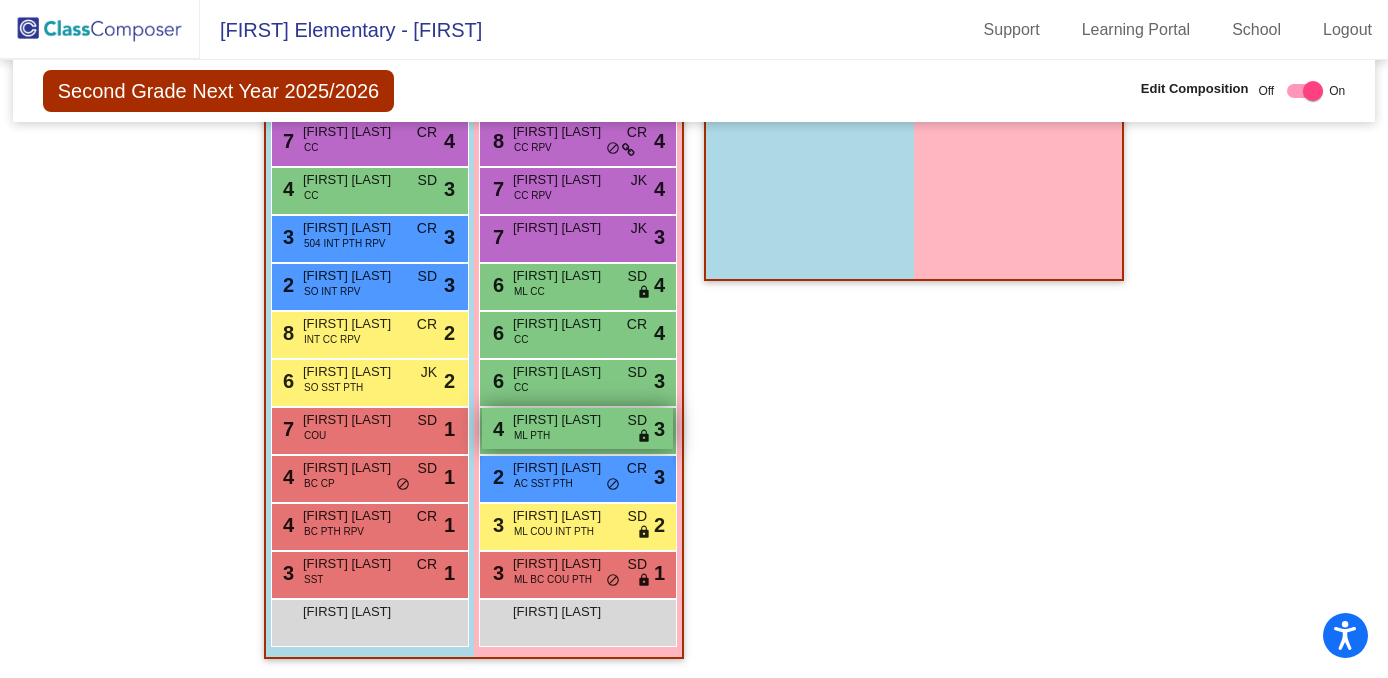 click on "4 [FIRST] [LAST] ML PTH SD lock do_not_disturb_alt 3" at bounding box center [577, 428] 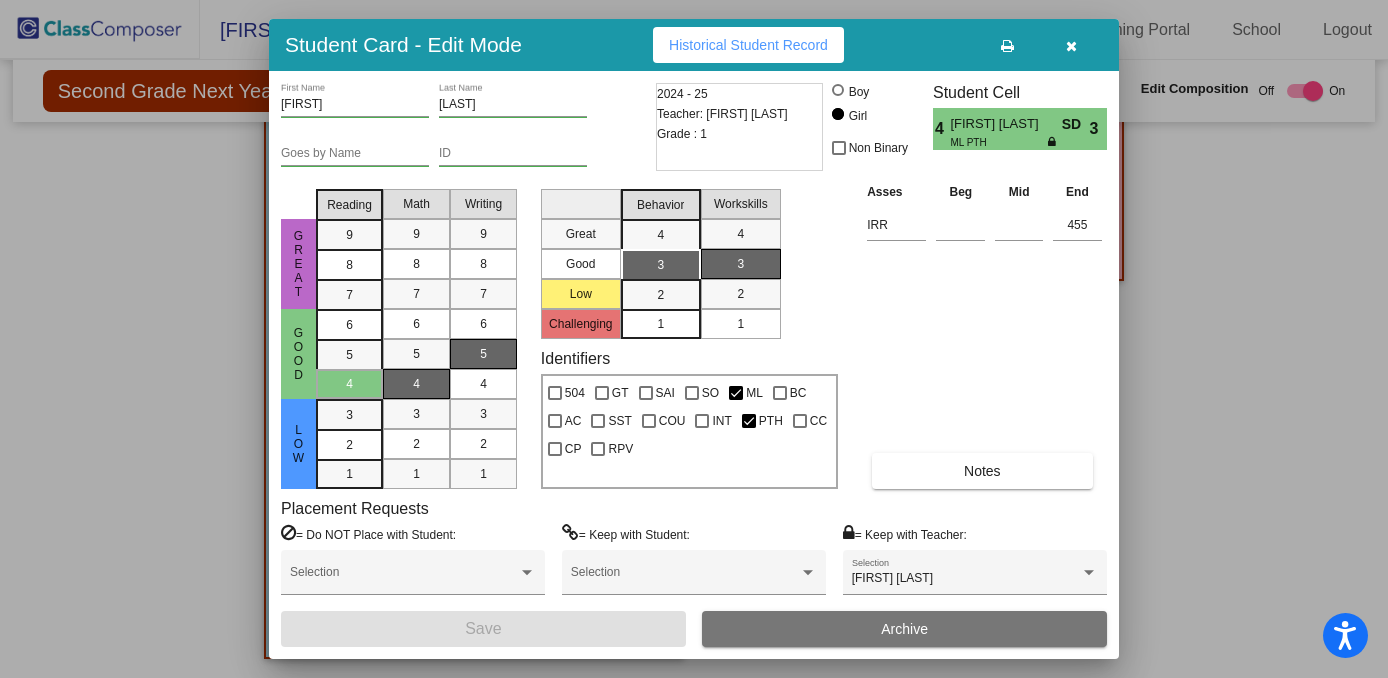 click at bounding box center (1071, 46) 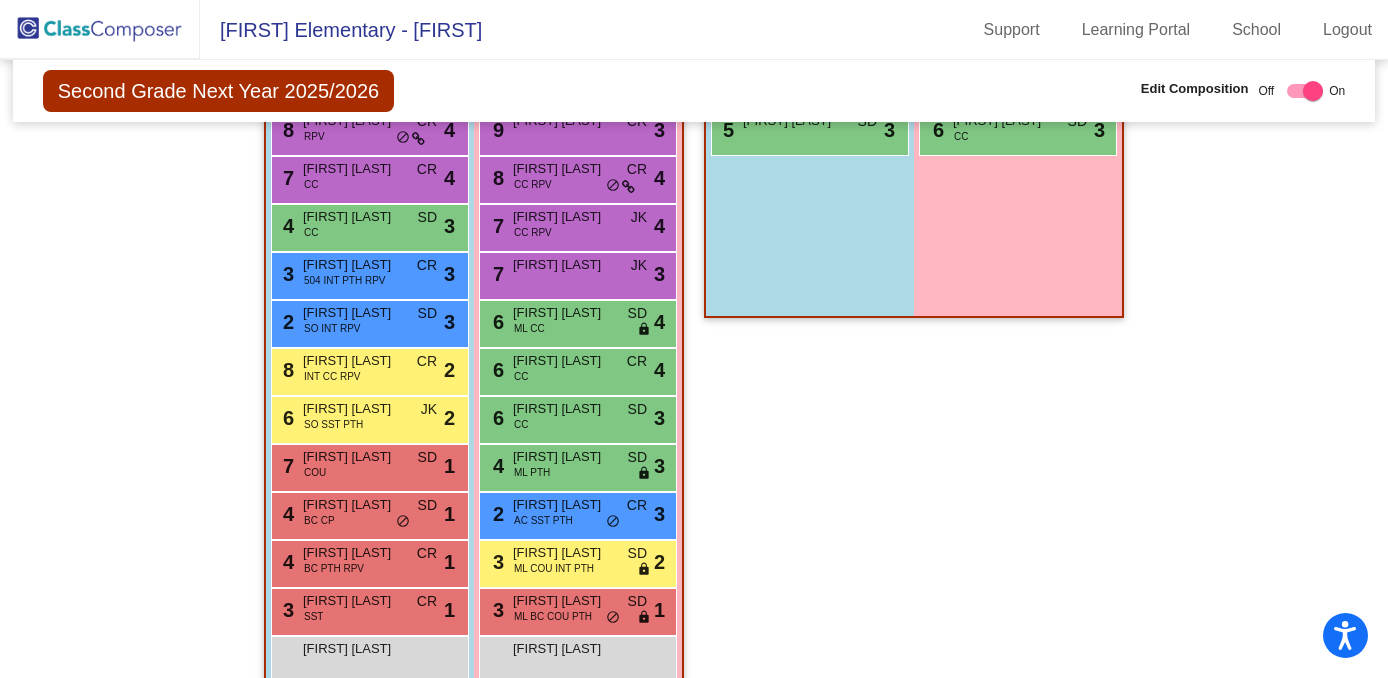 scroll, scrollTop: 1376, scrollLeft: 0, axis: vertical 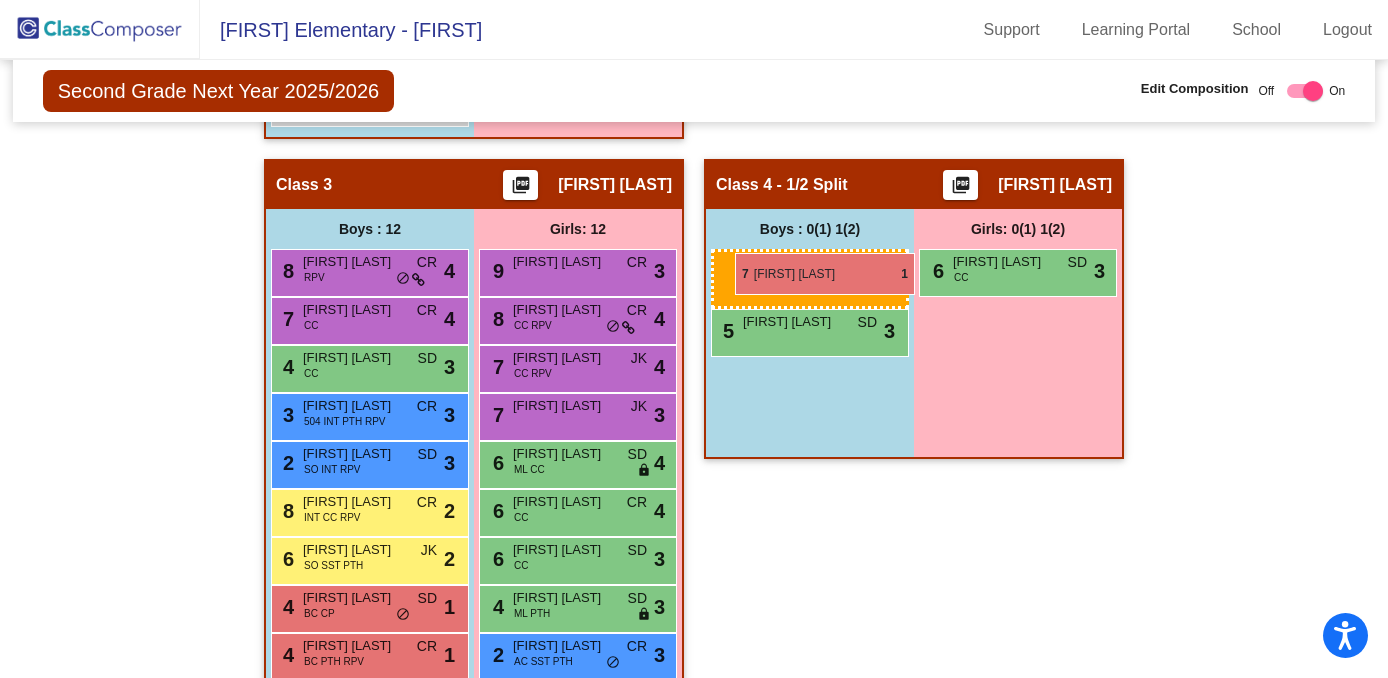 drag, startPoint x: 389, startPoint y: 456, endPoint x: 735, endPoint y: 253, distance: 401.15457 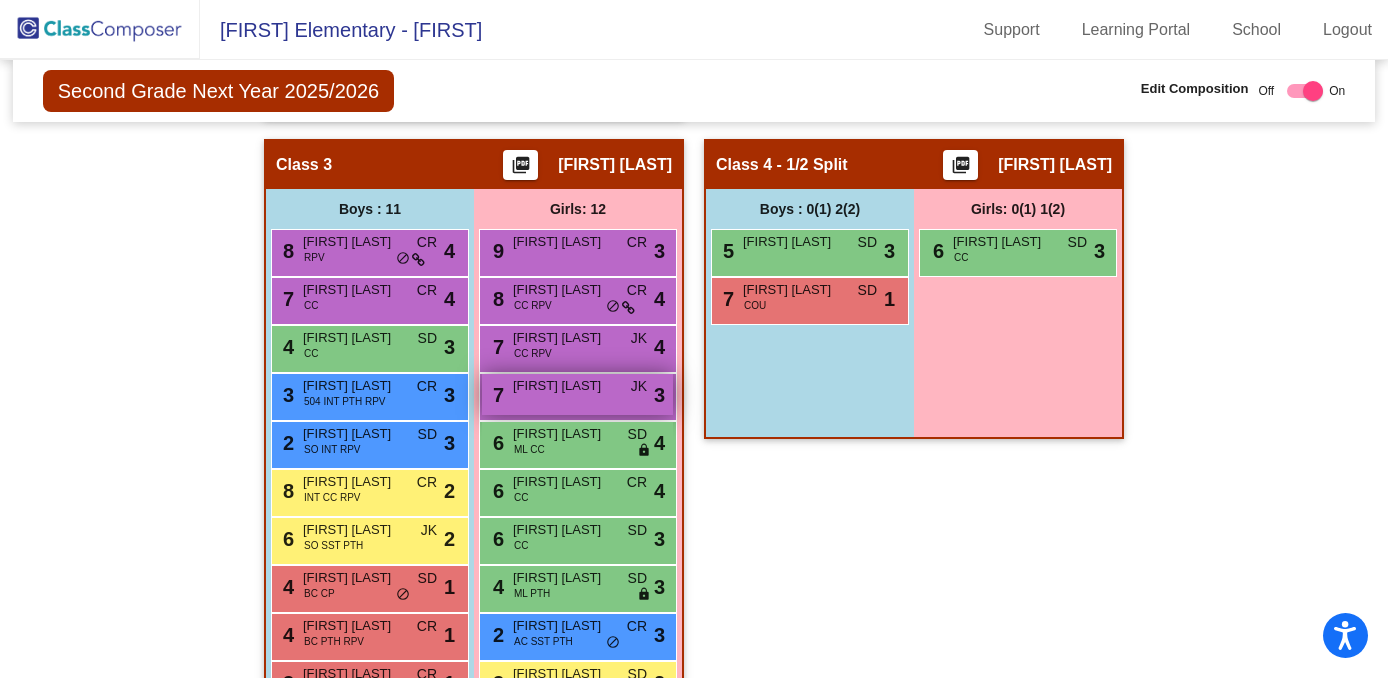 scroll, scrollTop: 1265, scrollLeft: 0, axis: vertical 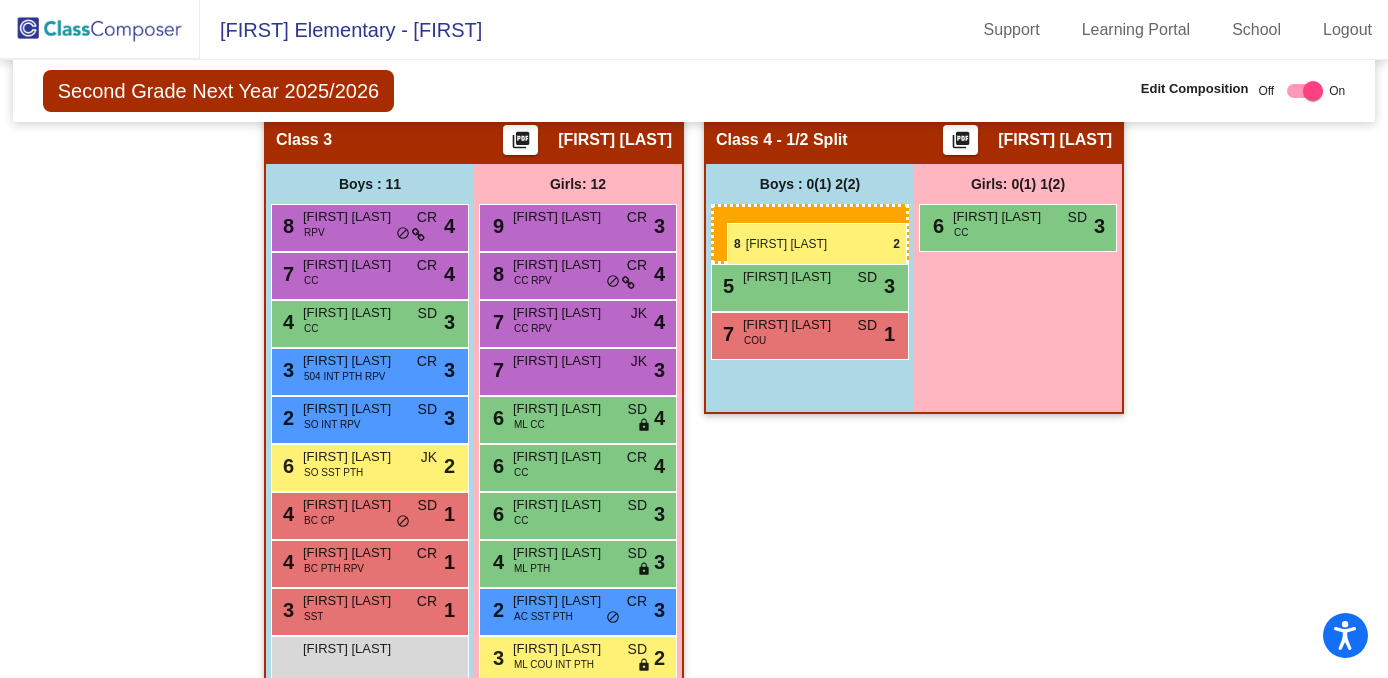 drag, startPoint x: 366, startPoint y: 460, endPoint x: 727, endPoint y: 223, distance: 431.84488 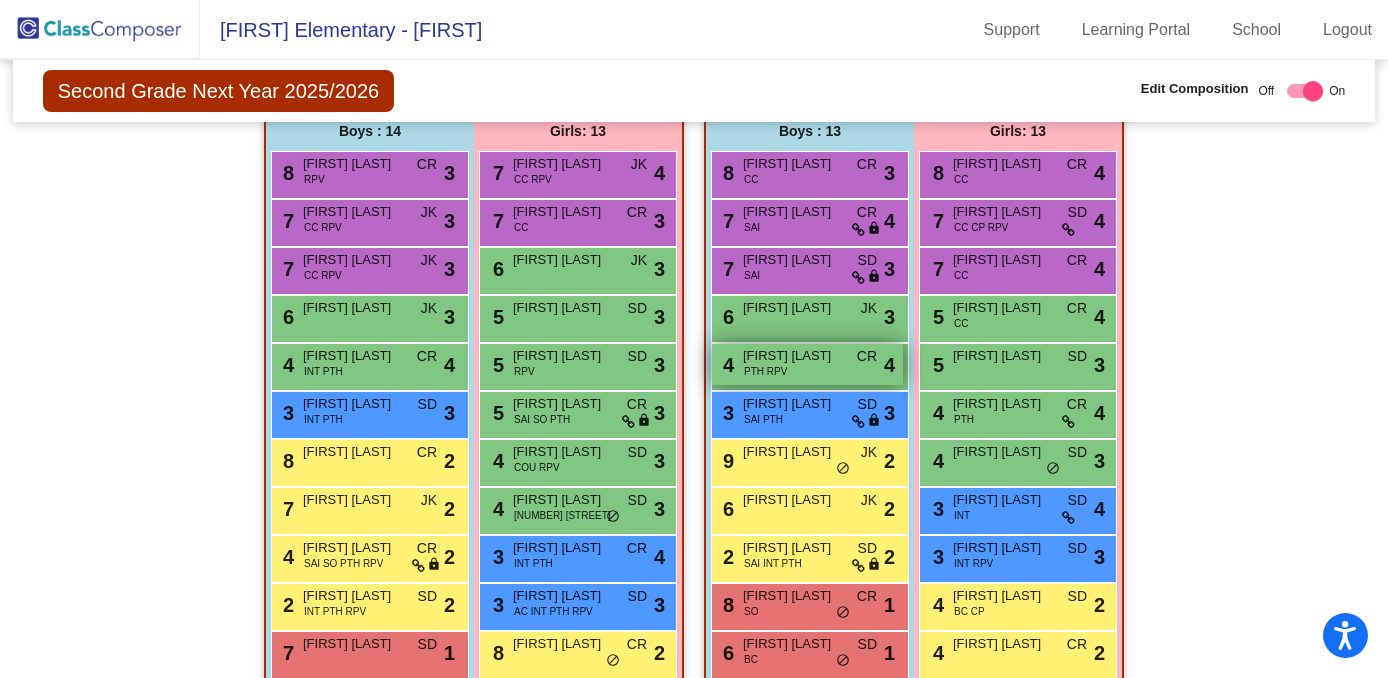 scroll, scrollTop: 530, scrollLeft: 0, axis: vertical 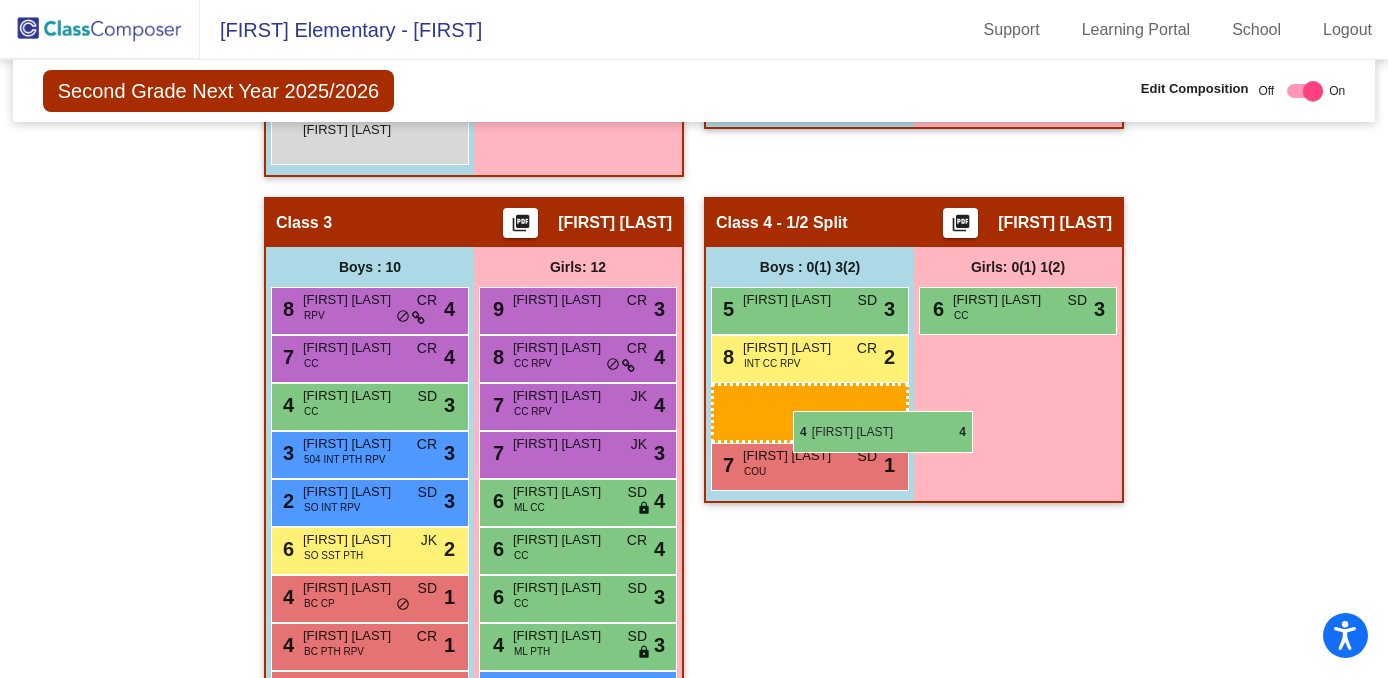 drag, startPoint x: 808, startPoint y: 360, endPoint x: 793, endPoint y: 411, distance: 53.160137 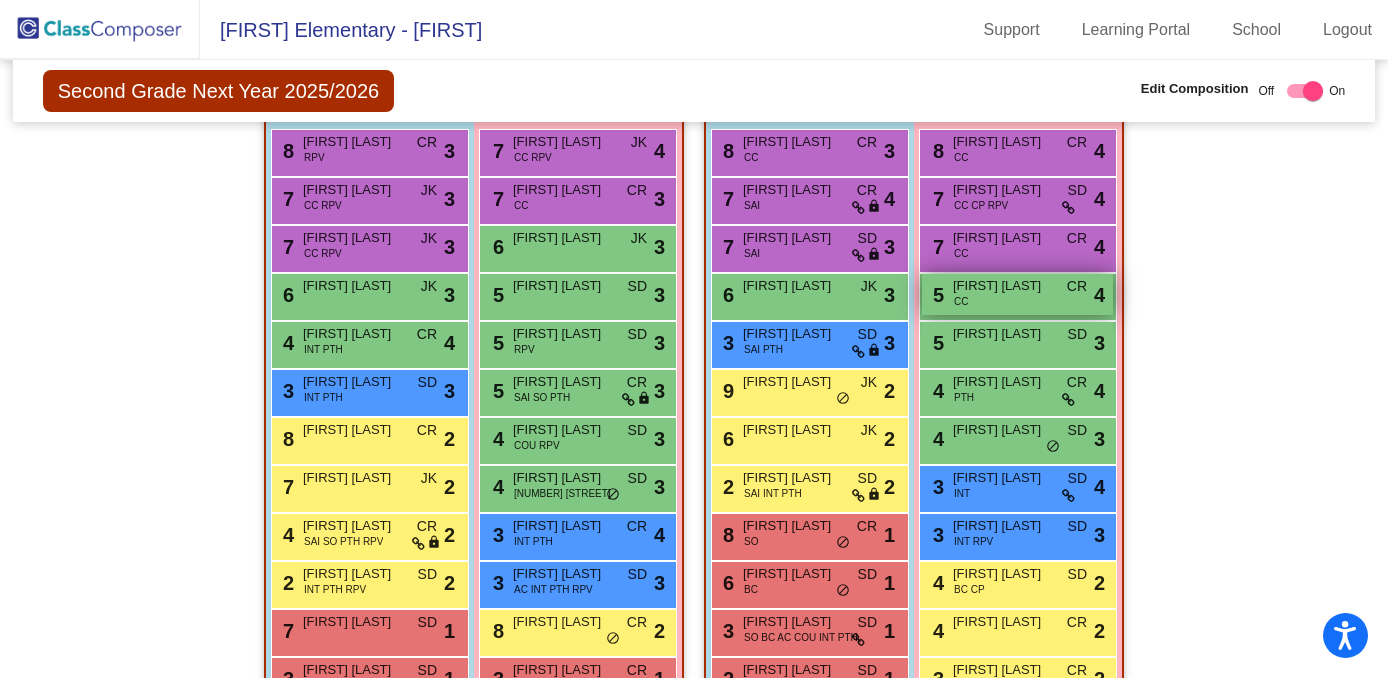 scroll, scrollTop: 488, scrollLeft: 0, axis: vertical 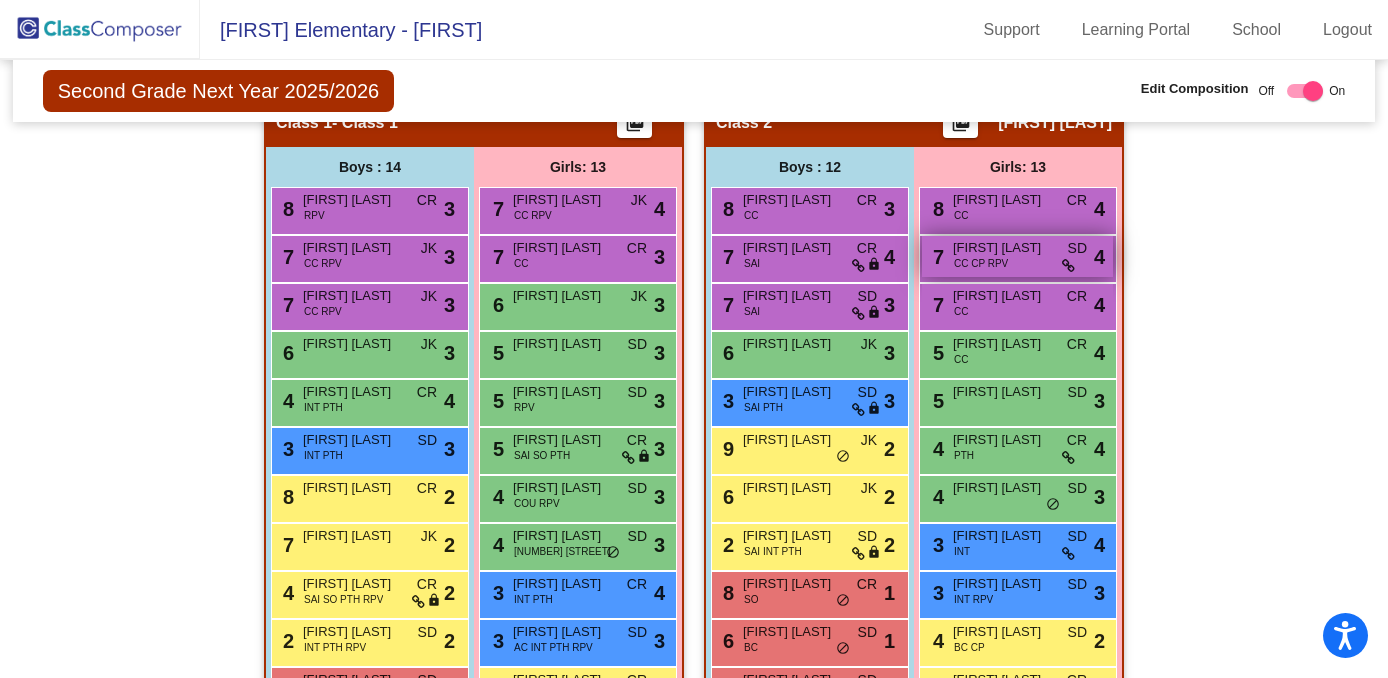 click on "CC CP RPV" at bounding box center (981, 263) 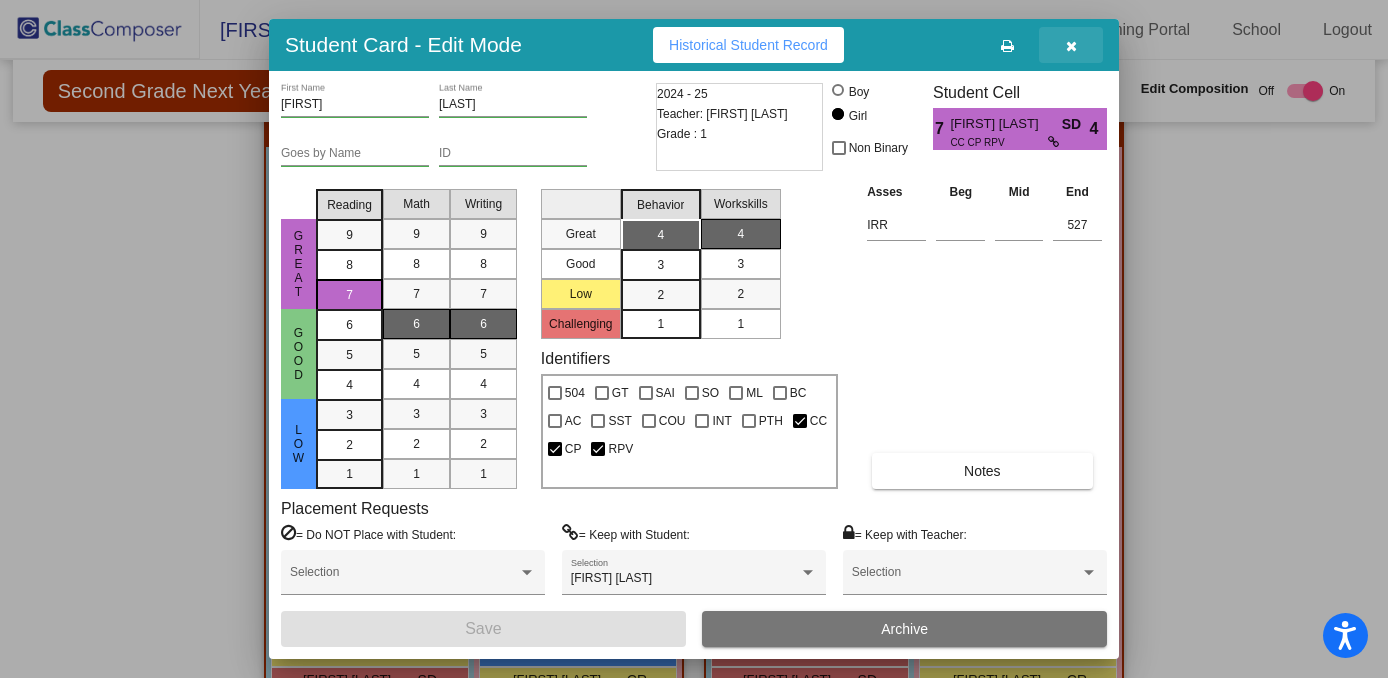 click at bounding box center (1071, 46) 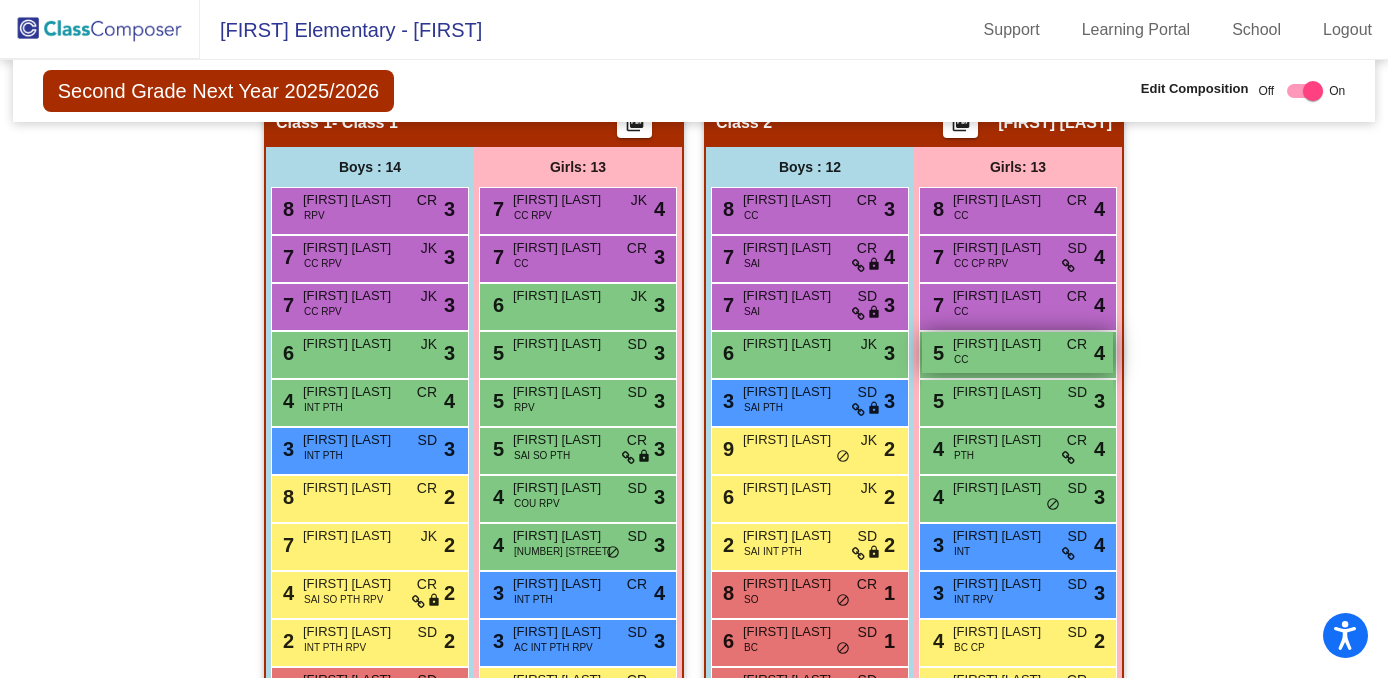 scroll, scrollTop: 480, scrollLeft: 0, axis: vertical 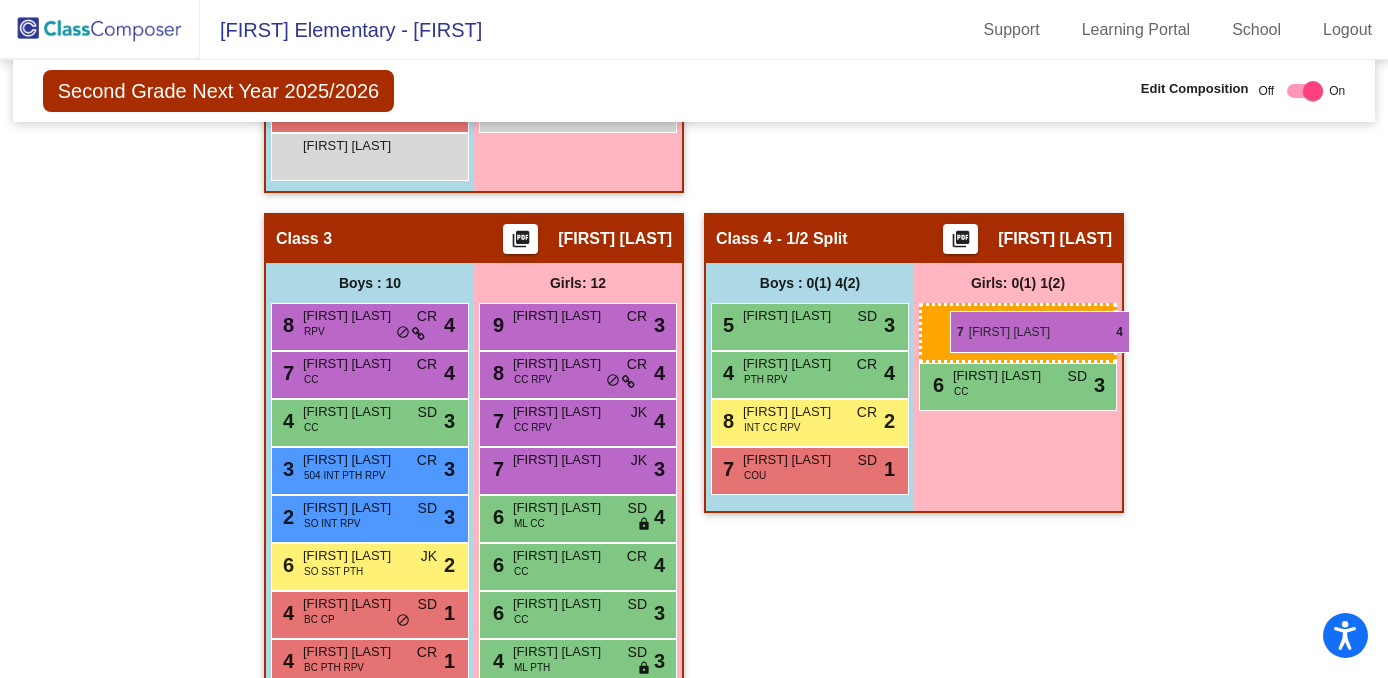 drag, startPoint x: 973, startPoint y: 325, endPoint x: 950, endPoint y: 311, distance: 26.925823 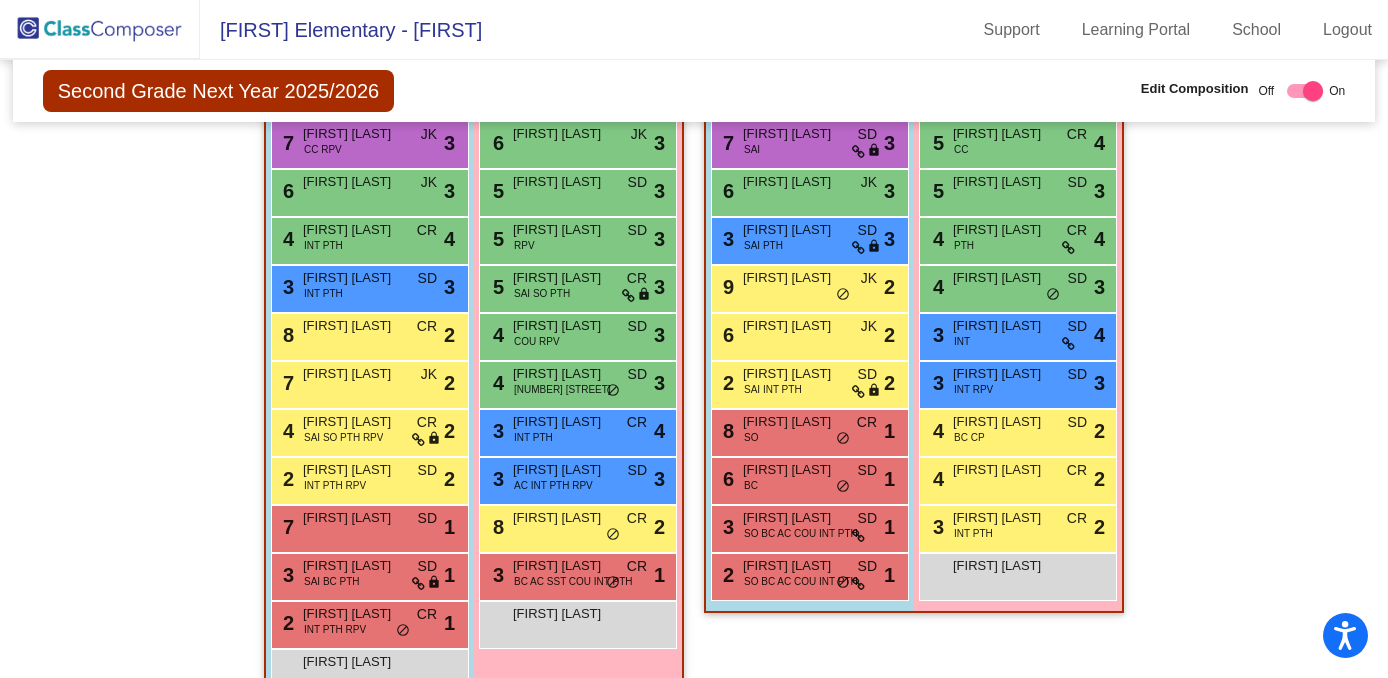 scroll, scrollTop: 673, scrollLeft: 0, axis: vertical 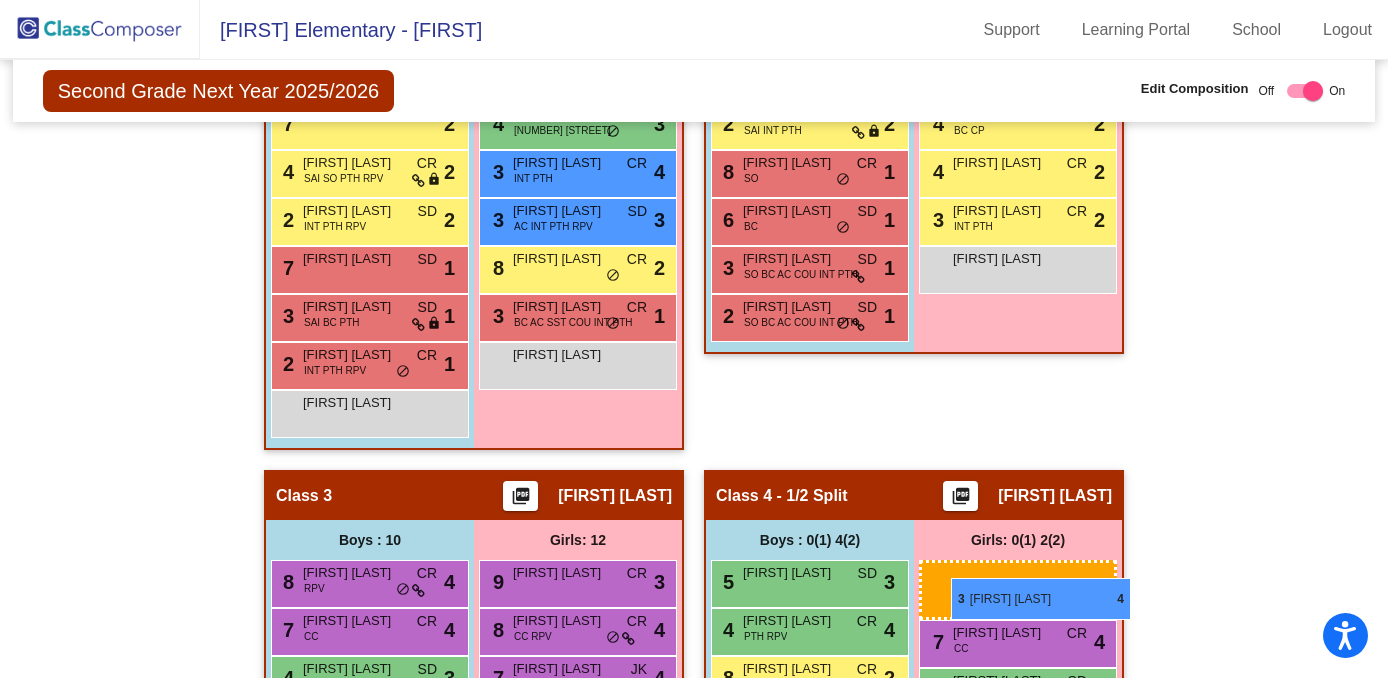 drag, startPoint x: 983, startPoint y: 308, endPoint x: 951, endPoint y: 578, distance: 271.88968 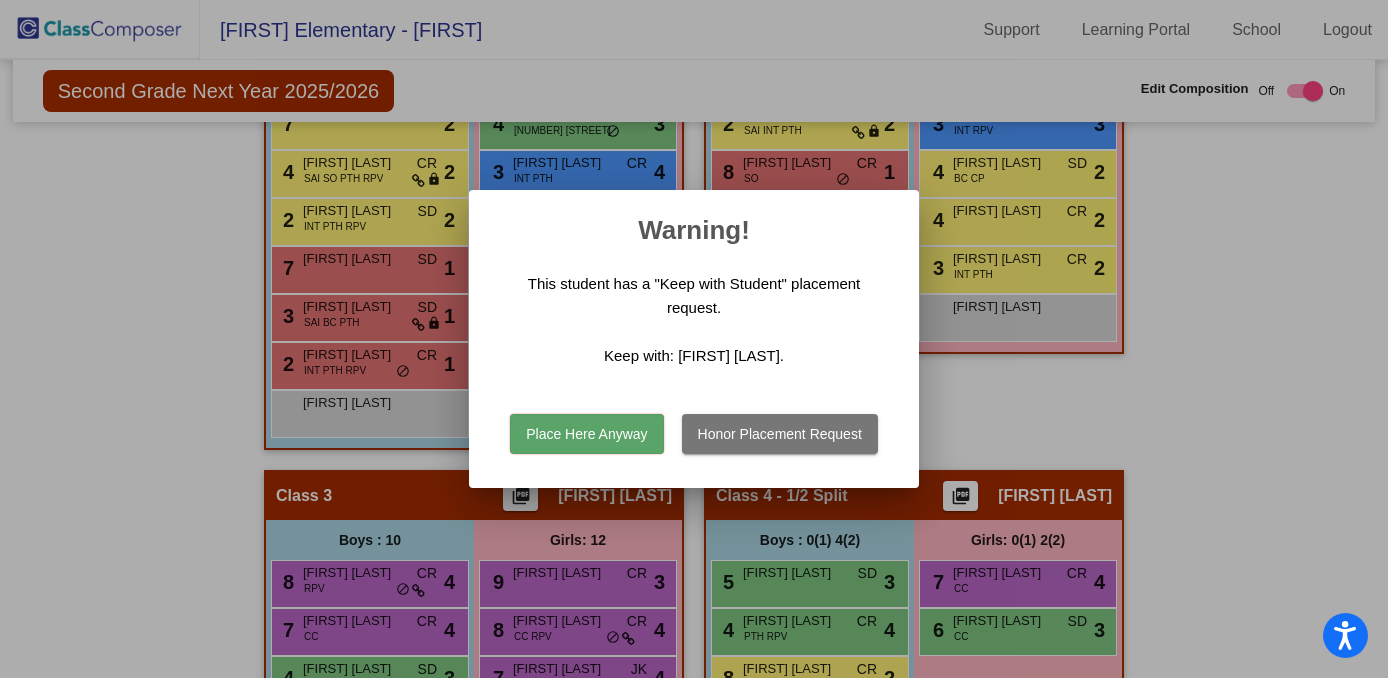 click on "Place Here Anyway" at bounding box center (586, 434) 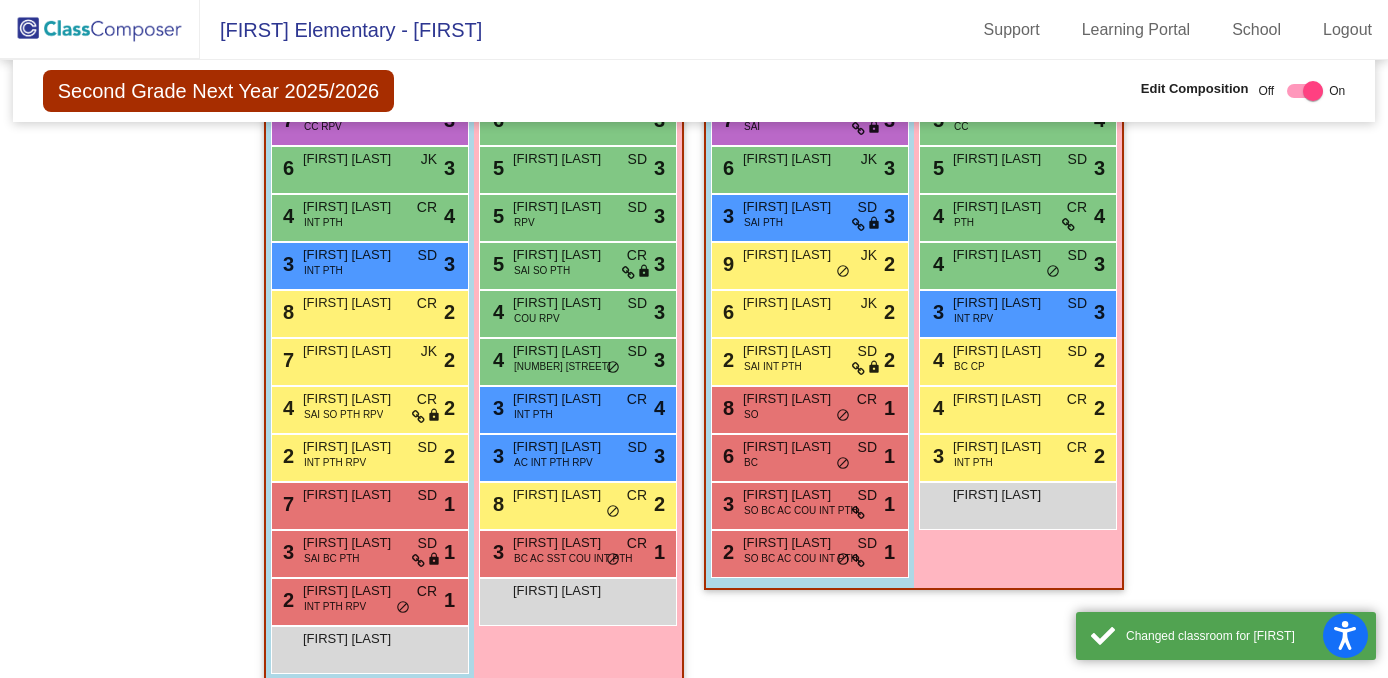 scroll, scrollTop: 598, scrollLeft: 0, axis: vertical 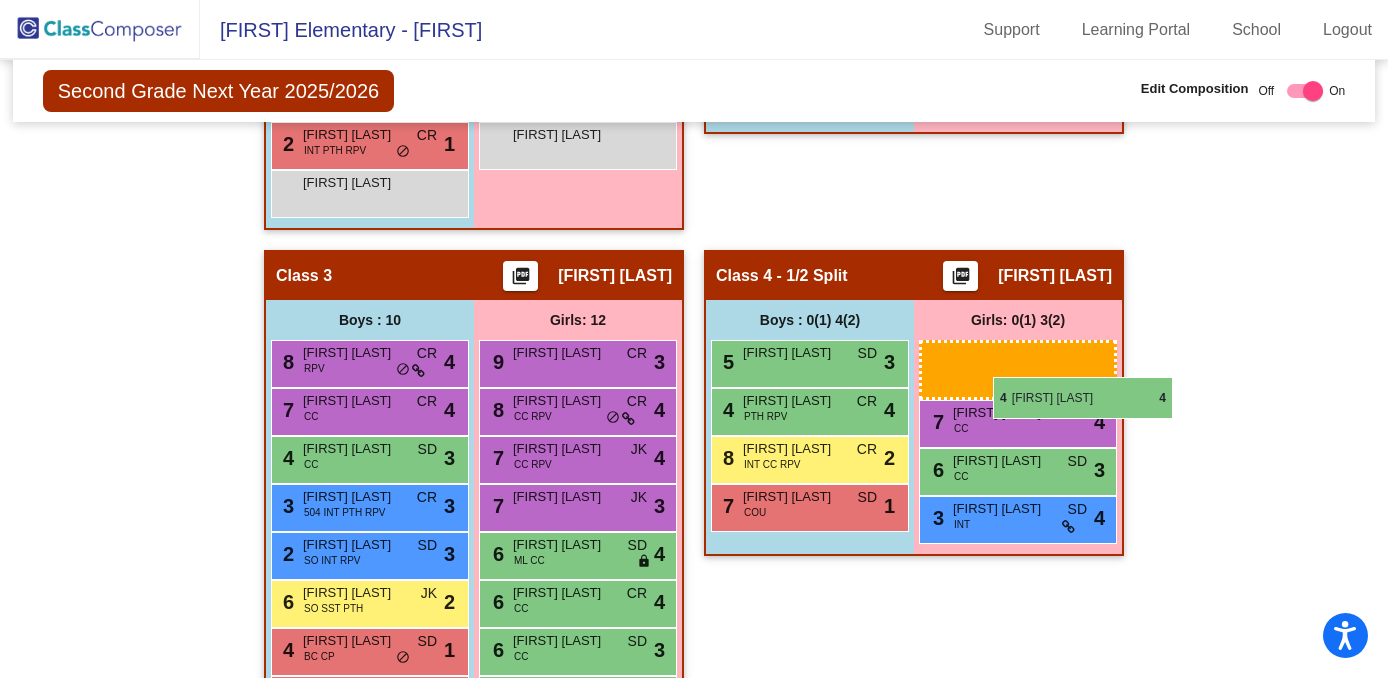 drag, startPoint x: 1020, startPoint y: 294, endPoint x: 993, endPoint y: 377, distance: 87.28116 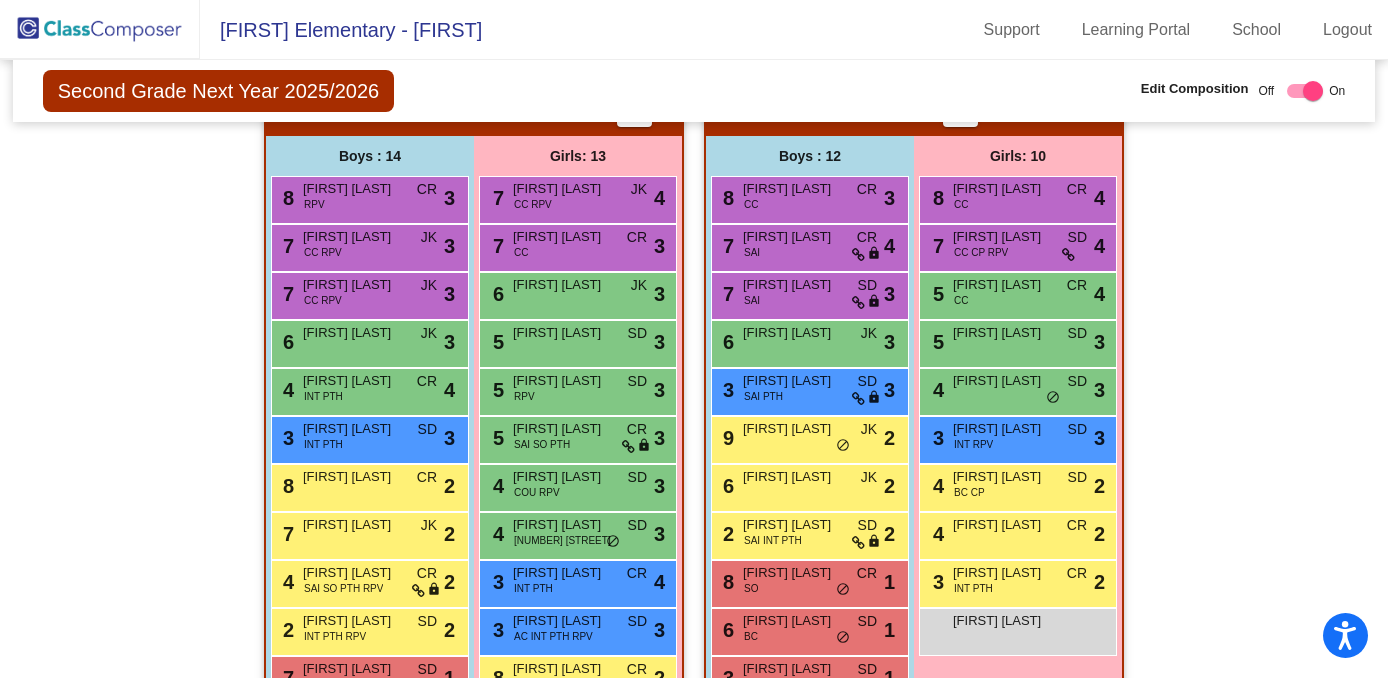 scroll, scrollTop: 497, scrollLeft: 0, axis: vertical 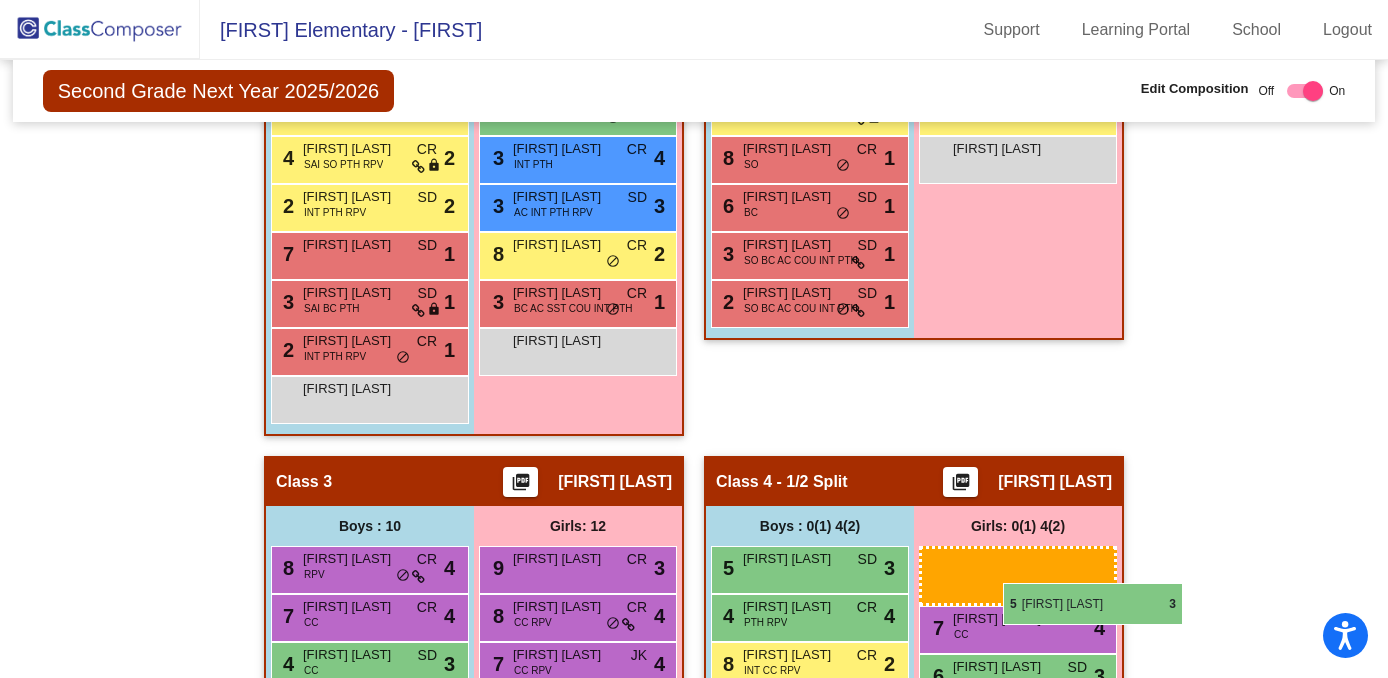 drag, startPoint x: 1008, startPoint y: 351, endPoint x: 1003, endPoint y: 583, distance: 232.05388 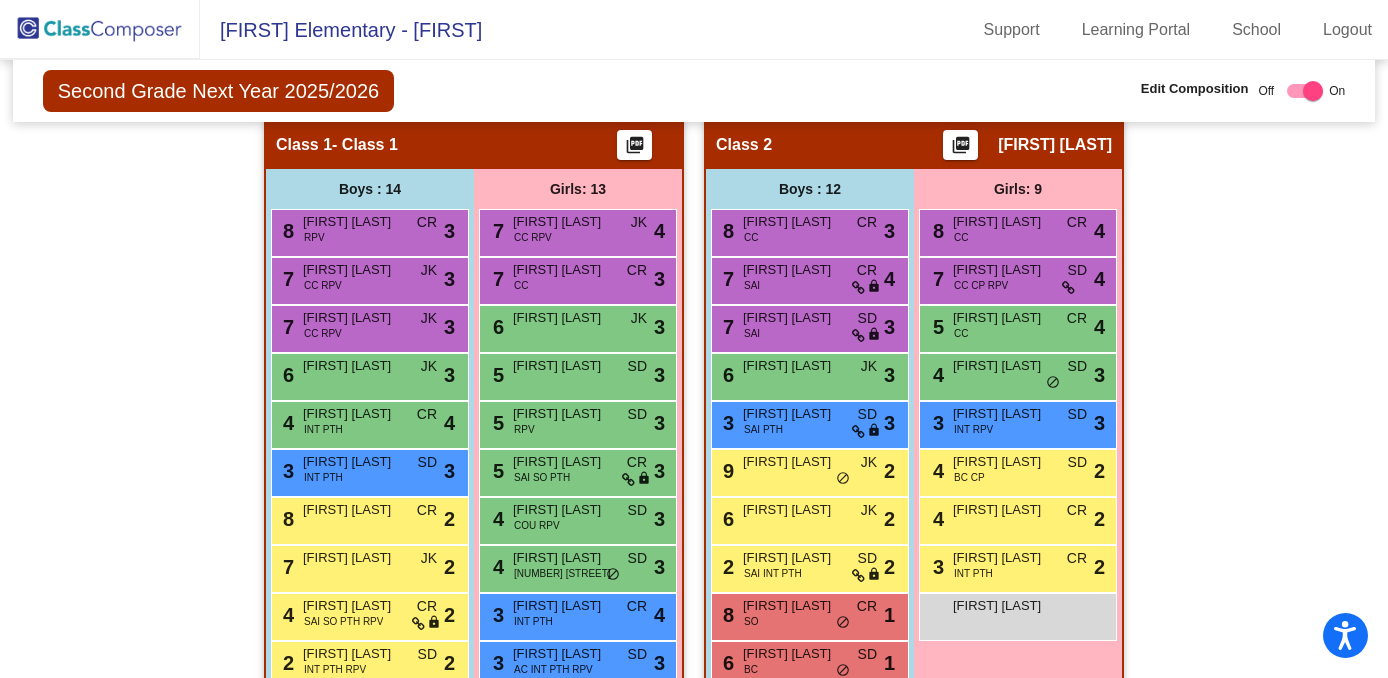 scroll, scrollTop: 462, scrollLeft: 0, axis: vertical 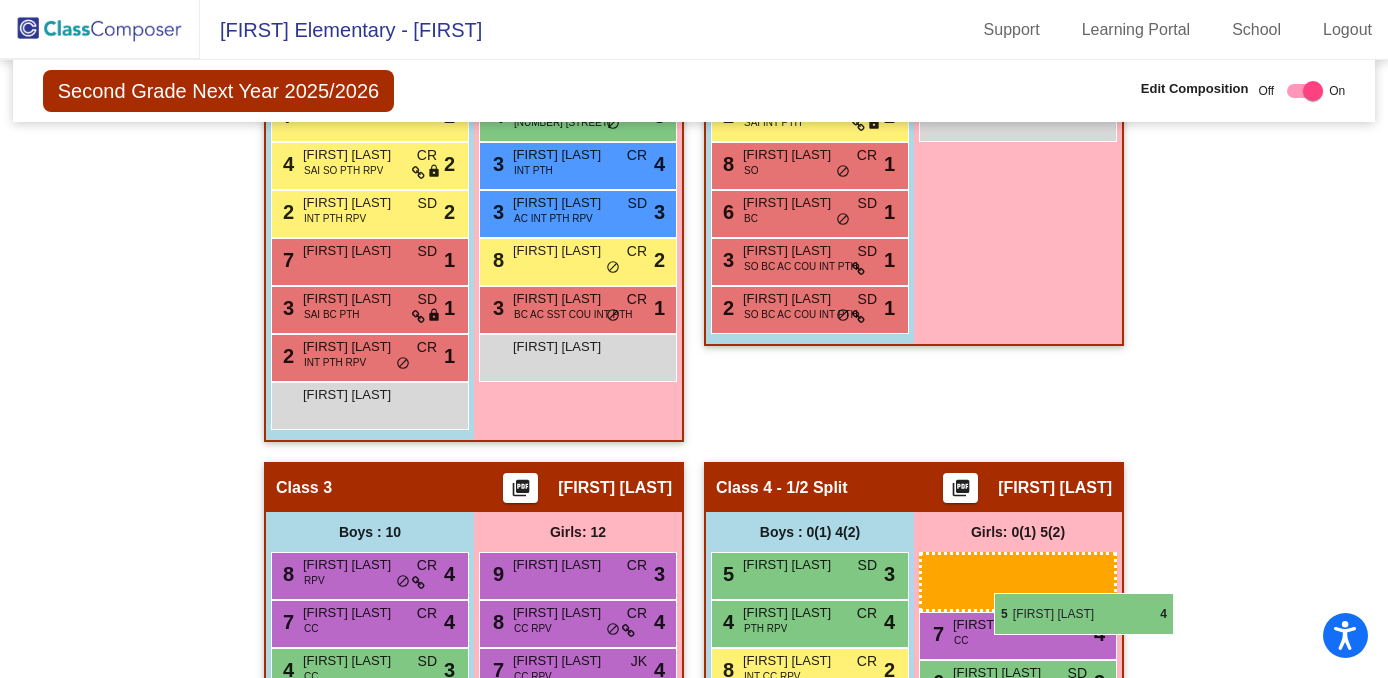 drag, startPoint x: 990, startPoint y: 339, endPoint x: 994, endPoint y: 593, distance: 254.0315 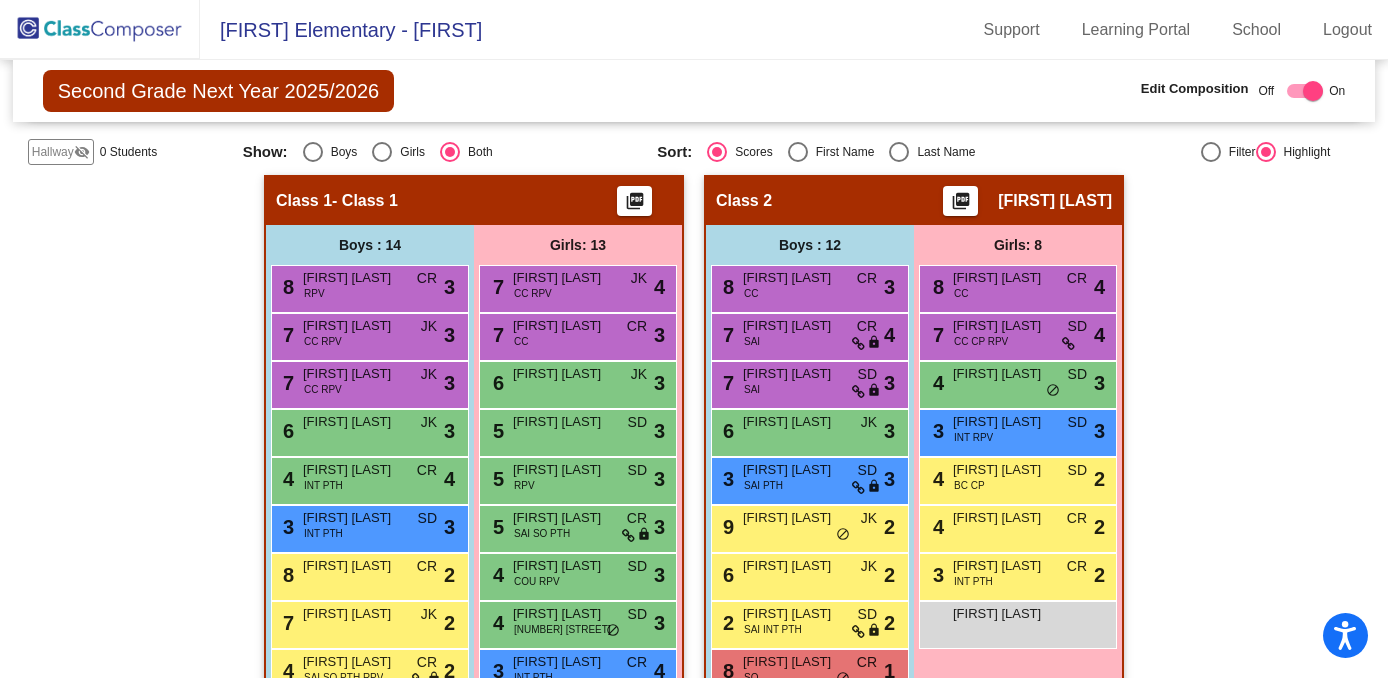 scroll, scrollTop: 413, scrollLeft: 0, axis: vertical 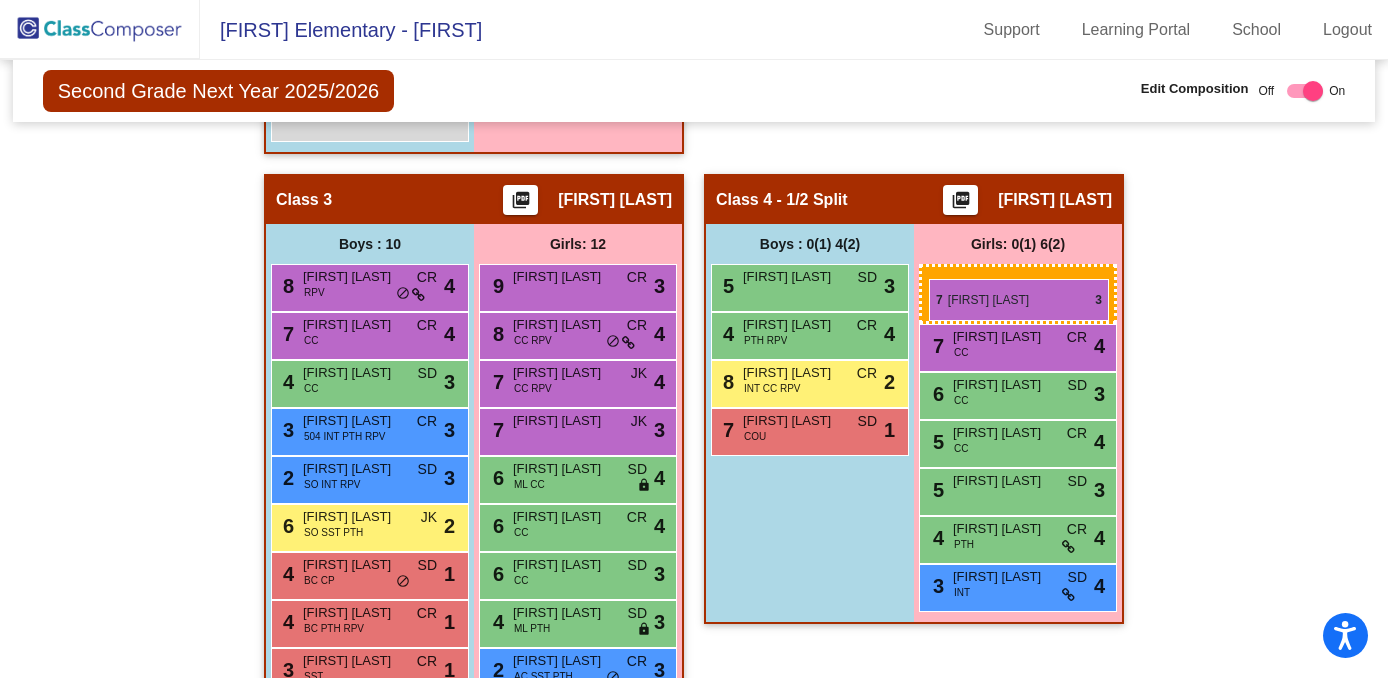 drag, startPoint x: 582, startPoint y: 331, endPoint x: 929, endPoint y: 279, distance: 350.87463 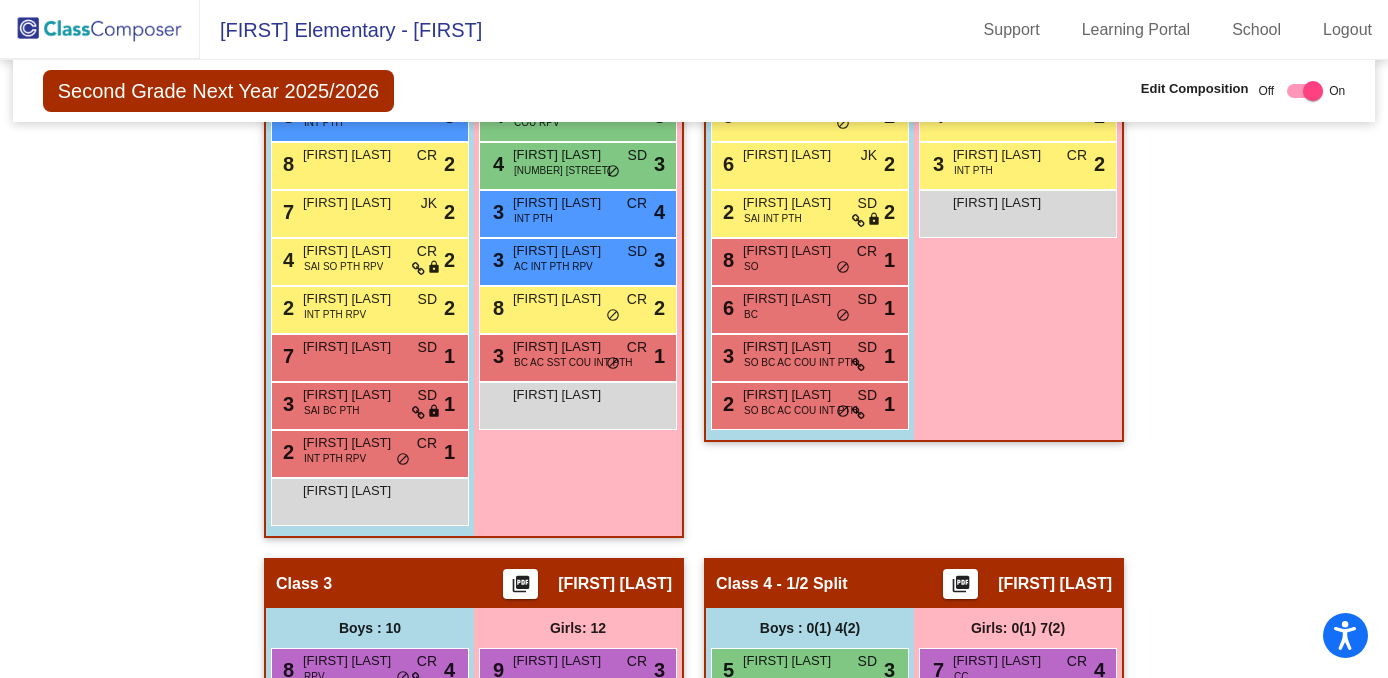 scroll, scrollTop: 832, scrollLeft: 0, axis: vertical 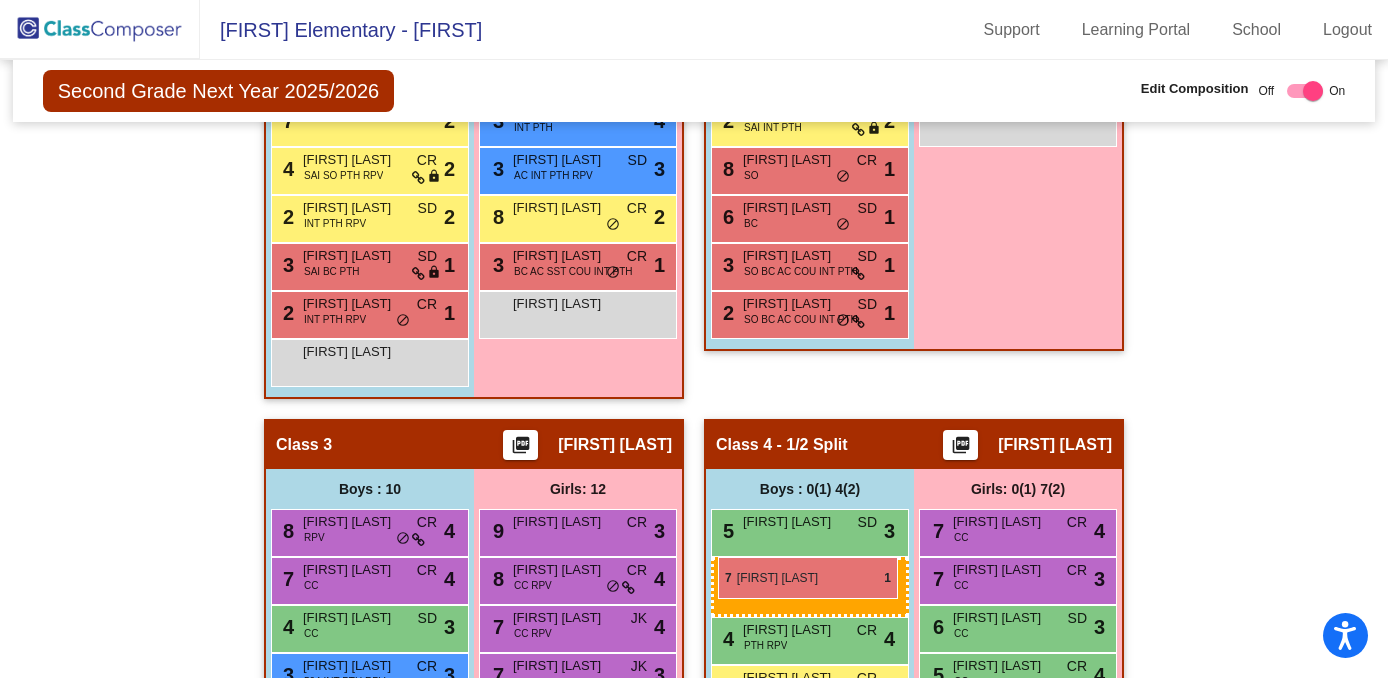 drag, startPoint x: 362, startPoint y: 340, endPoint x: 718, endPoint y: 557, distance: 416.92325 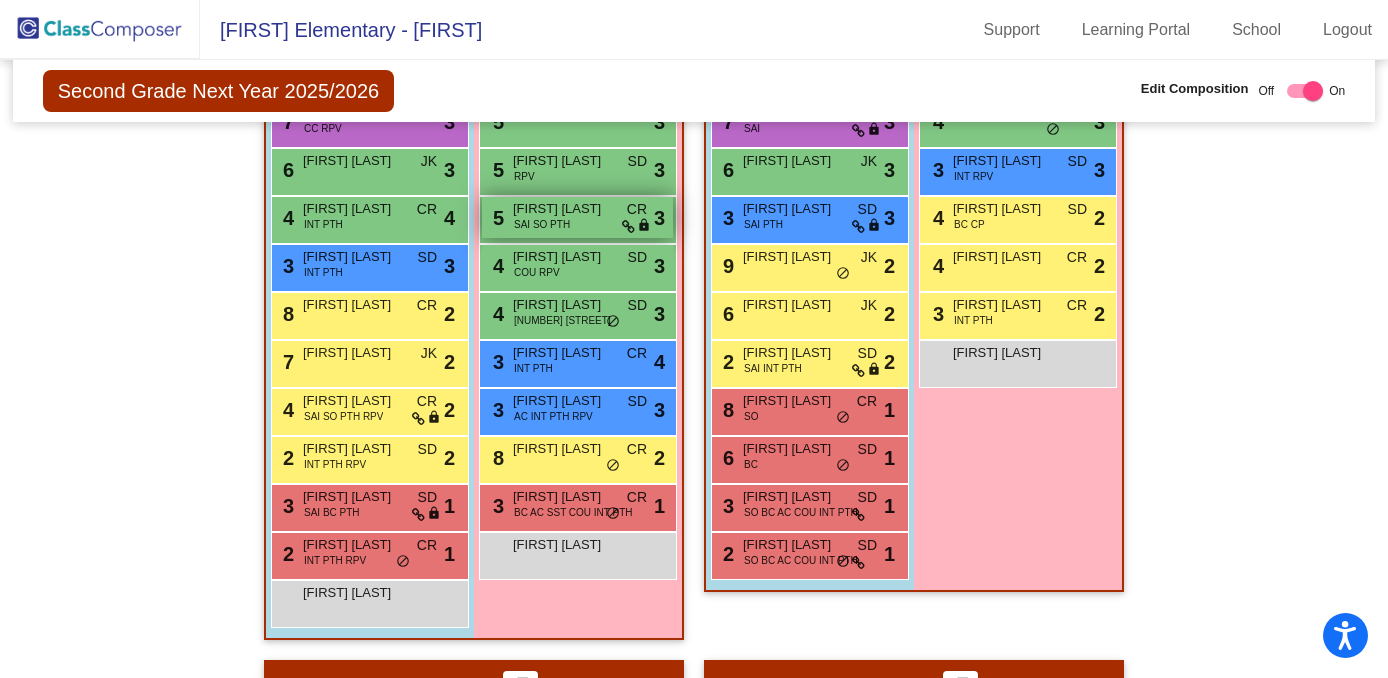 scroll, scrollTop: 684, scrollLeft: 0, axis: vertical 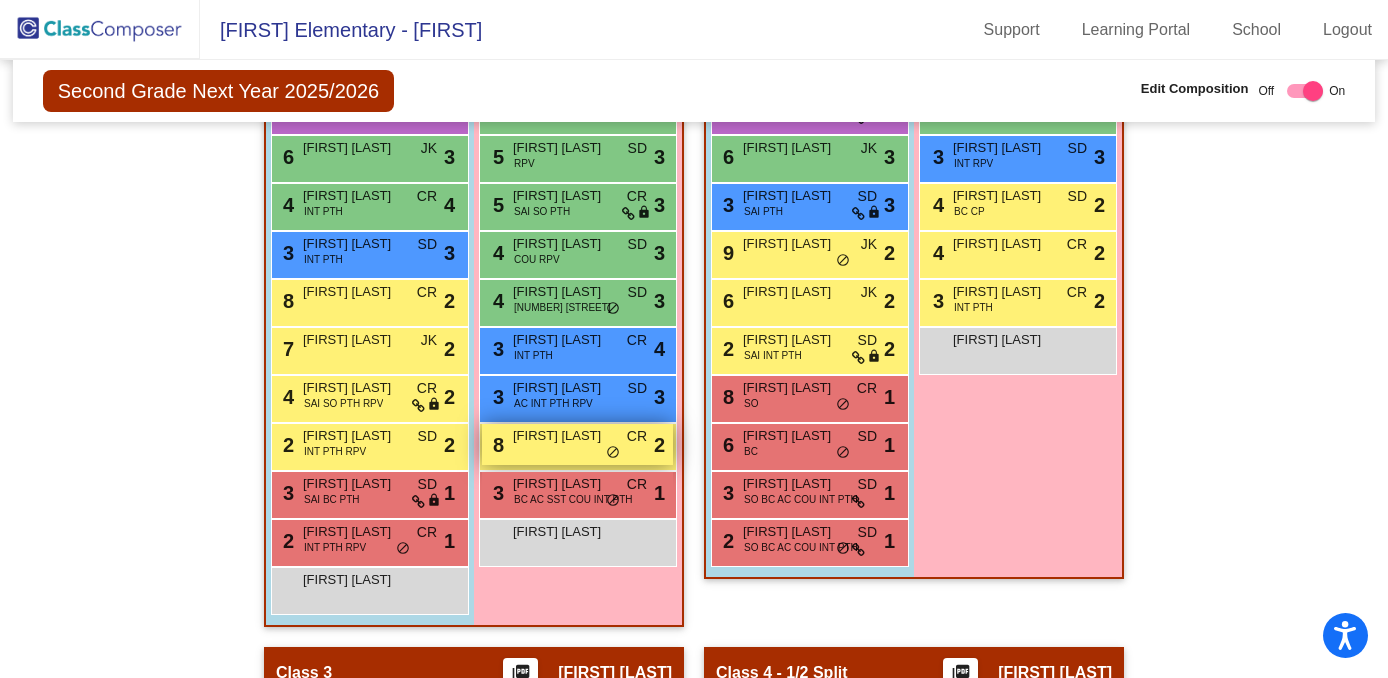 click on "8 [FIRST] [LAST] CR lock do_not_disturb_alt 2" at bounding box center [577, 444] 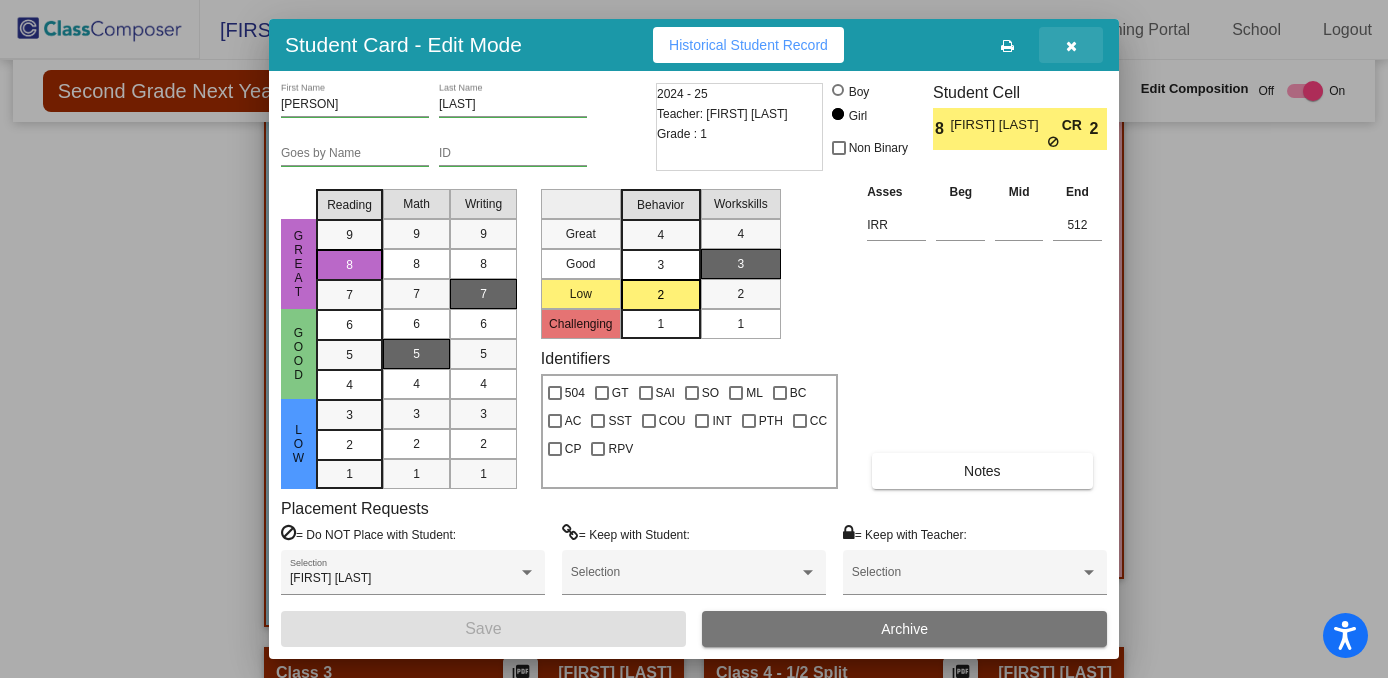 click at bounding box center [1071, 45] 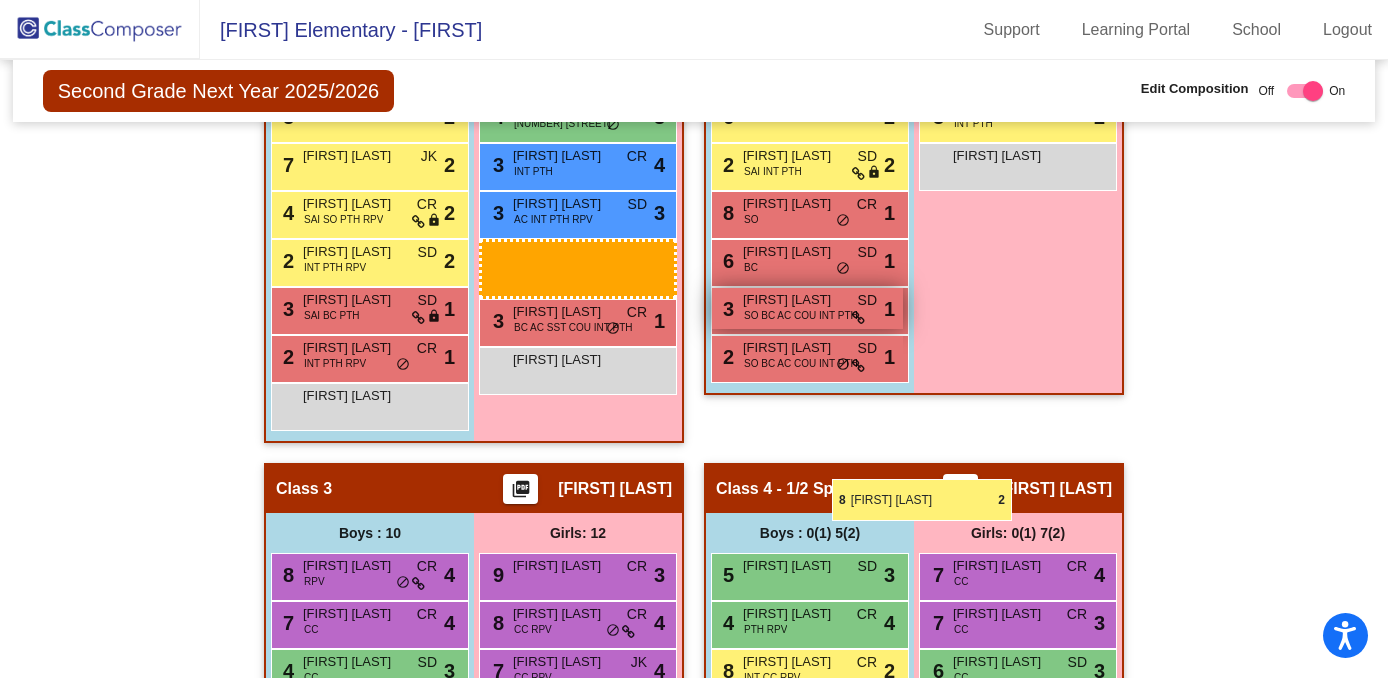 scroll, scrollTop: 1025, scrollLeft: 0, axis: vertical 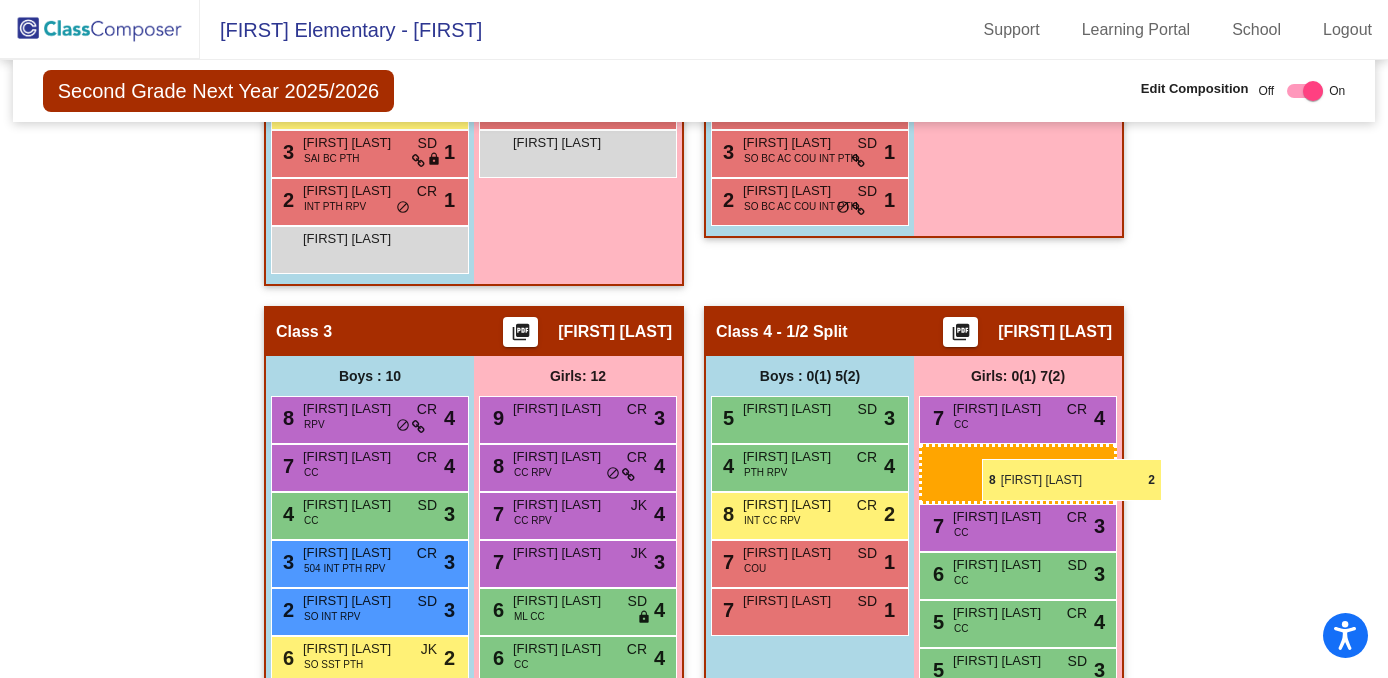 drag, startPoint x: 583, startPoint y: 449, endPoint x: 982, endPoint y: 459, distance: 399.1253 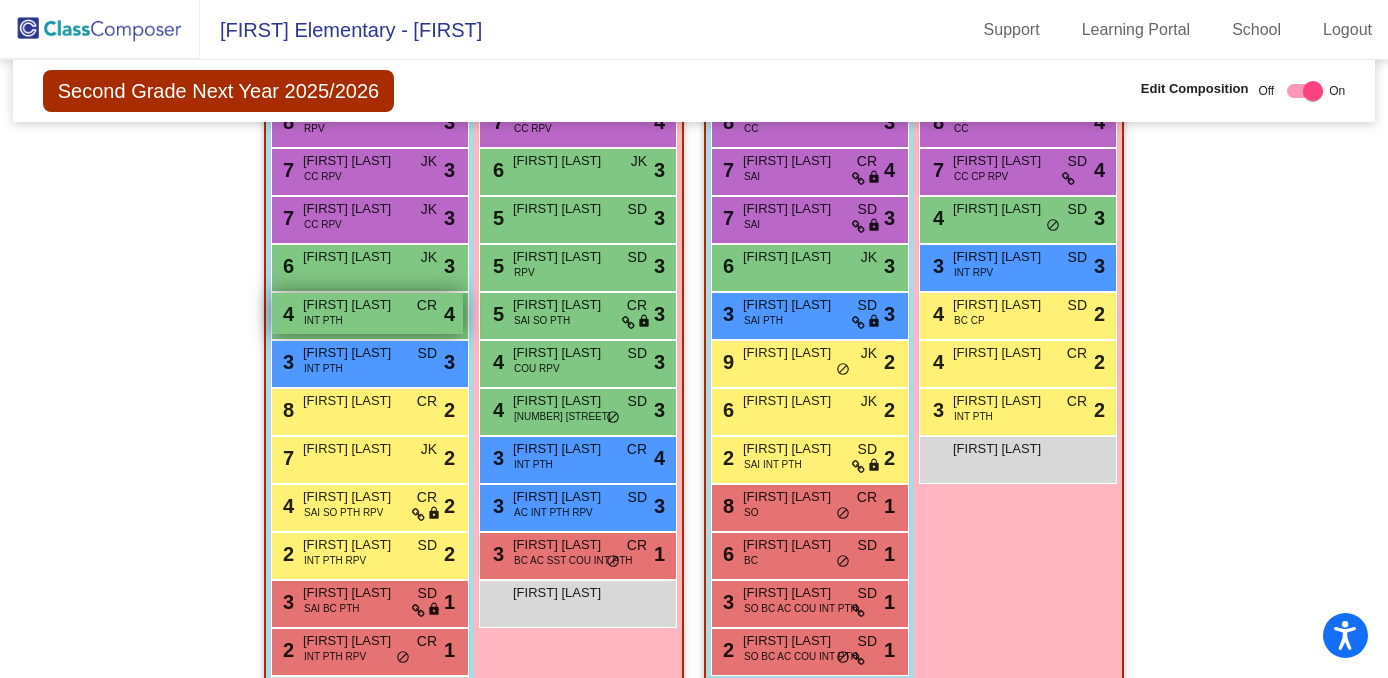 scroll, scrollTop: 599, scrollLeft: 0, axis: vertical 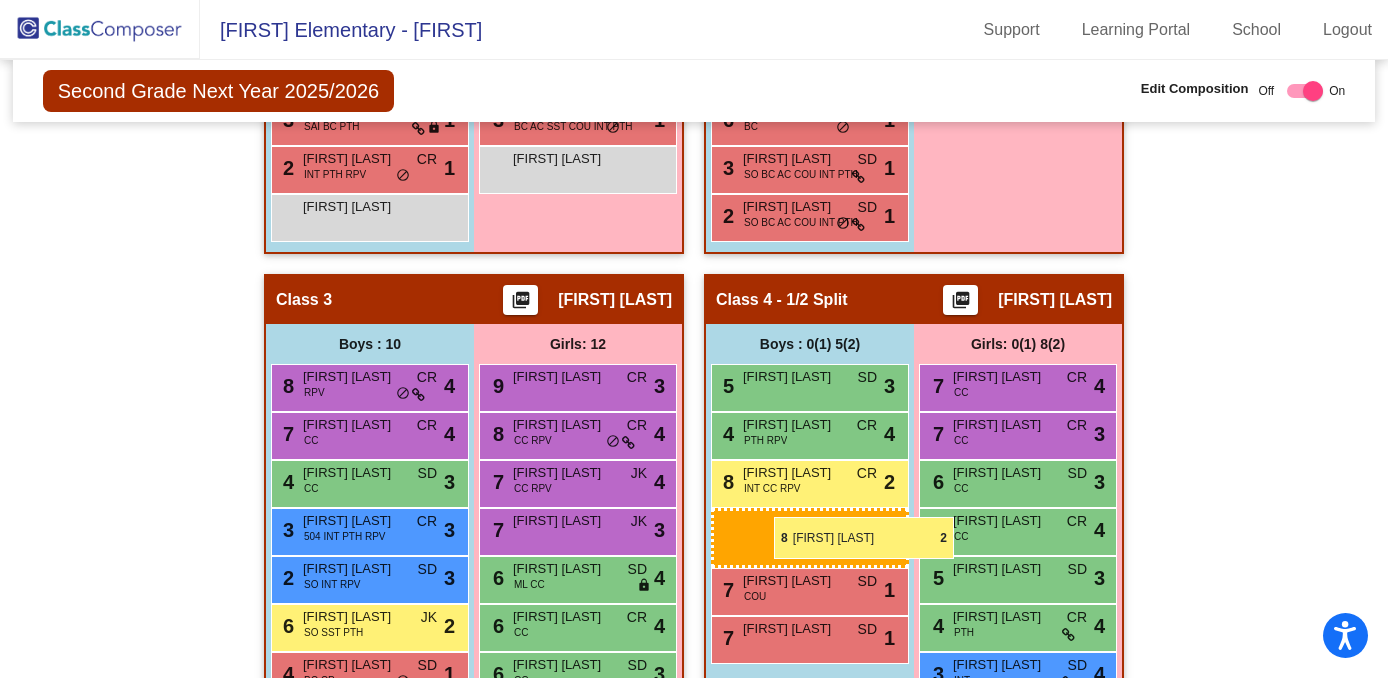 drag, startPoint x: 362, startPoint y: 389, endPoint x: 774, endPoint y: 517, distance: 431.42554 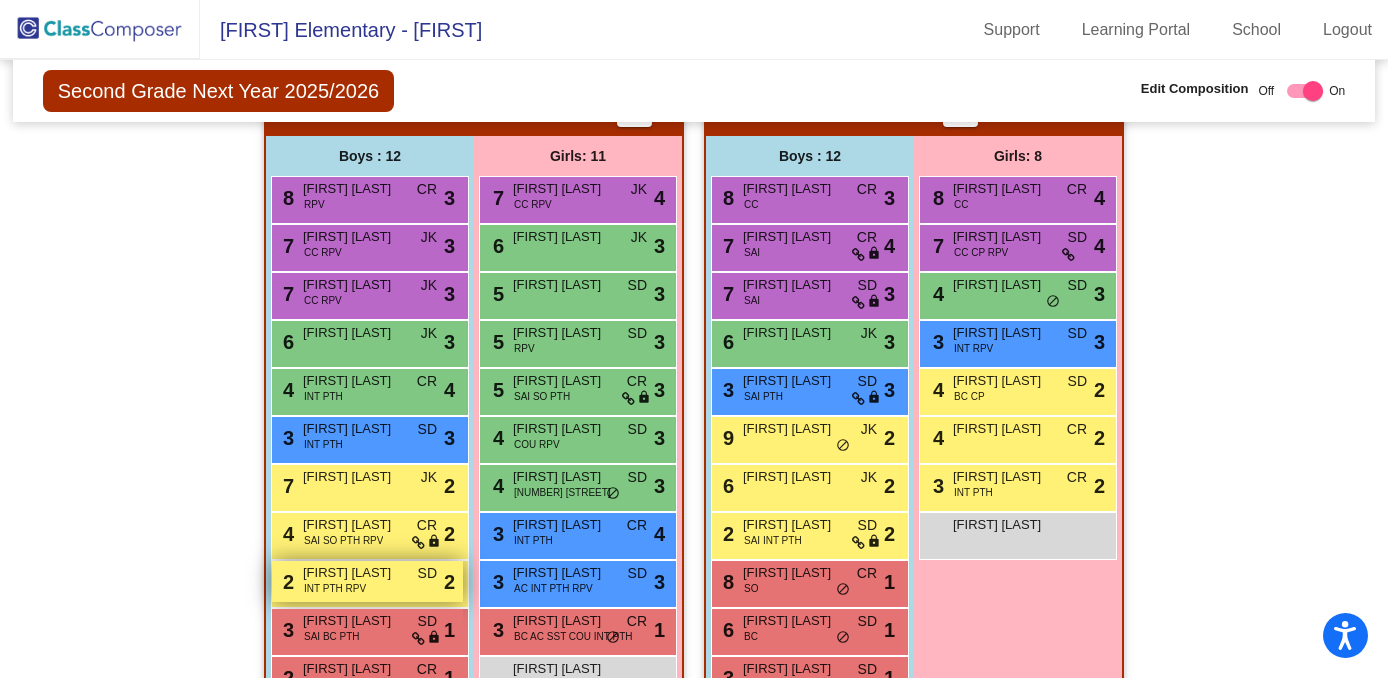 scroll, scrollTop: 496, scrollLeft: 0, axis: vertical 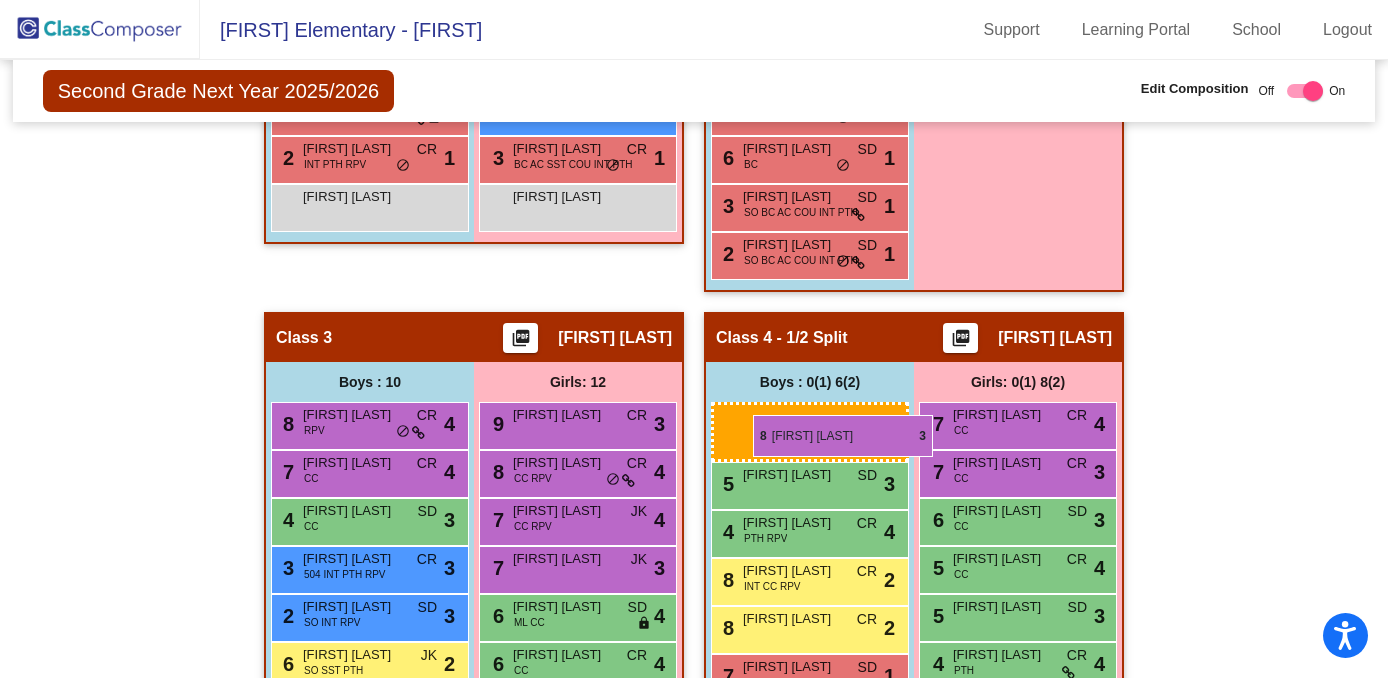 drag, startPoint x: 353, startPoint y: 209, endPoint x: 753, endPoint y: 415, distance: 449.9289 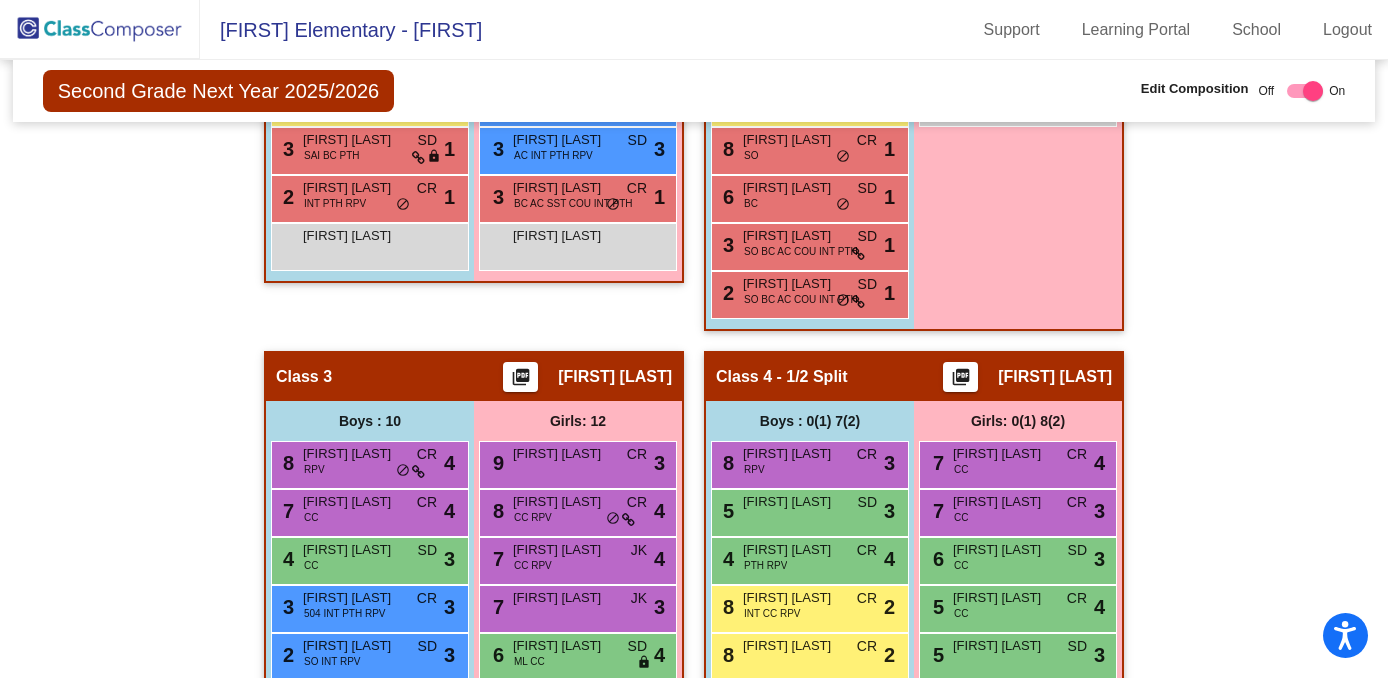 scroll, scrollTop: 903, scrollLeft: 0, axis: vertical 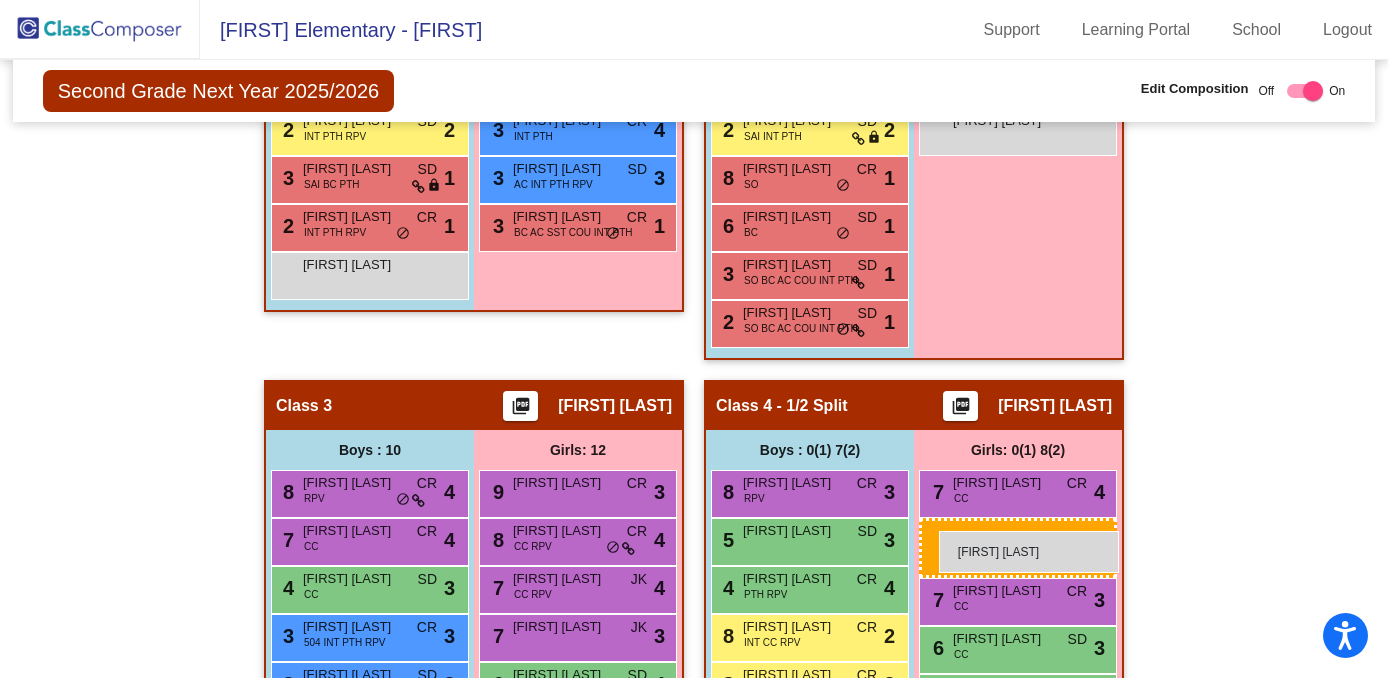 drag, startPoint x: 581, startPoint y: 287, endPoint x: 939, endPoint y: 531, distance: 433.2436 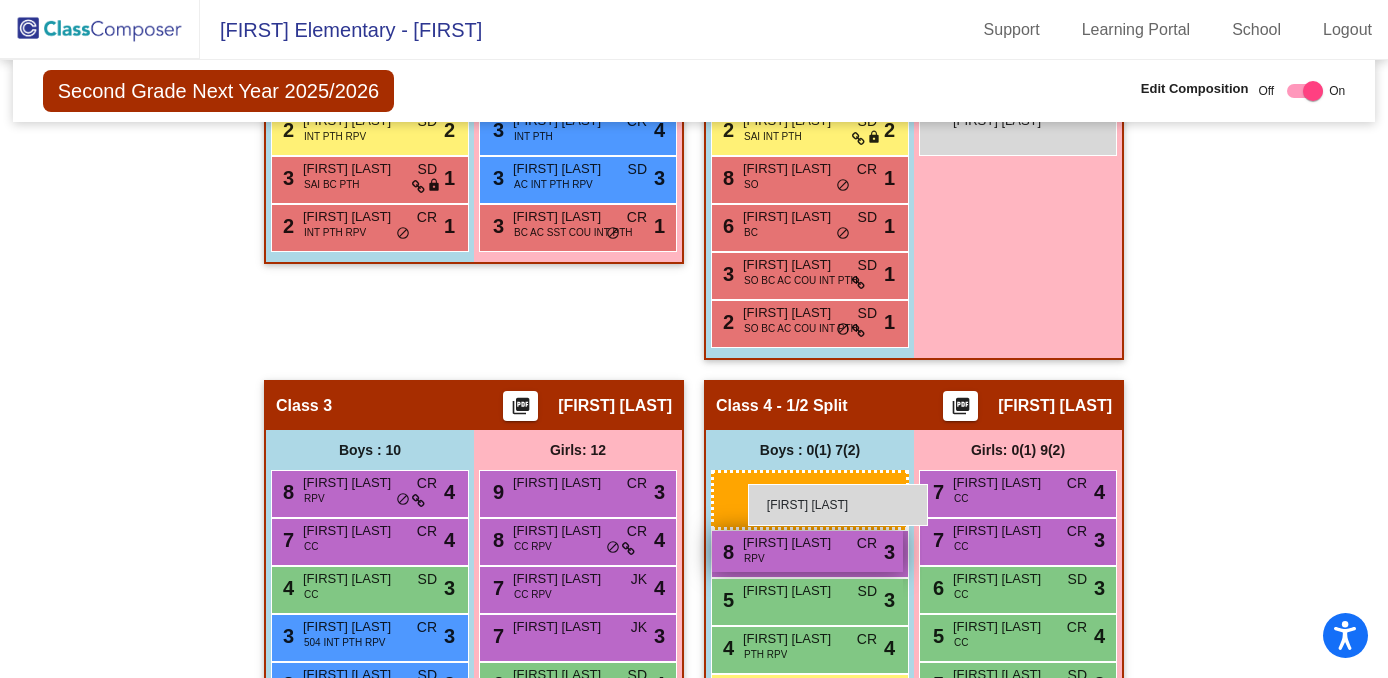 drag, startPoint x: 370, startPoint y: 267, endPoint x: 740, endPoint y: 482, distance: 427.93106 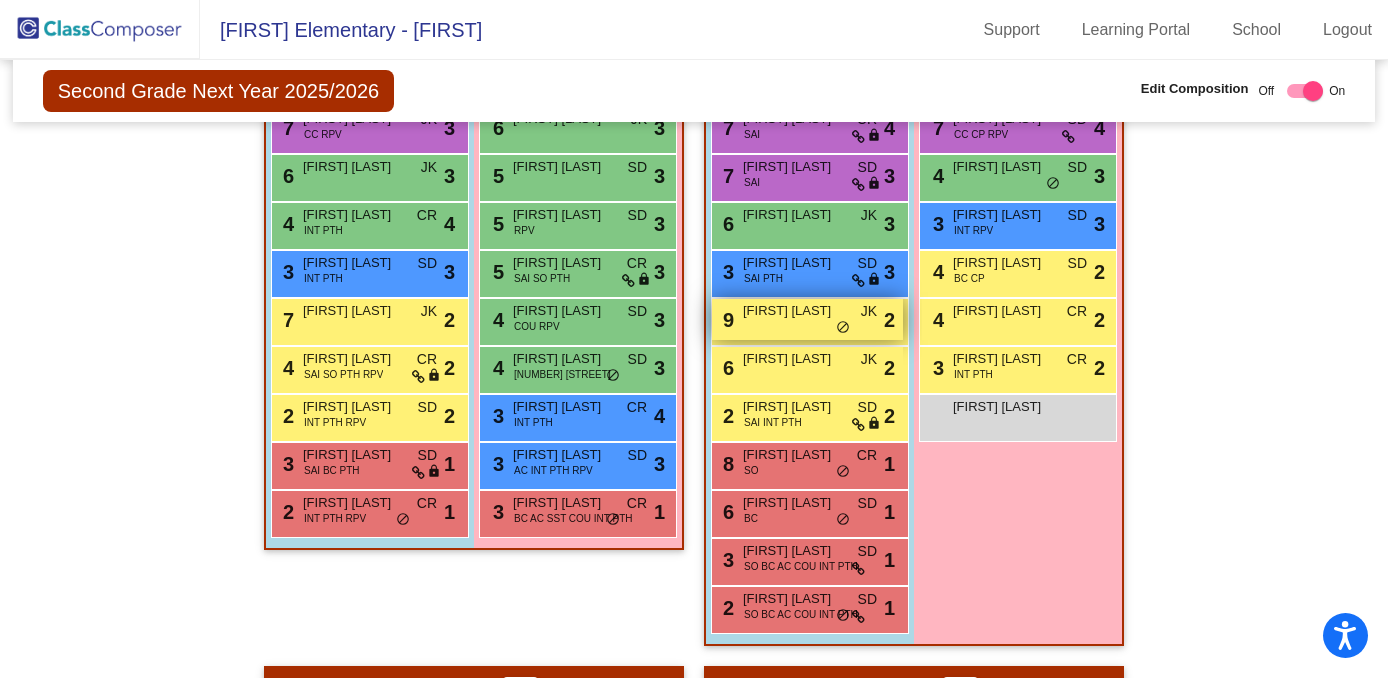 scroll, scrollTop: 630, scrollLeft: 0, axis: vertical 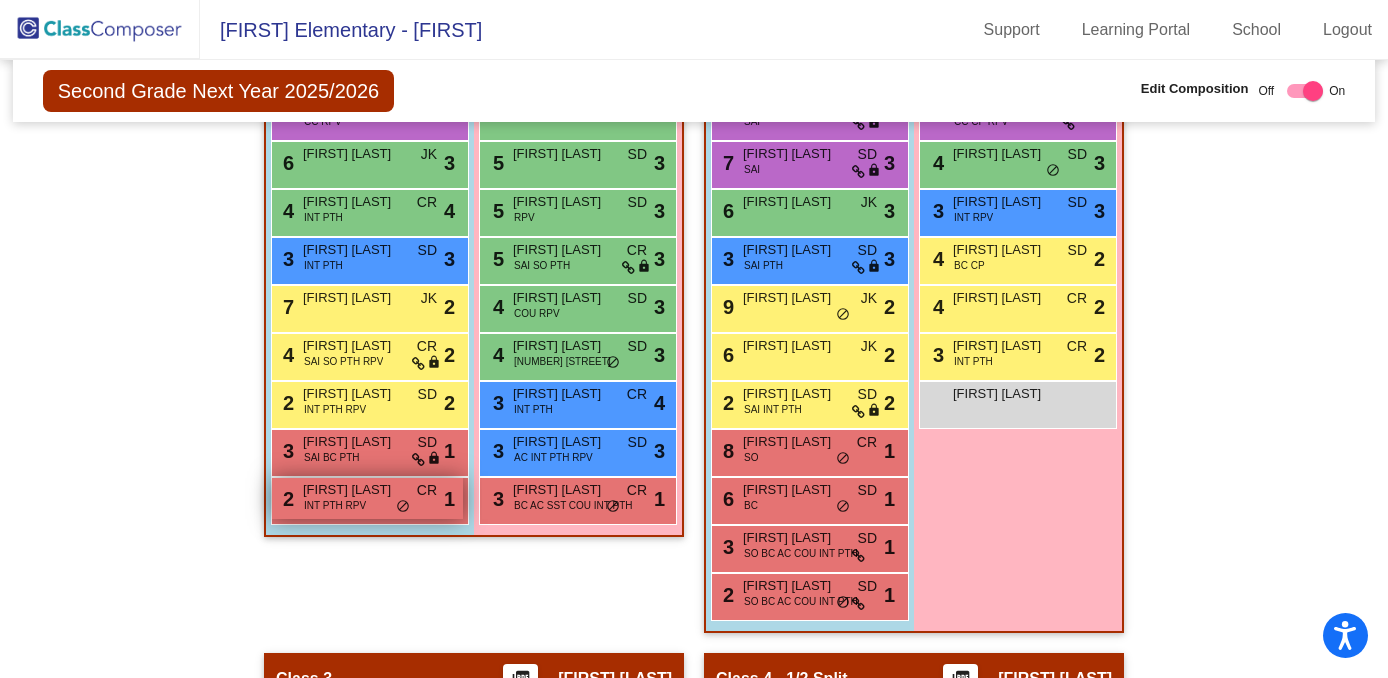 click on "2 [FIRST] [LAST] INT PTH RPV CR lock do_not_disturb_alt 1" at bounding box center (367, 498) 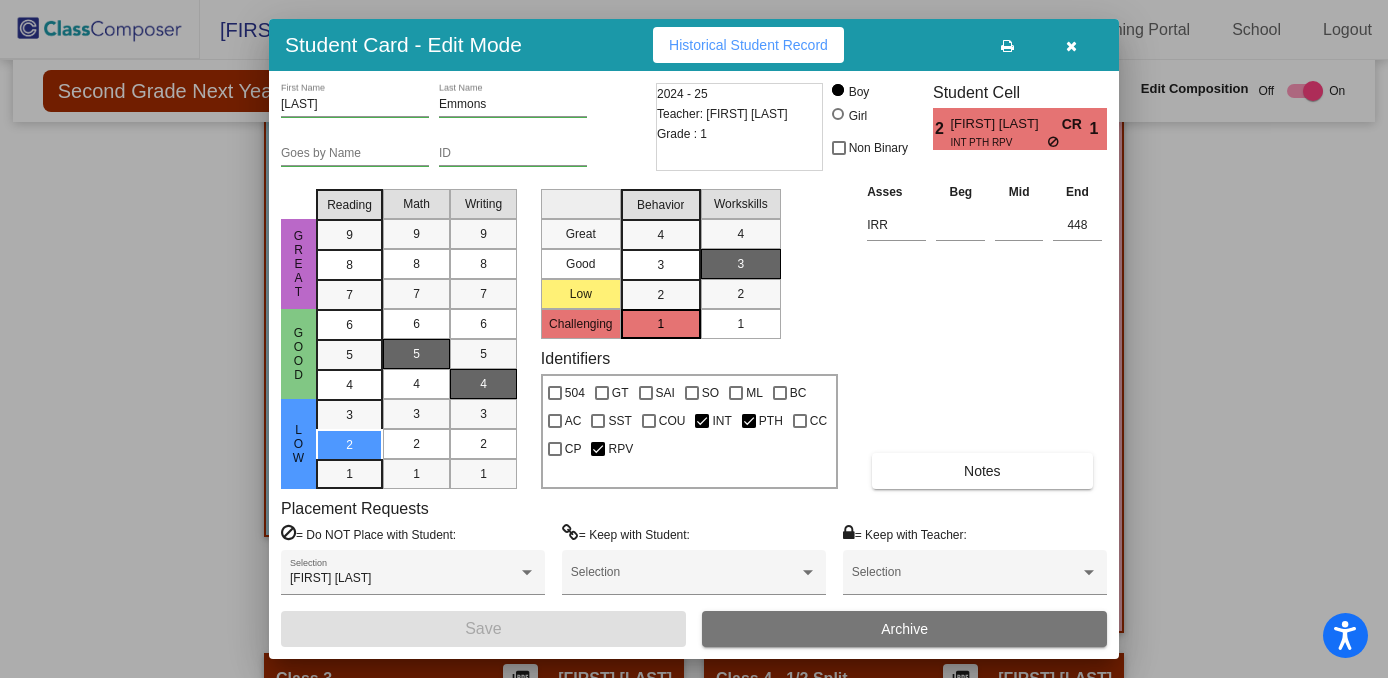 click at bounding box center (1071, 46) 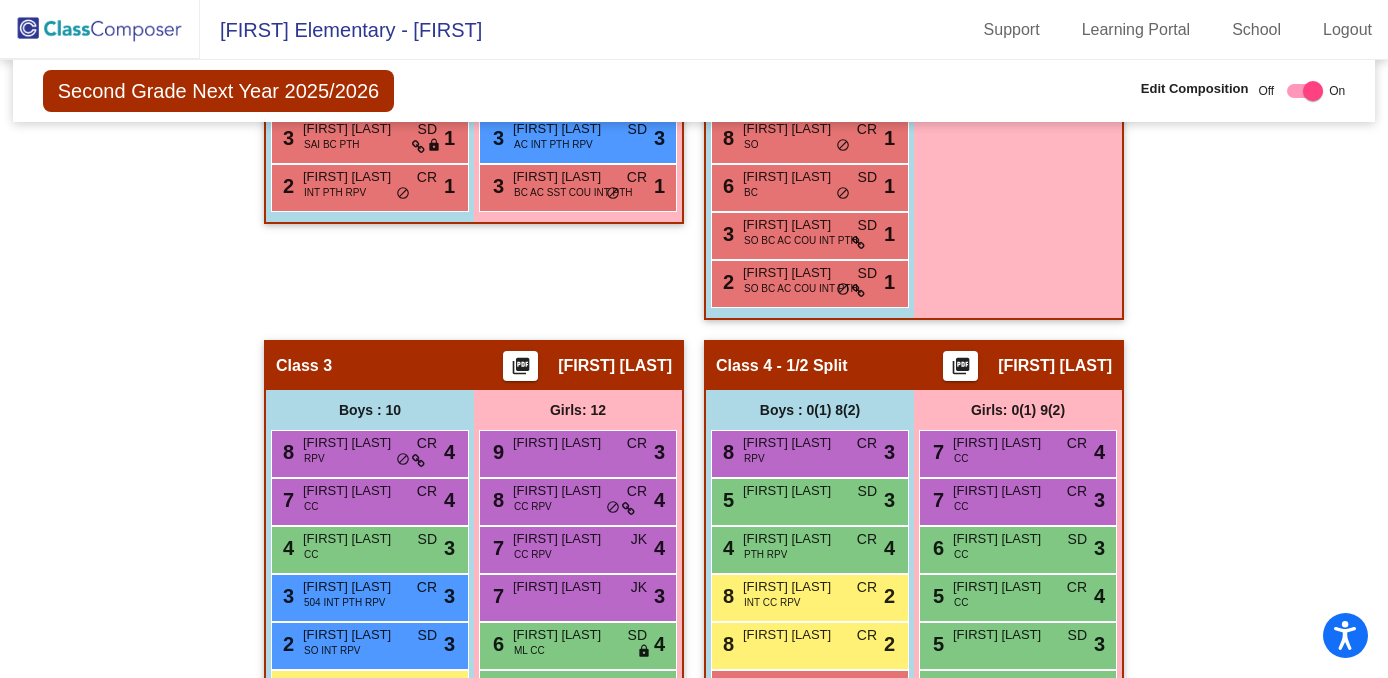 scroll, scrollTop: 940, scrollLeft: 0, axis: vertical 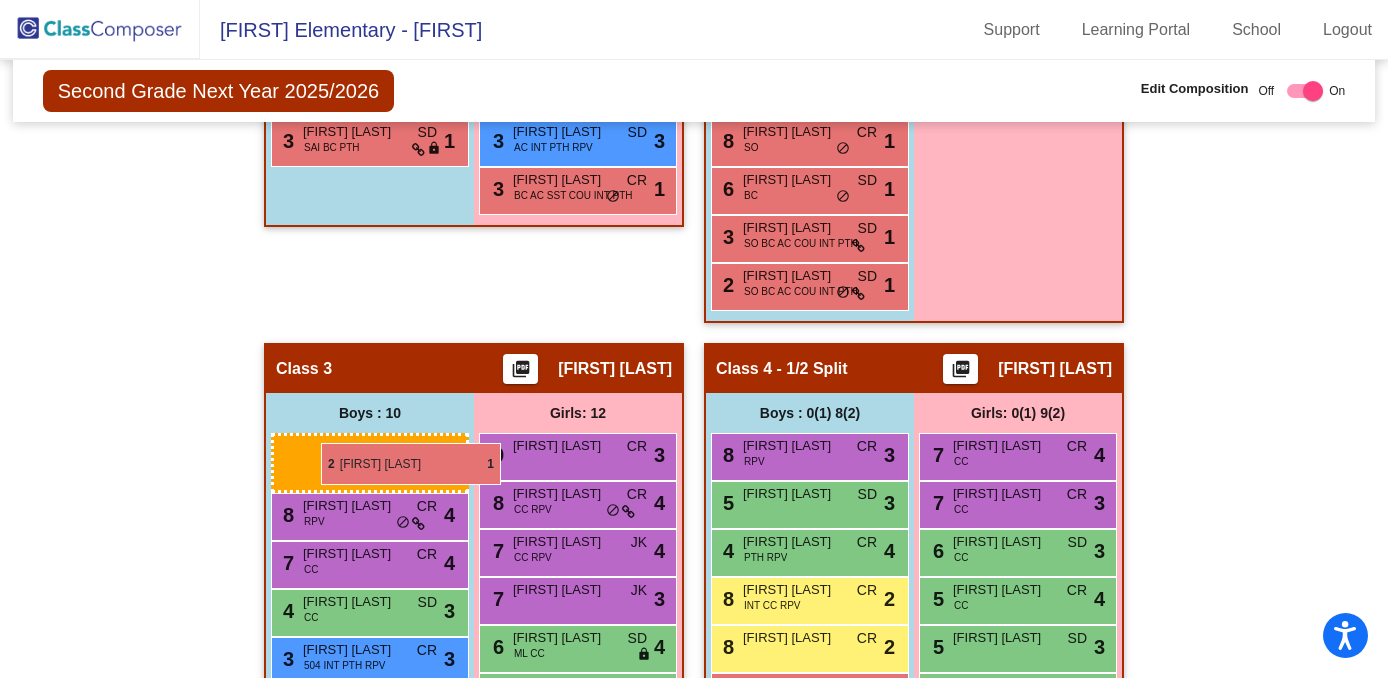drag, startPoint x: 361, startPoint y: 195, endPoint x: 321, endPoint y: 443, distance: 251.2051 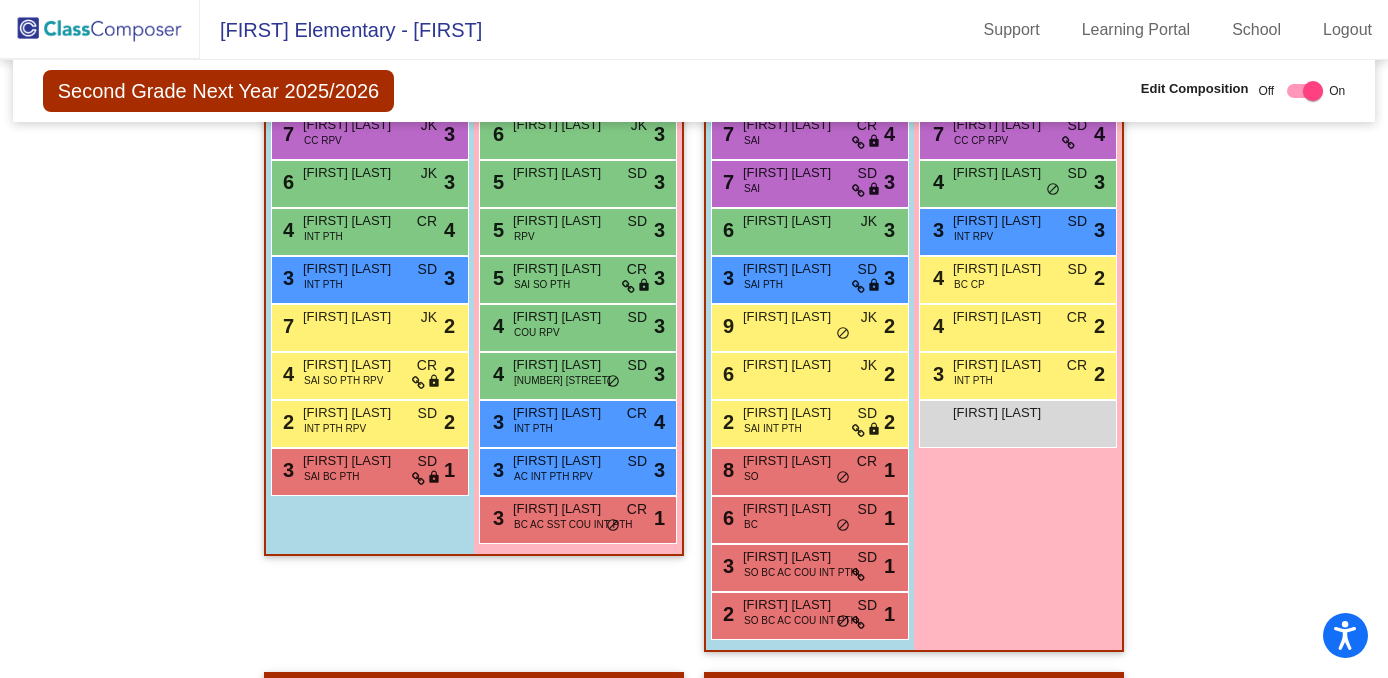 scroll, scrollTop: 610, scrollLeft: 0, axis: vertical 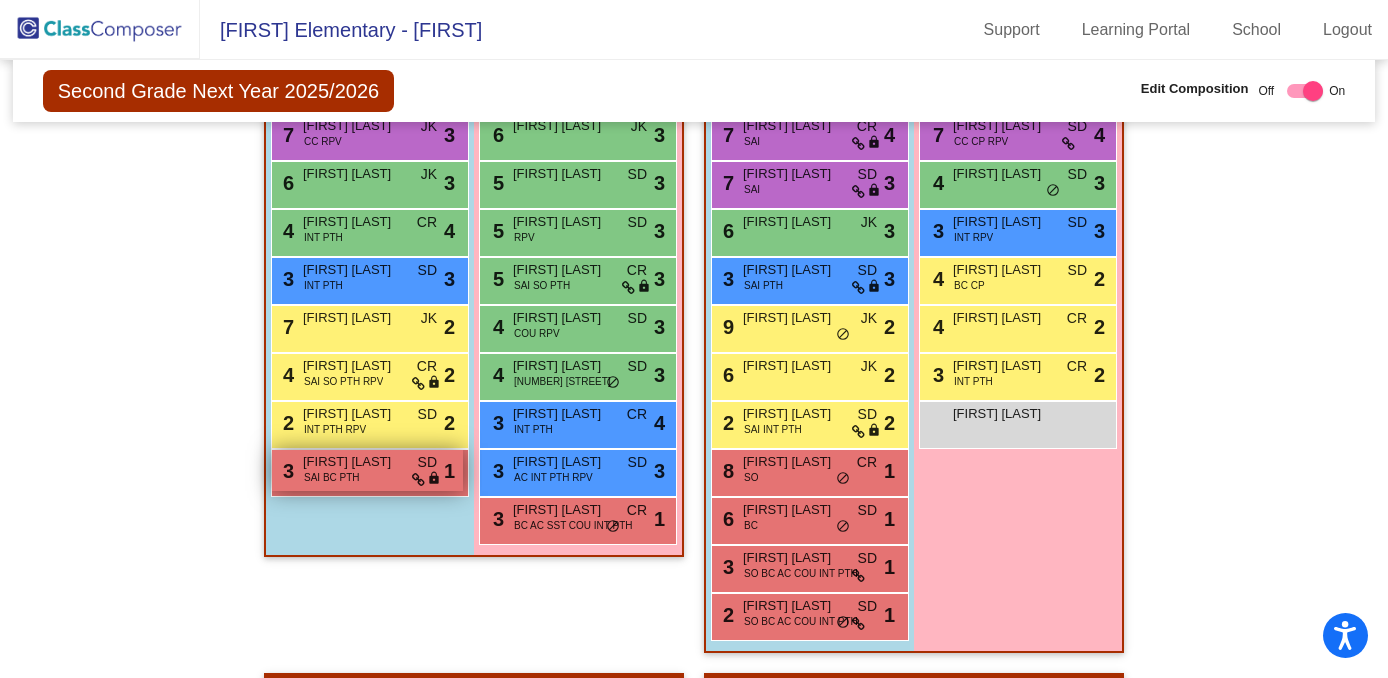 click on "[FIRST] [LAST]" at bounding box center (353, 462) 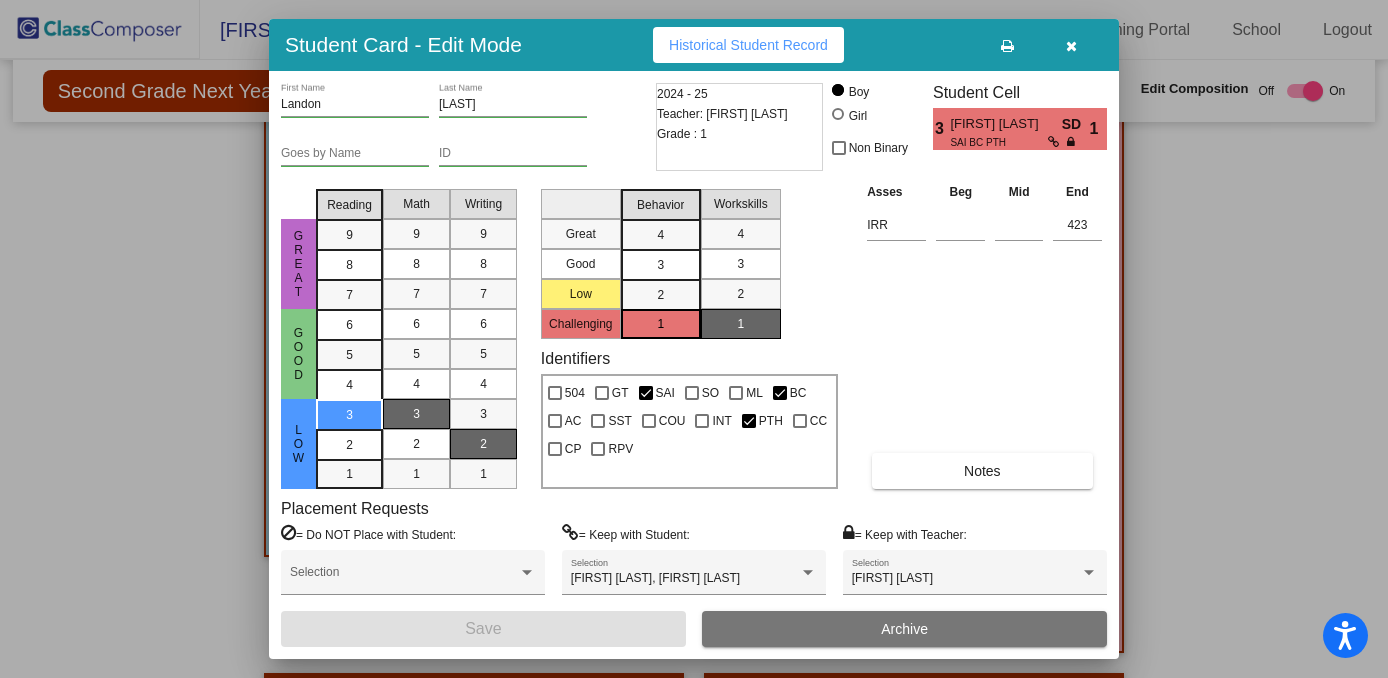 scroll, scrollTop: 0, scrollLeft: 0, axis: both 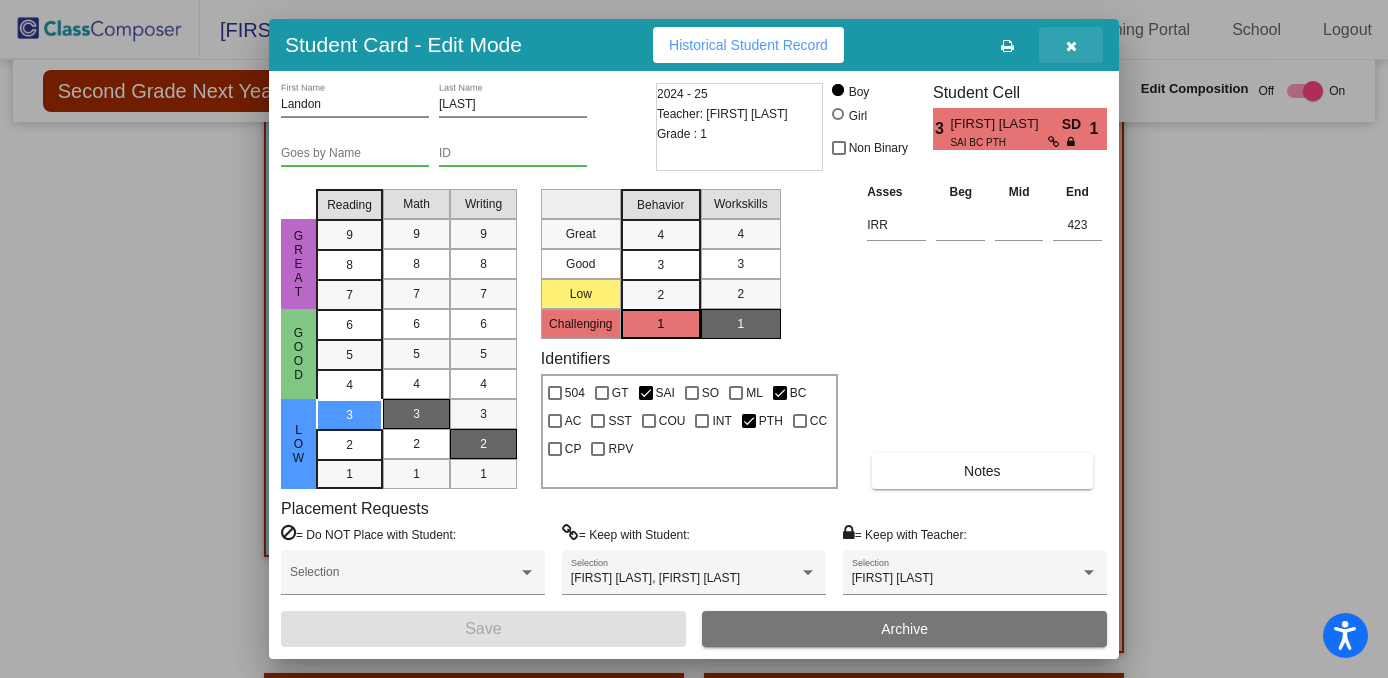 click at bounding box center (1071, 46) 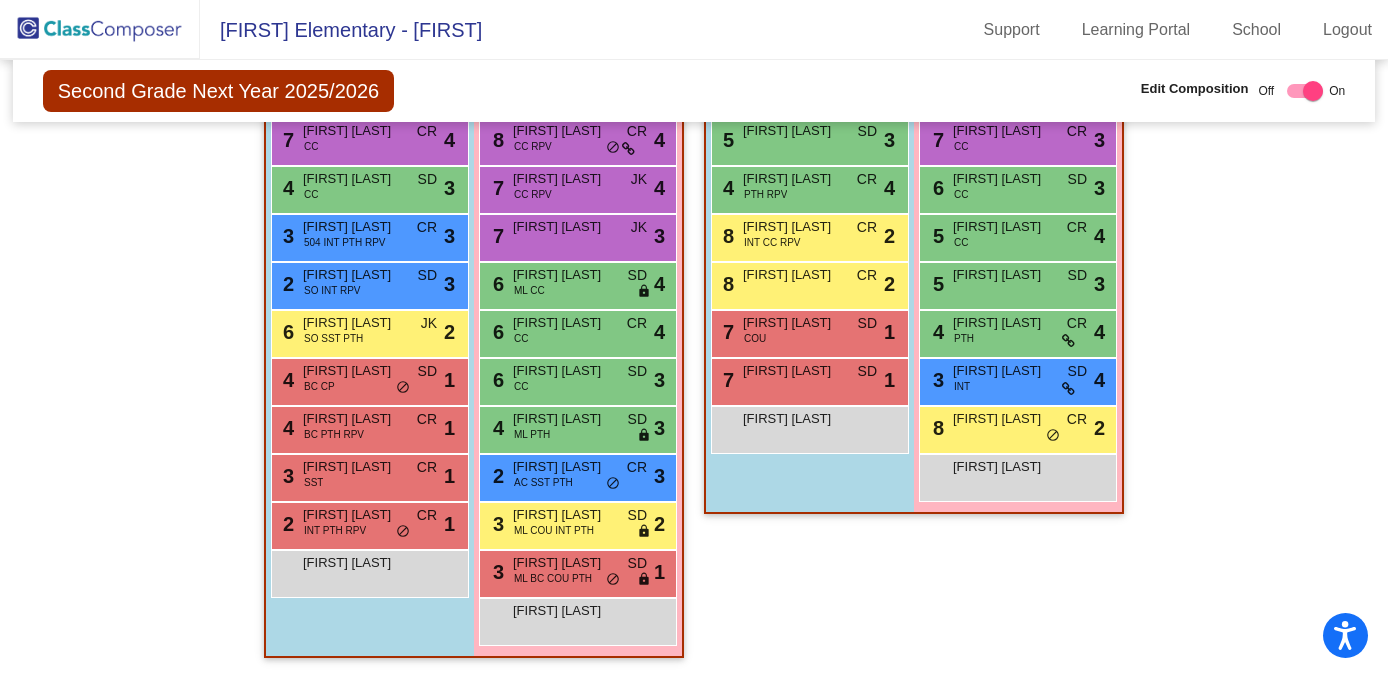 scroll, scrollTop: 1302, scrollLeft: 0, axis: vertical 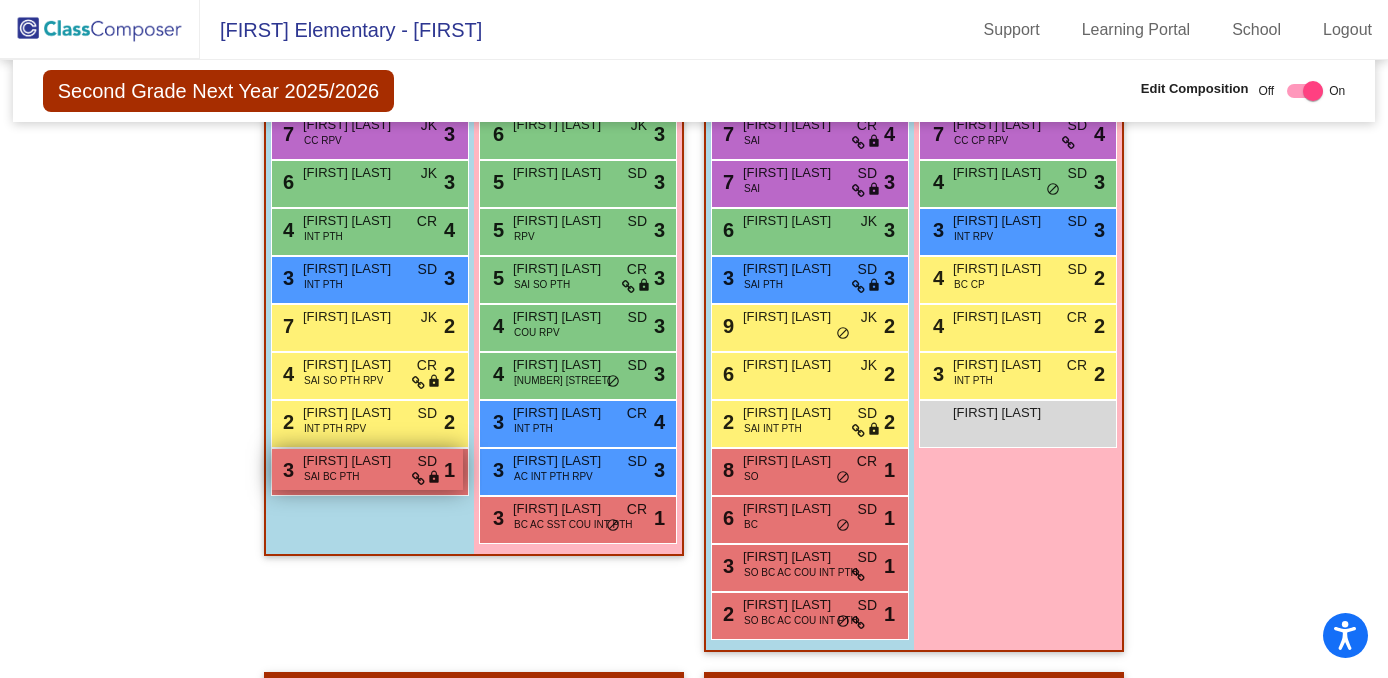 click on "3 [FIRST] [LAST] SAI BC PTH SD lock do_not_disturb_alt 1" at bounding box center (367, 469) 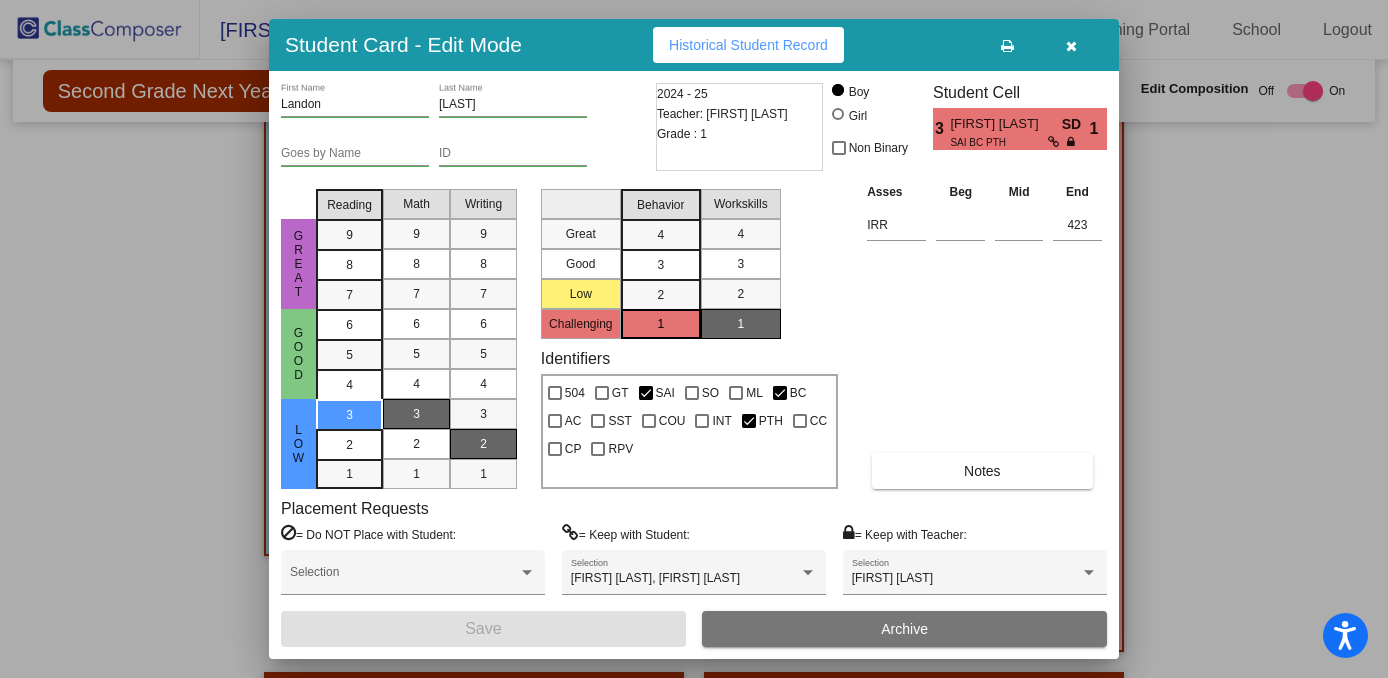 click at bounding box center (1071, 46) 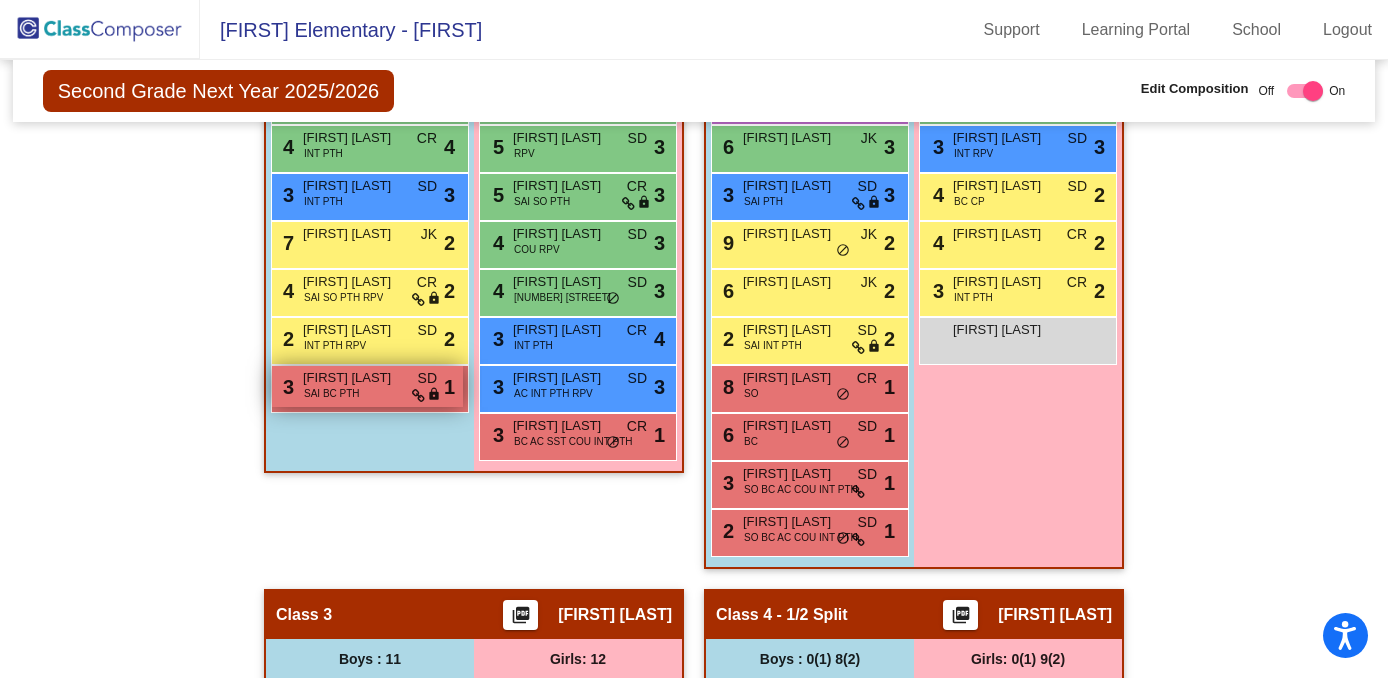 scroll, scrollTop: 723, scrollLeft: 0, axis: vertical 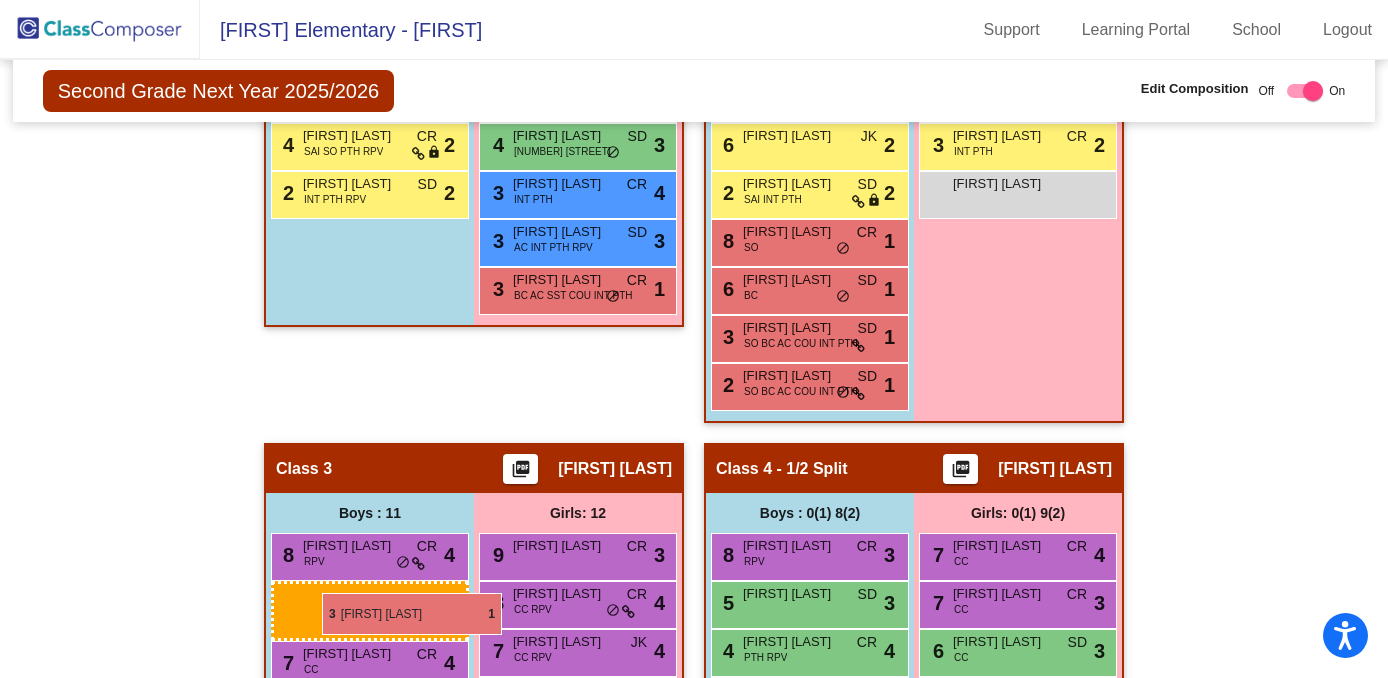 drag, startPoint x: 352, startPoint y: 368, endPoint x: 322, endPoint y: 593, distance: 226.9912 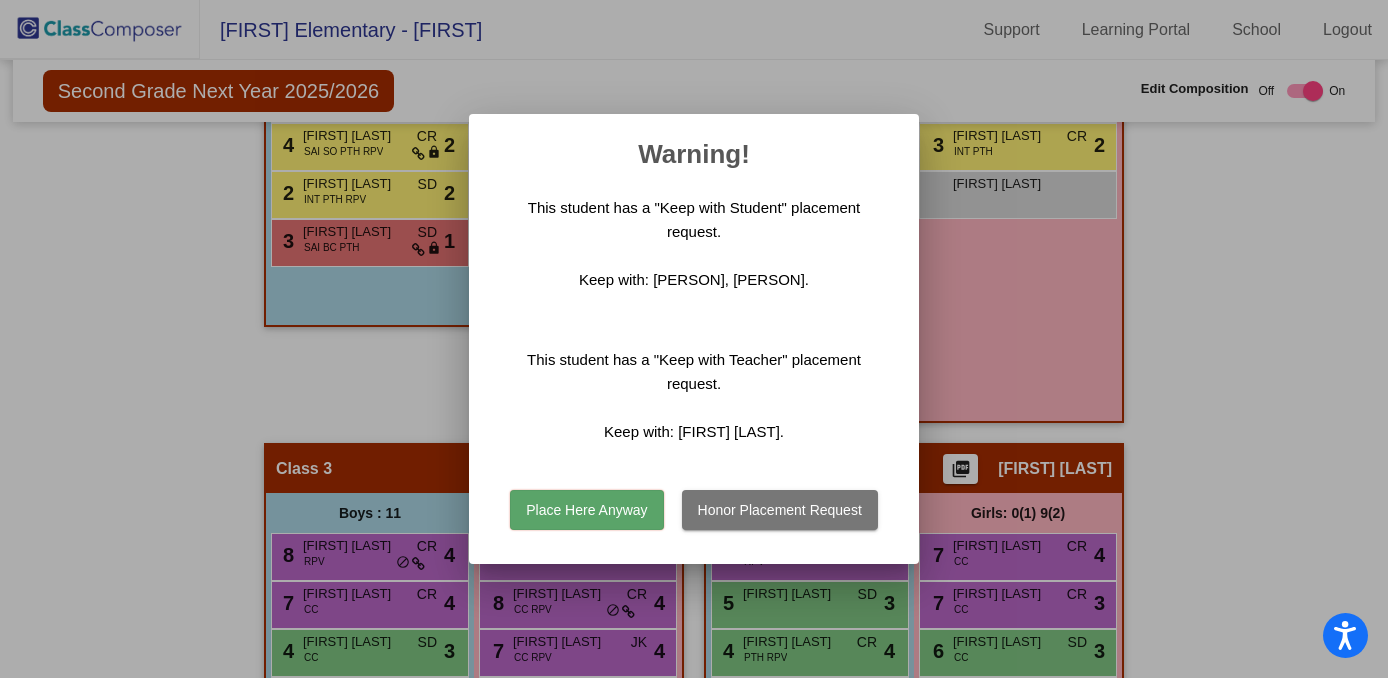 click on "Honor Placement Request" at bounding box center (780, 510) 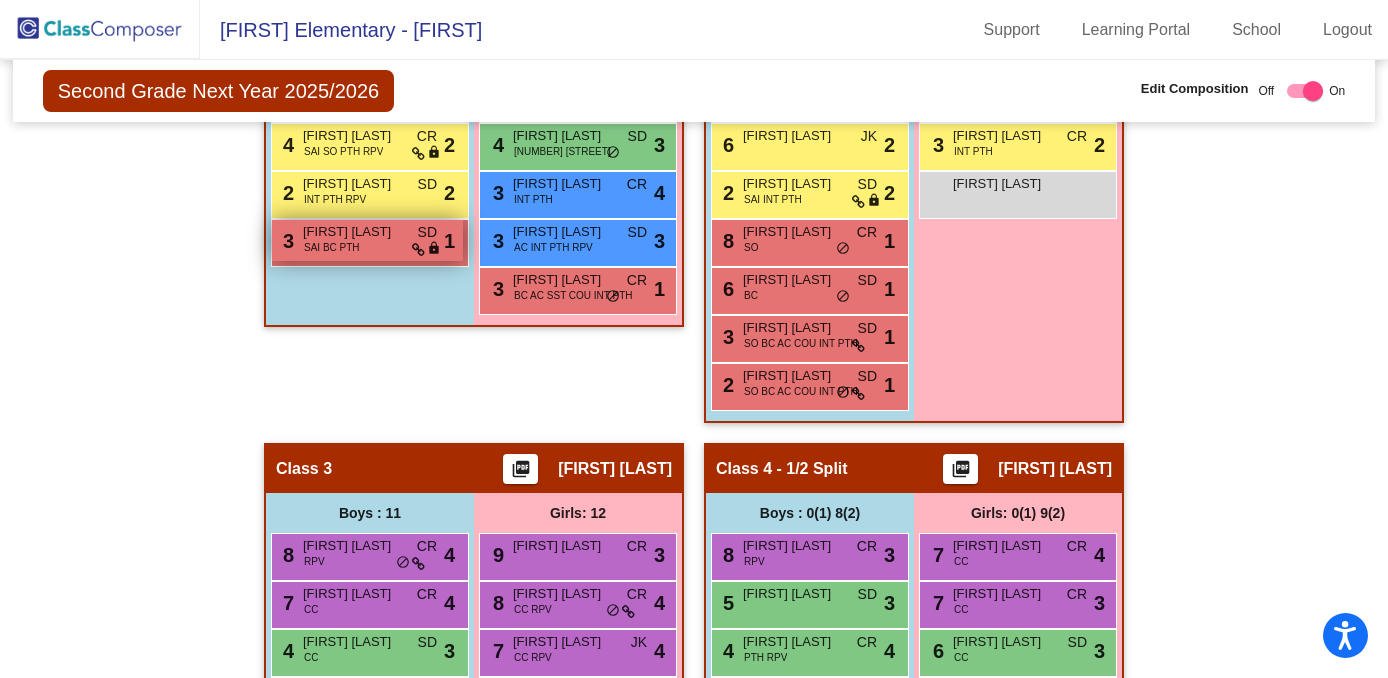 click on "3 [FIRST] [LAST] SAI BC PTH SD lock do_not_disturb_alt 1" at bounding box center [367, 240] 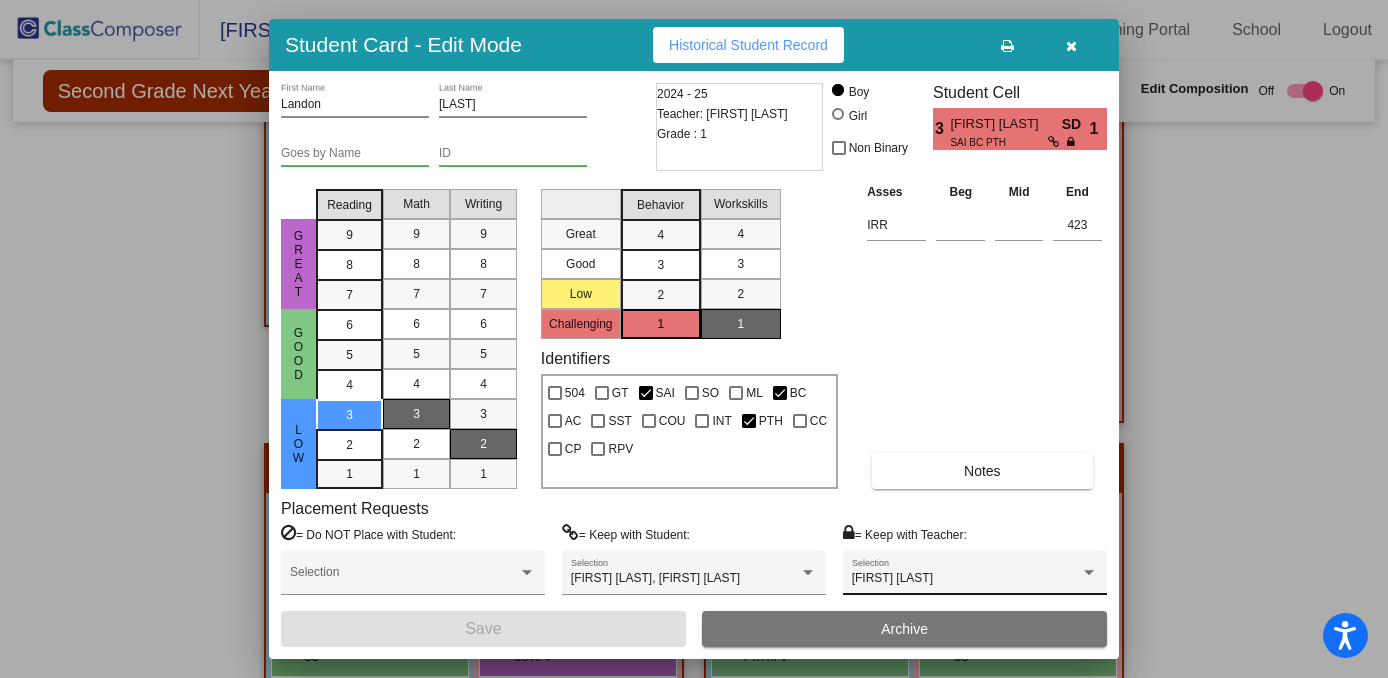 click on "[FIRST] [LAST] Selection" at bounding box center (975, 577) 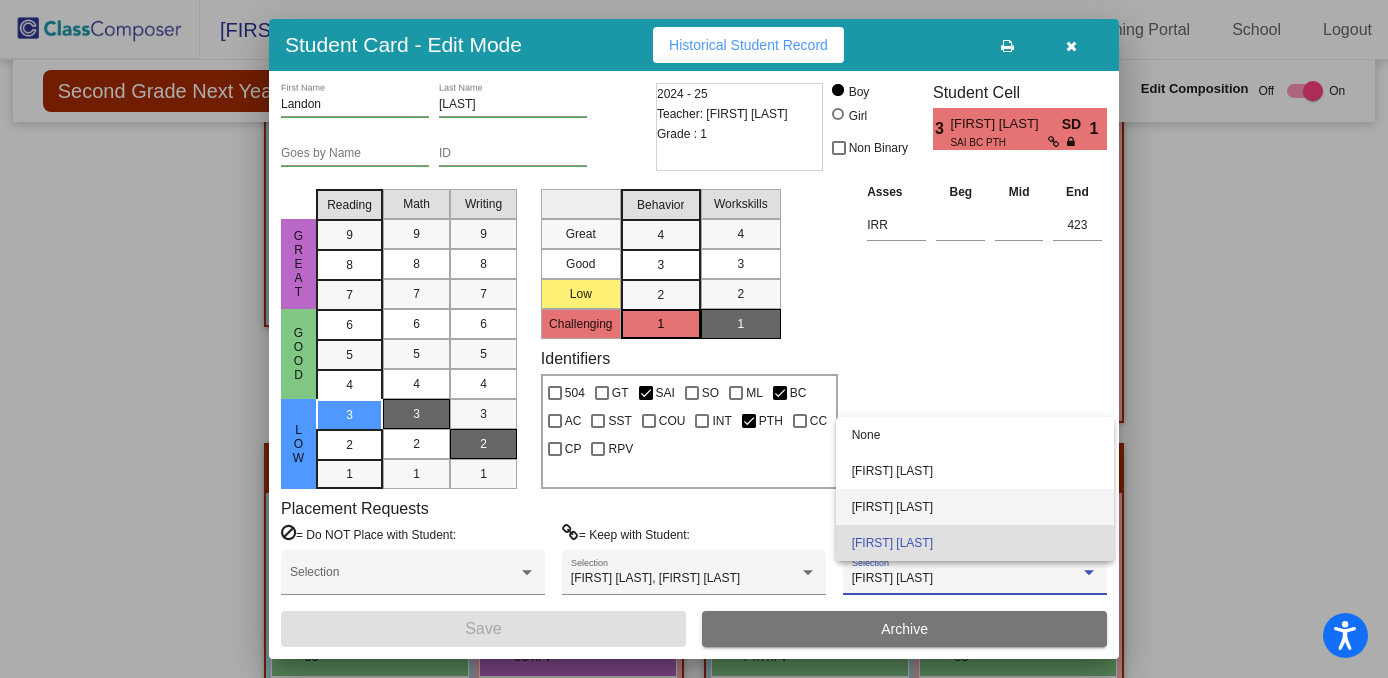 click on "[FIRST] [LAST]" at bounding box center (975, 507) 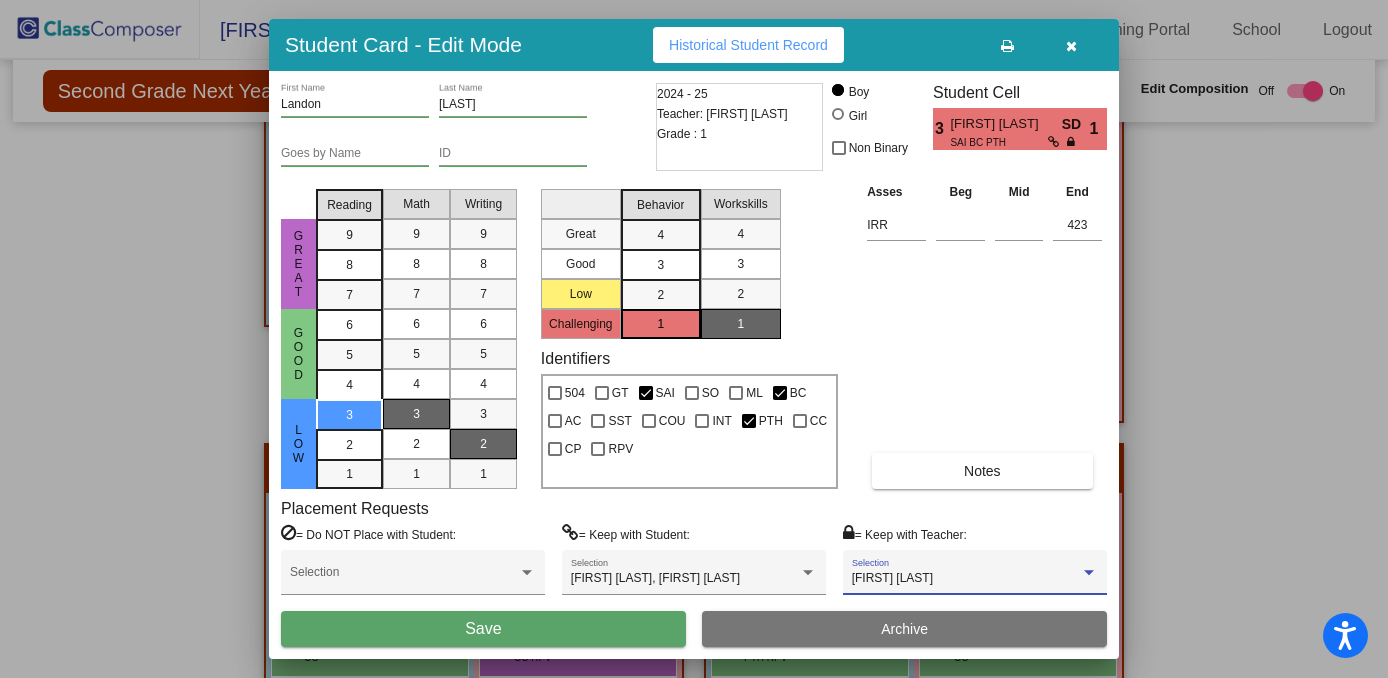 click at bounding box center (1071, 46) 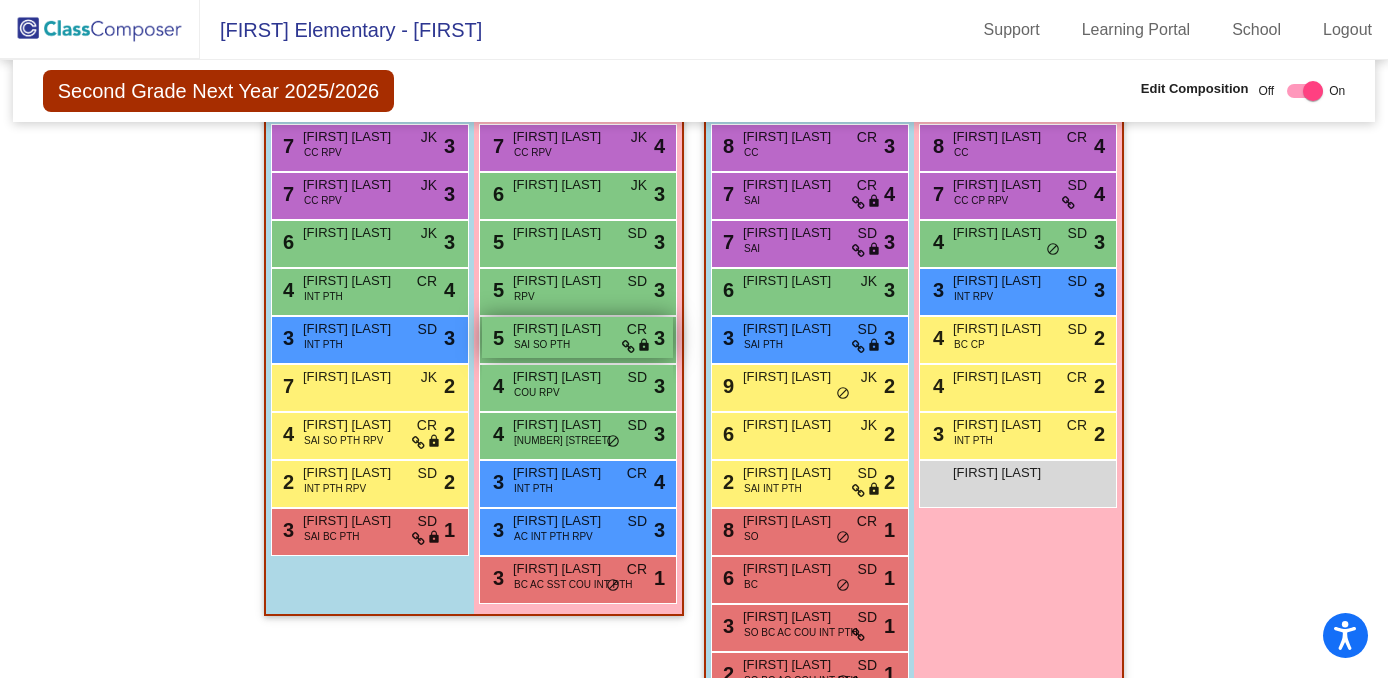 scroll, scrollTop: 543, scrollLeft: 0, axis: vertical 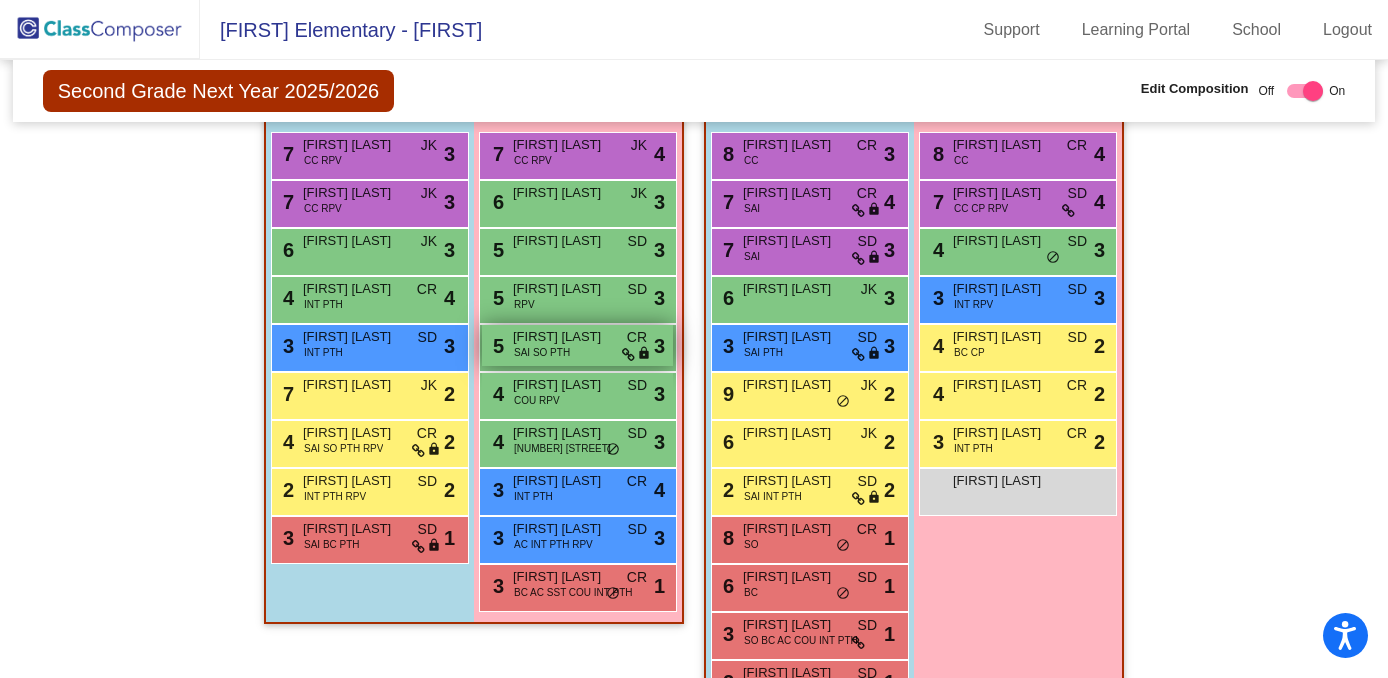 click on "[FIRST] [LAST]" at bounding box center (563, 337) 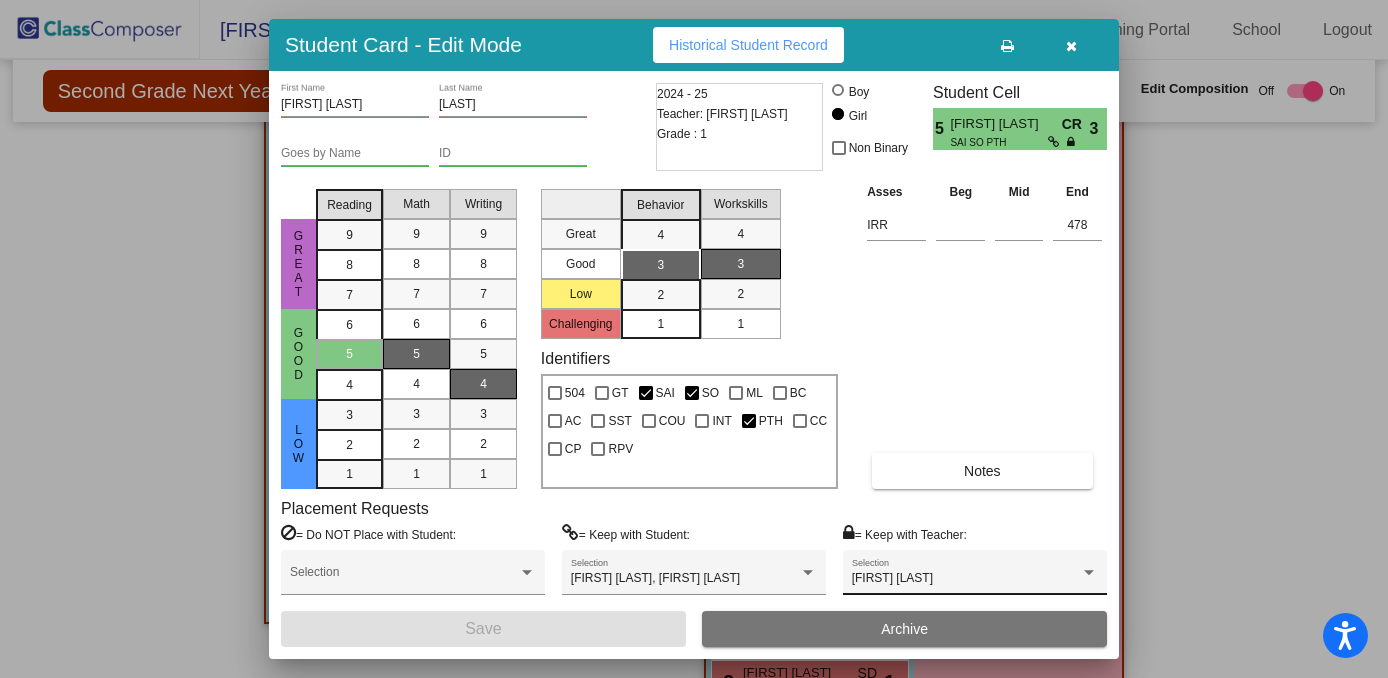 click on "[FIRST] [LAST] Selection" at bounding box center [975, 577] 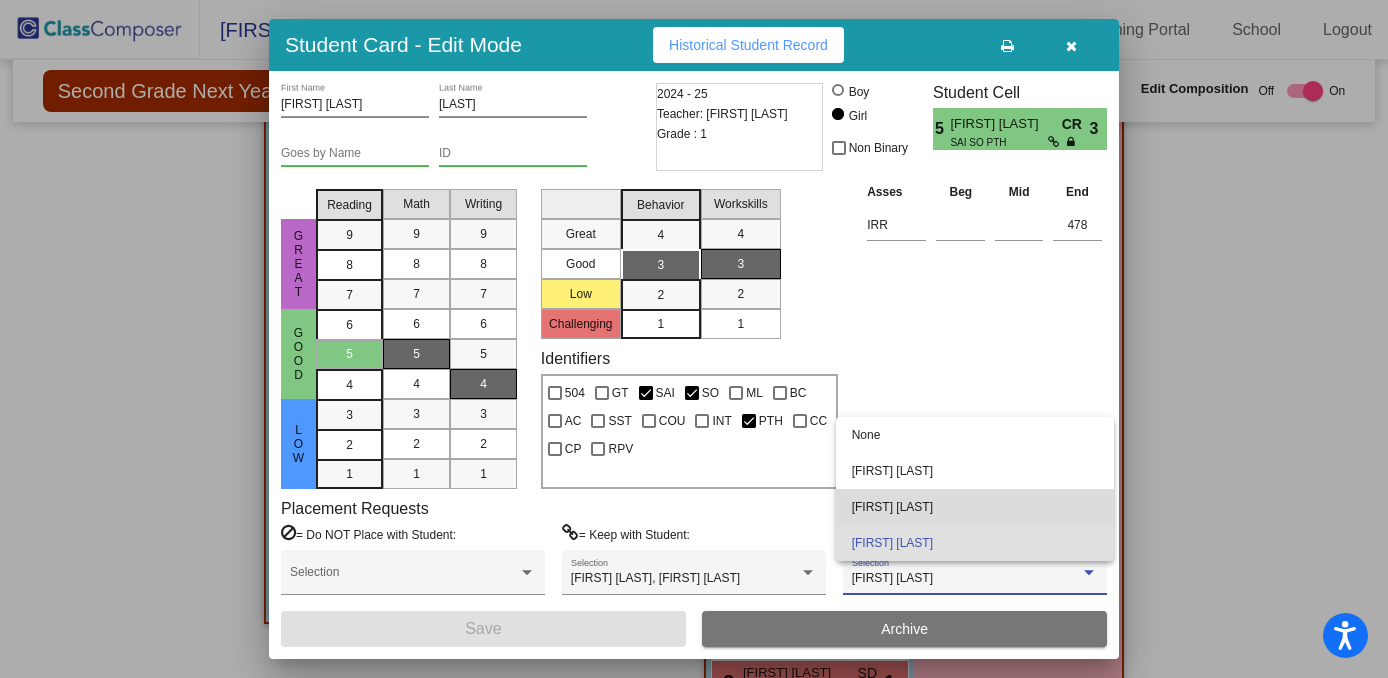 click on "[FIRST] [LAST]" at bounding box center (975, 507) 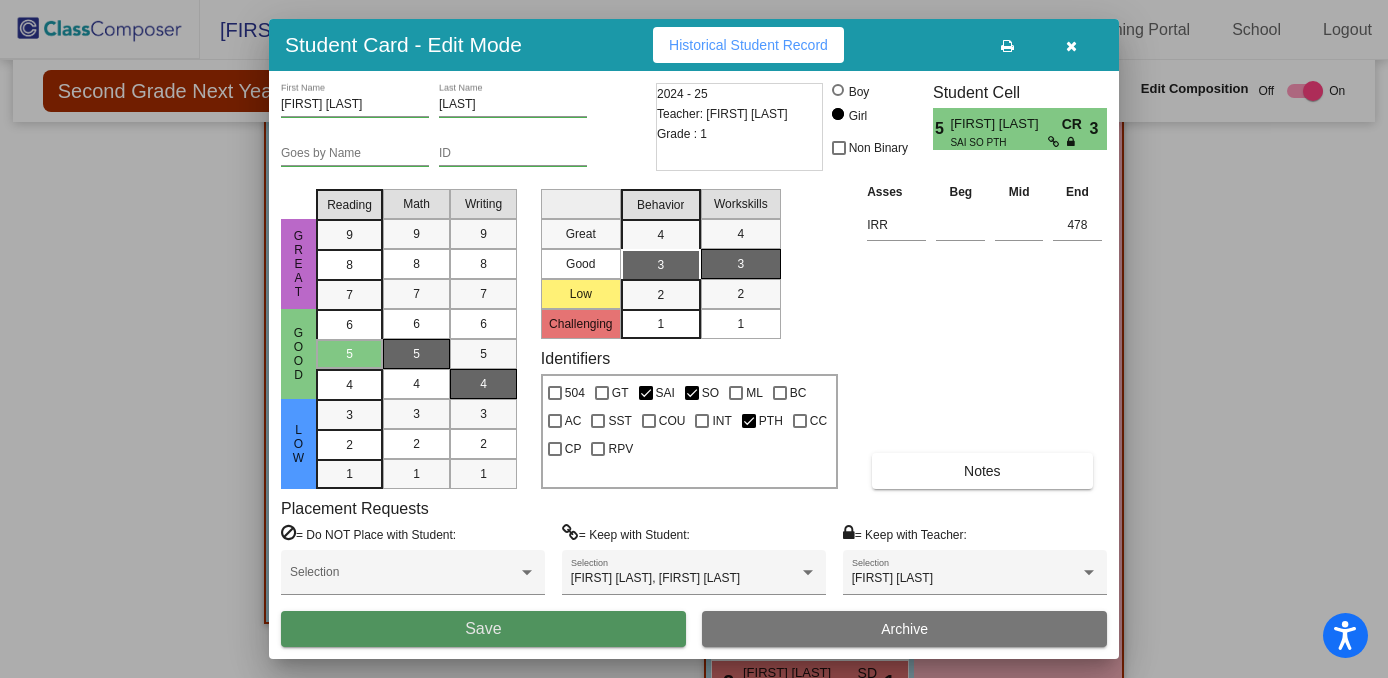 click on "Save" at bounding box center [483, 629] 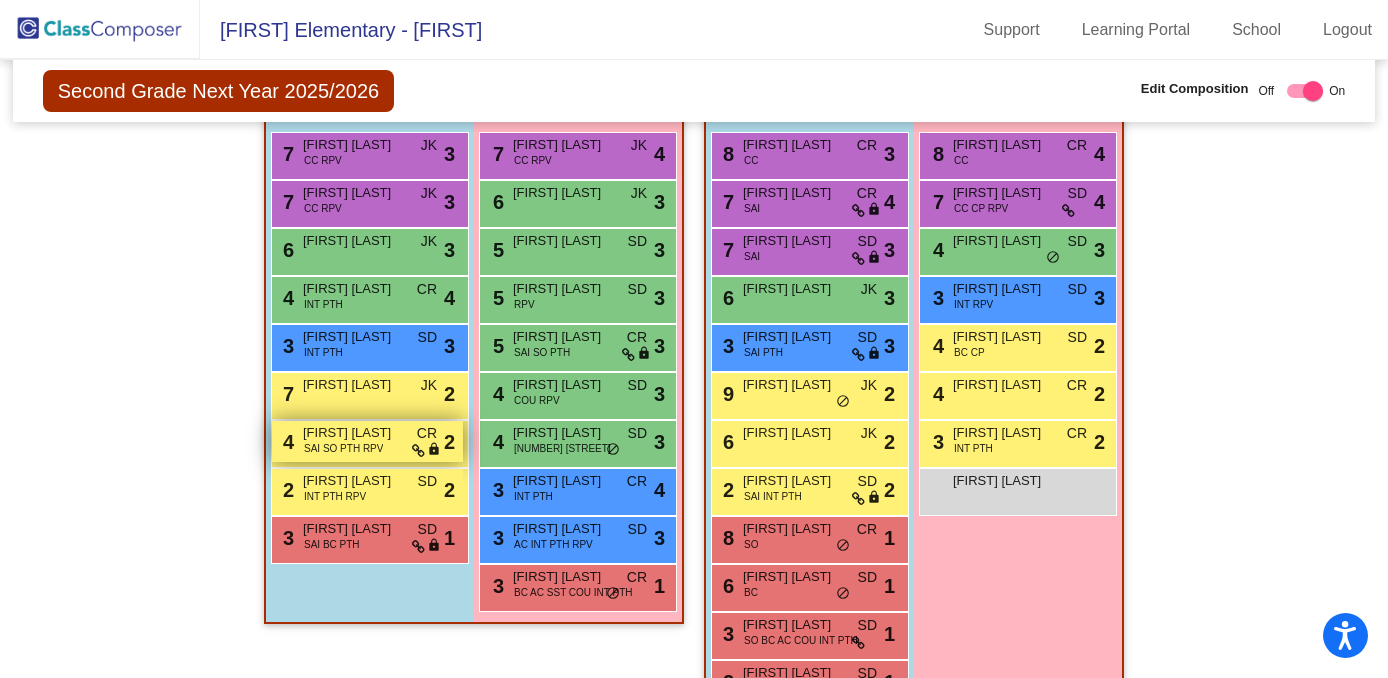 click on "SAI SO PTH RPV" at bounding box center (343, 448) 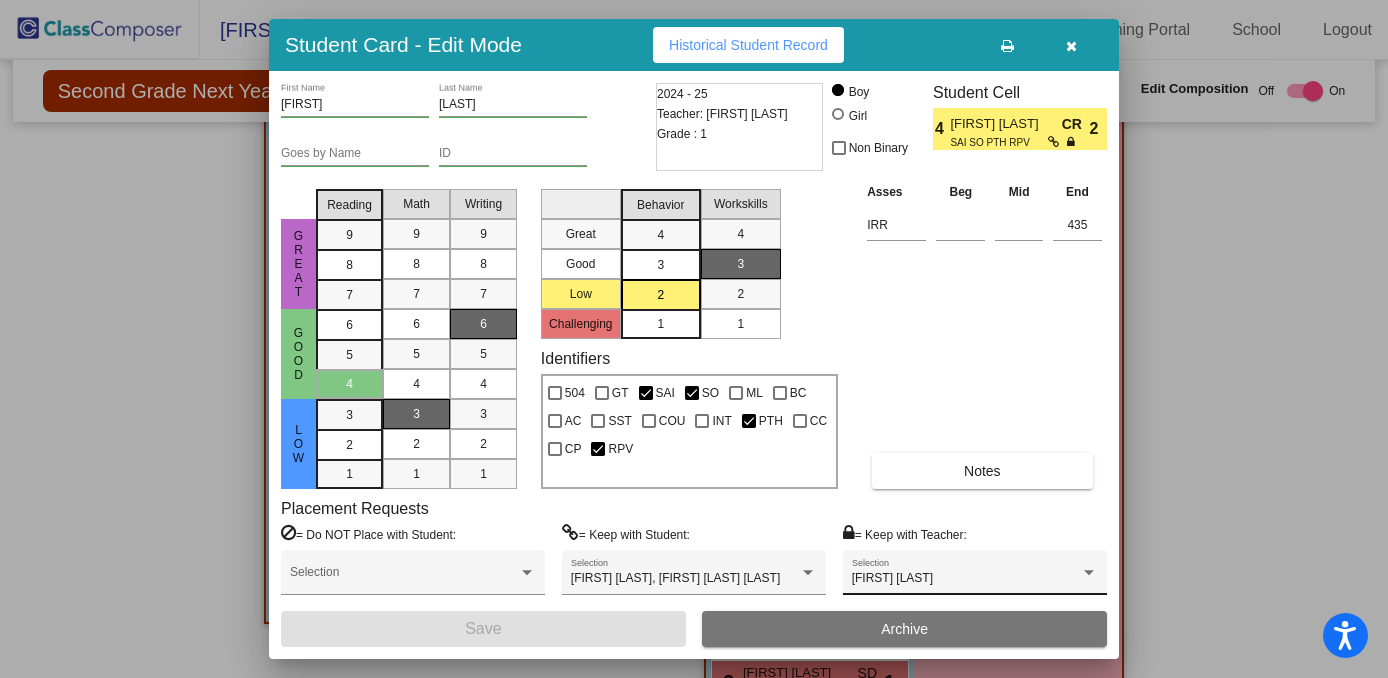 click on "[FIRST] [LAST]" at bounding box center [892, 578] 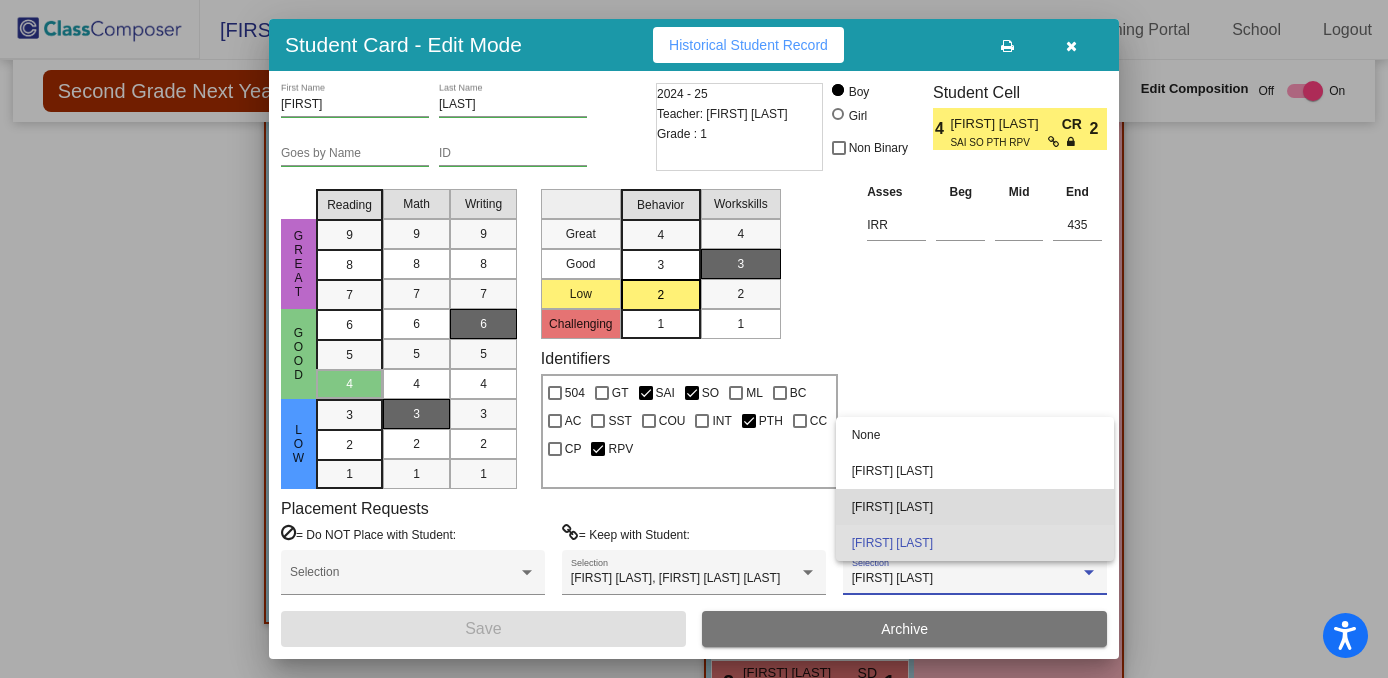 click on "[FIRST] [LAST]" at bounding box center (975, 507) 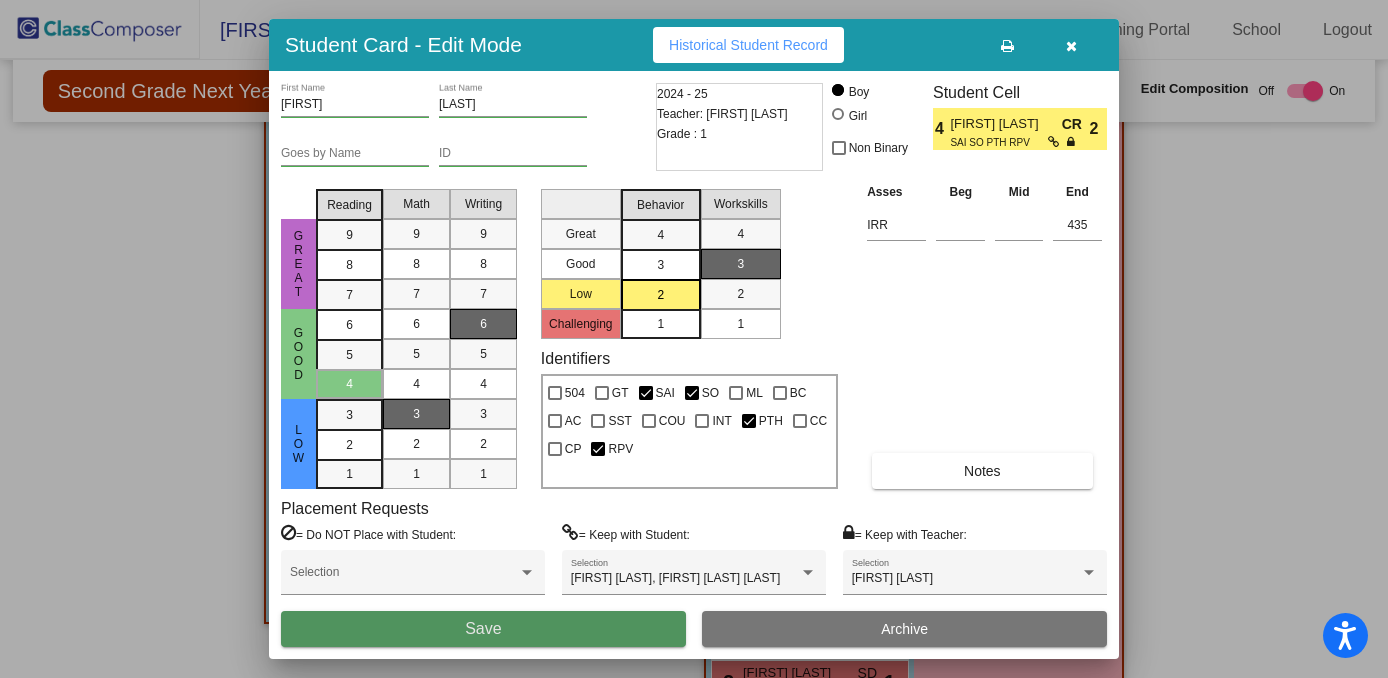 click on "Save" at bounding box center [483, 629] 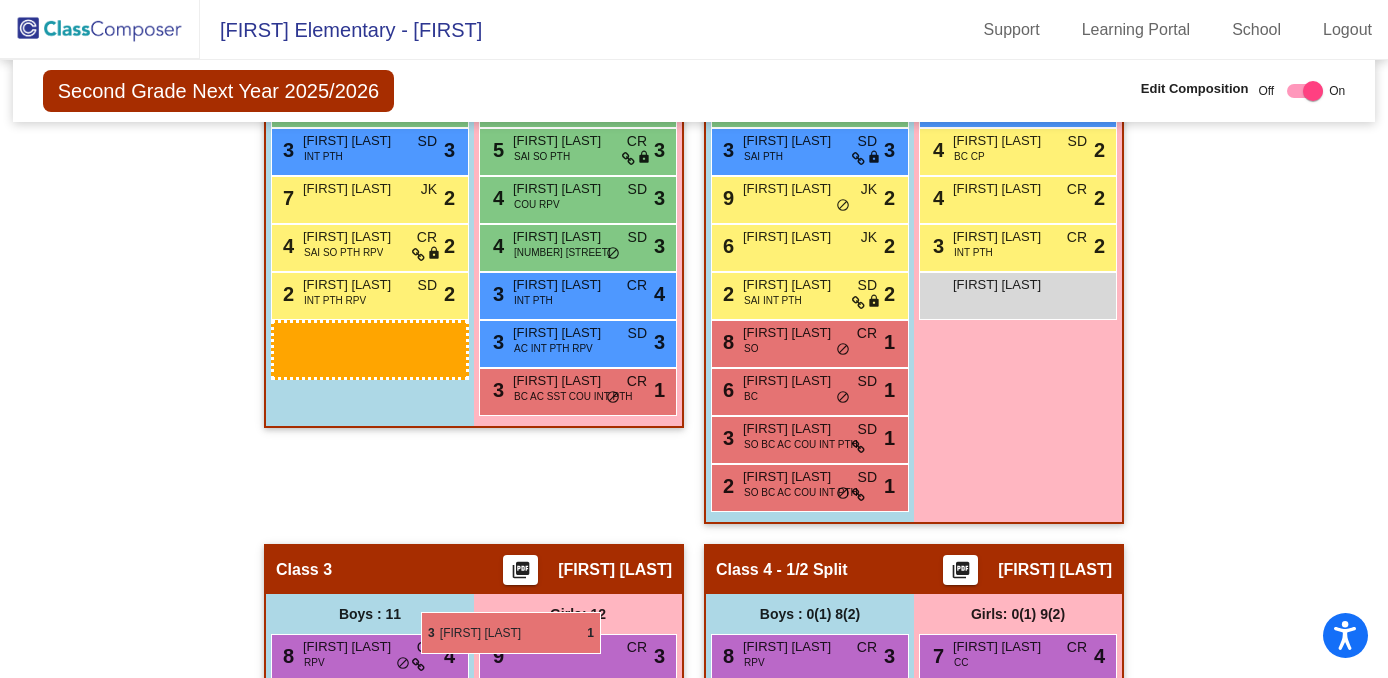 scroll, scrollTop: 752, scrollLeft: 0, axis: vertical 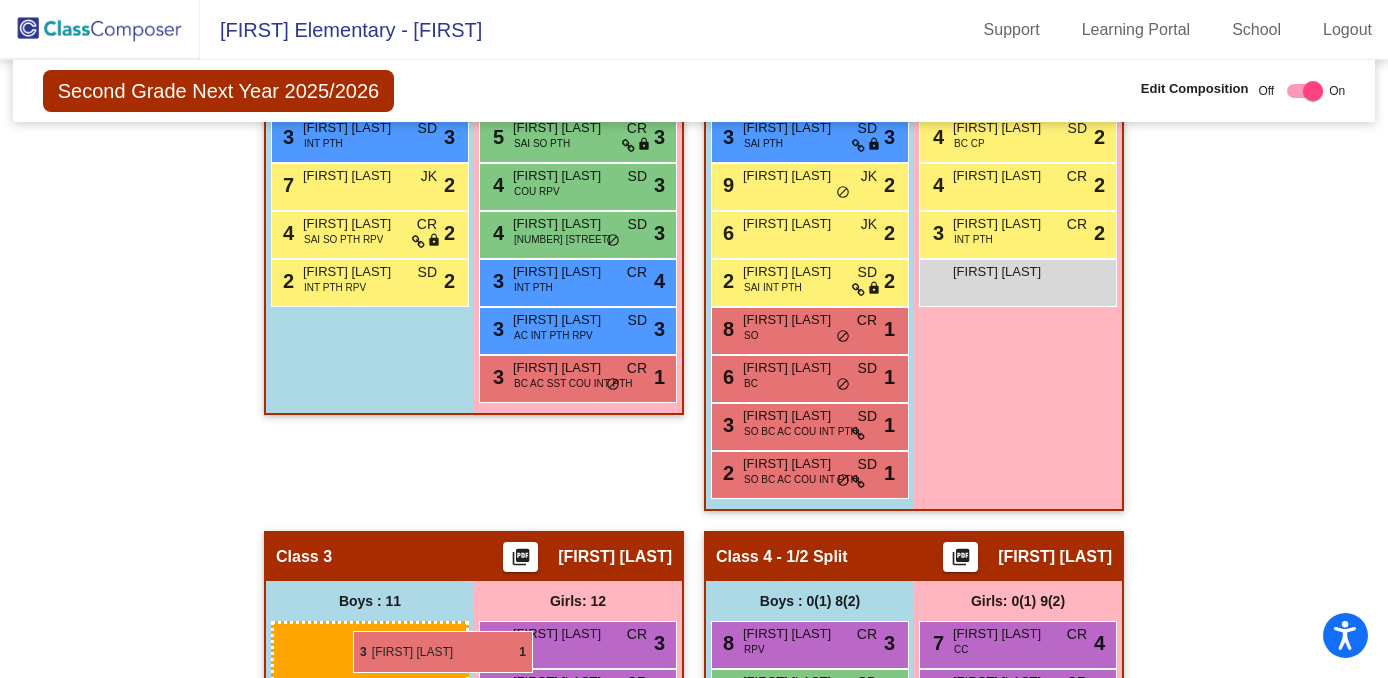 drag, startPoint x: 388, startPoint y: 543, endPoint x: 353, endPoint y: 631, distance: 94.7048 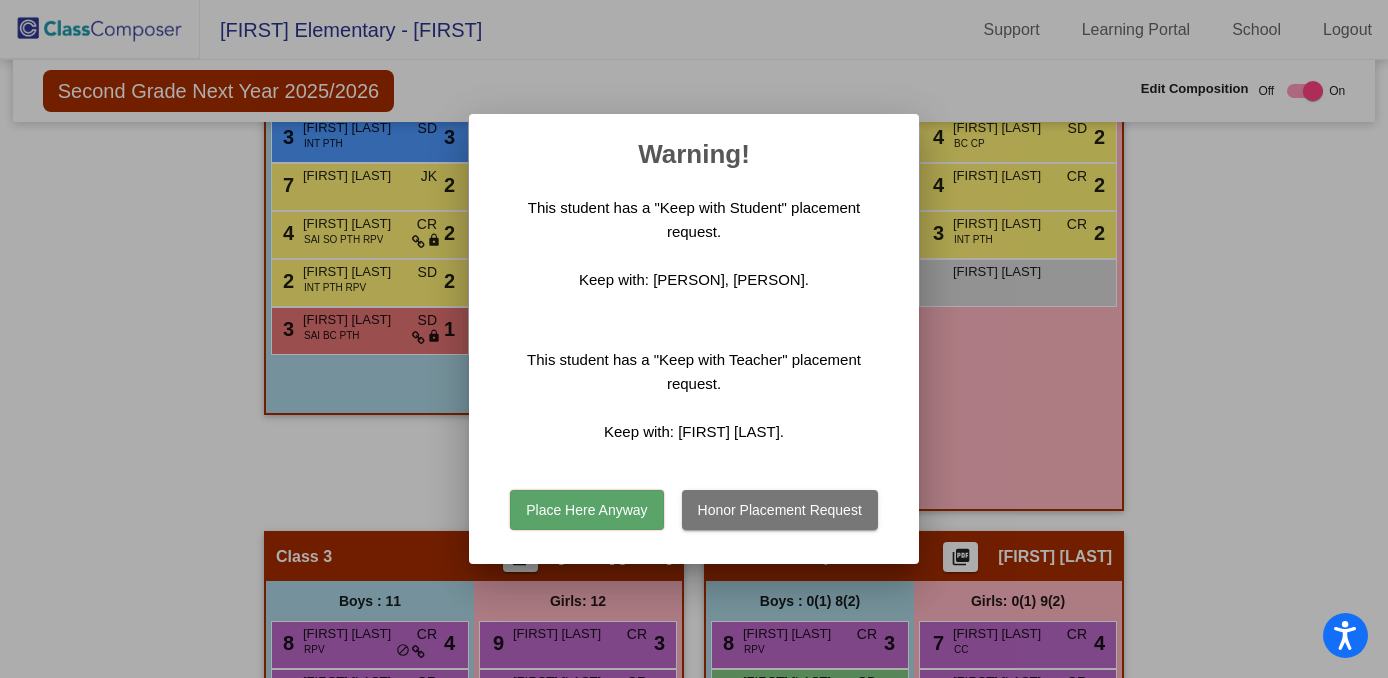 click on "Place Here Anyway" at bounding box center (586, 510) 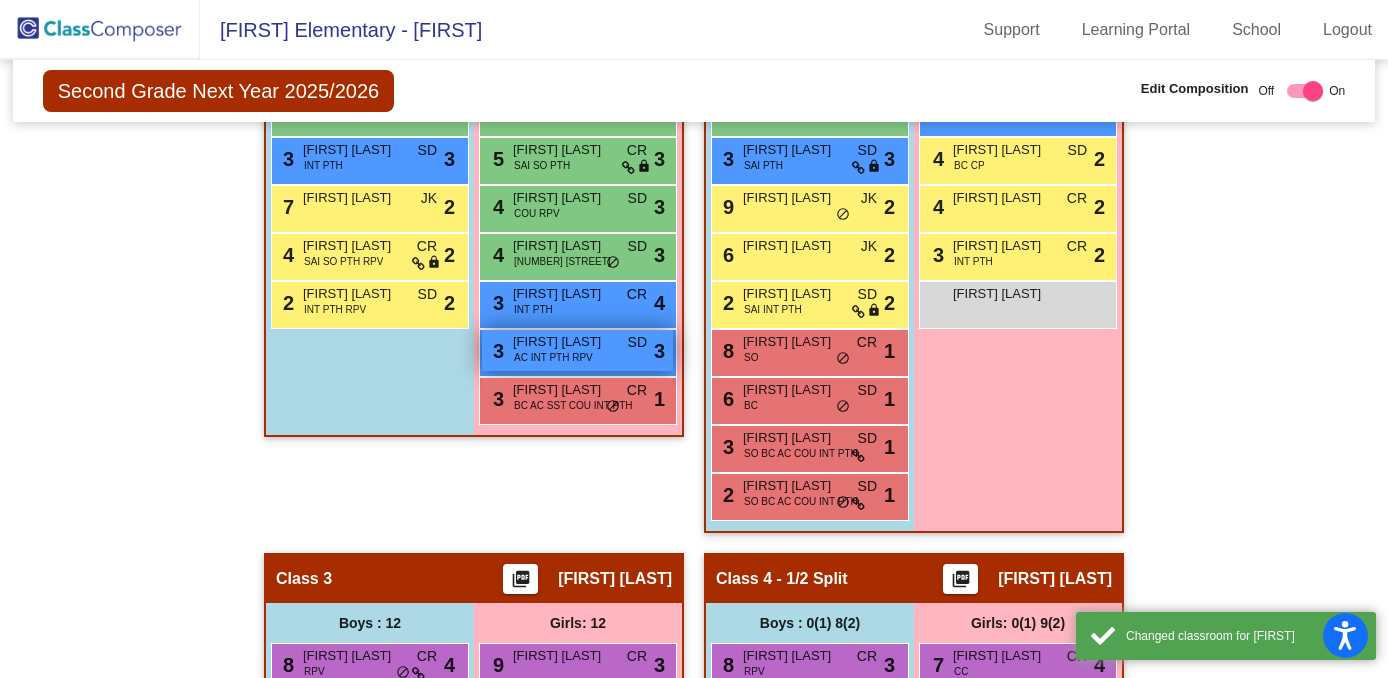 scroll, scrollTop: 724, scrollLeft: 0, axis: vertical 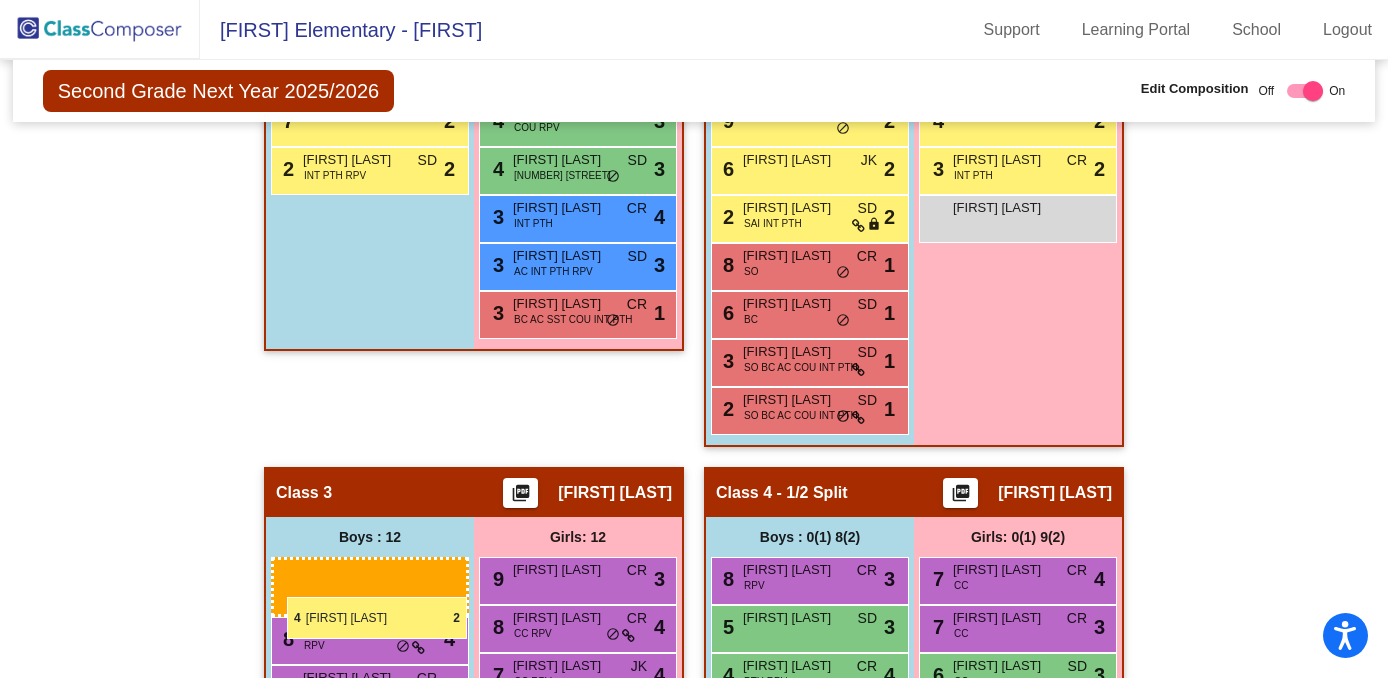 drag, startPoint x: 382, startPoint y: 264, endPoint x: 287, endPoint y: 597, distance: 346.286 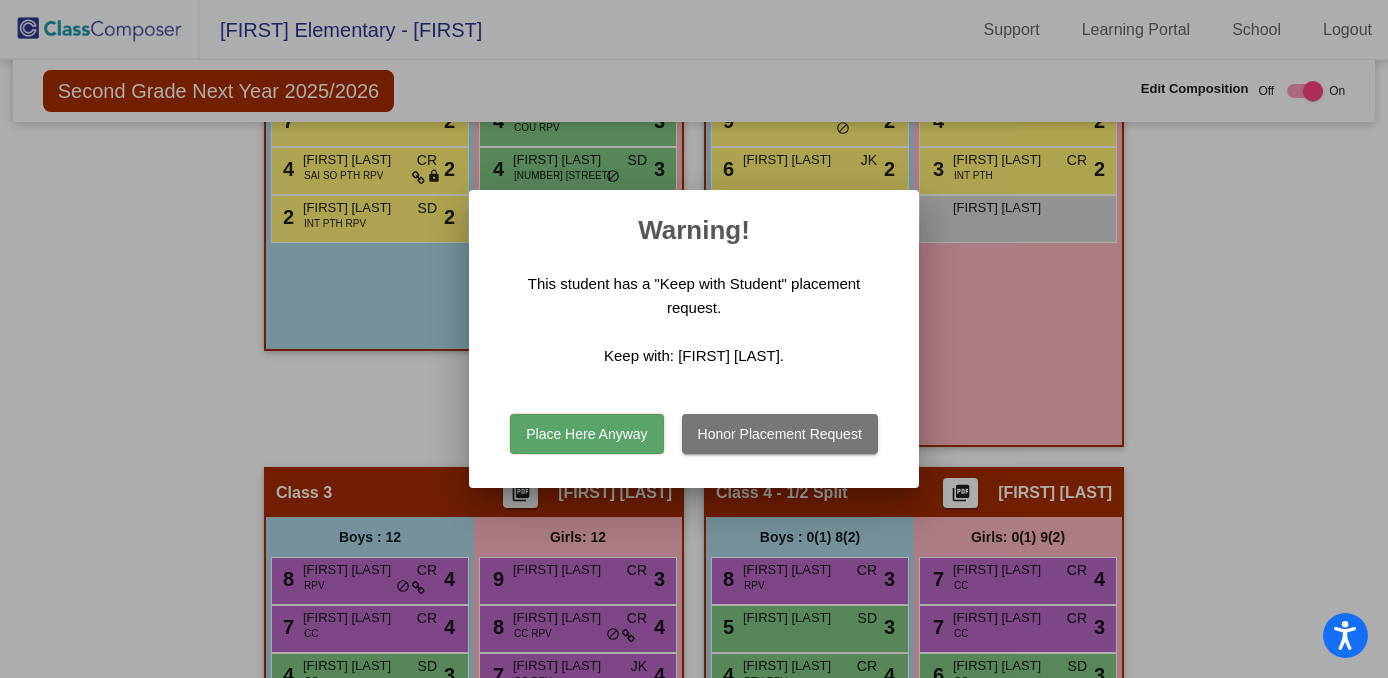 click on "Place Here Anyway" at bounding box center (586, 434) 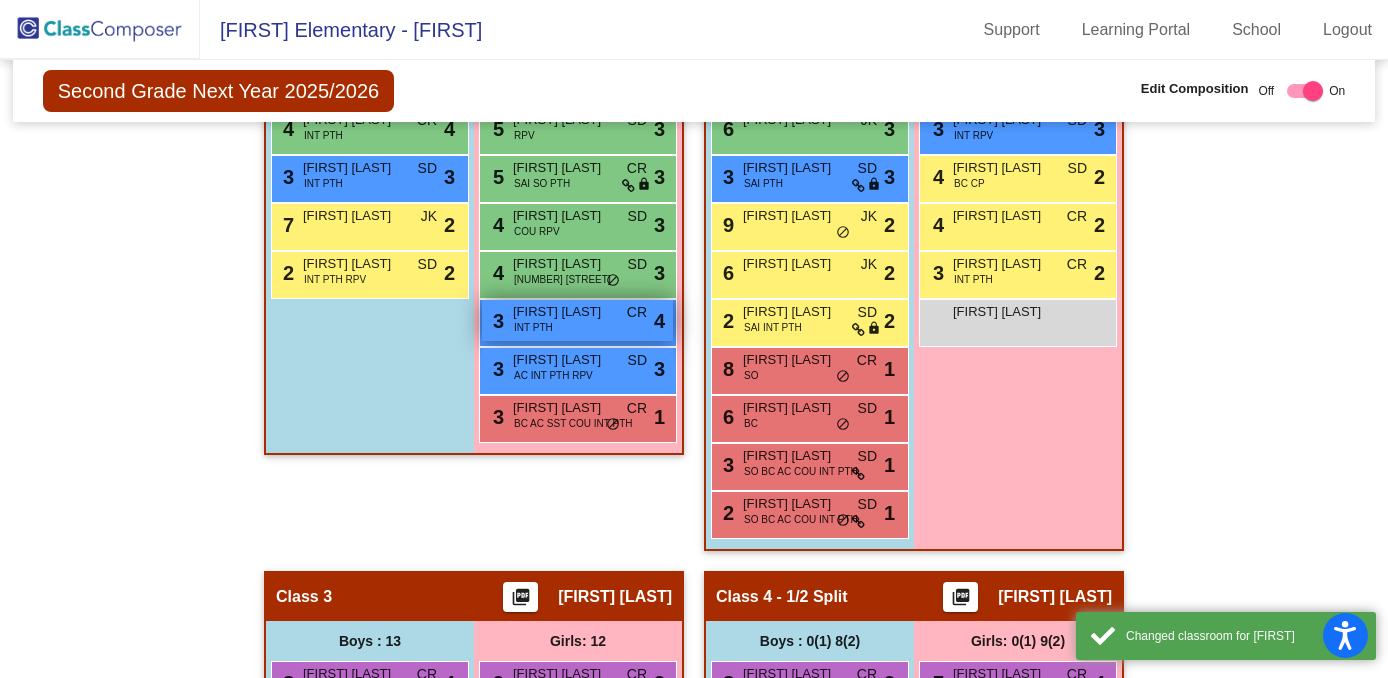 scroll, scrollTop: 695, scrollLeft: 0, axis: vertical 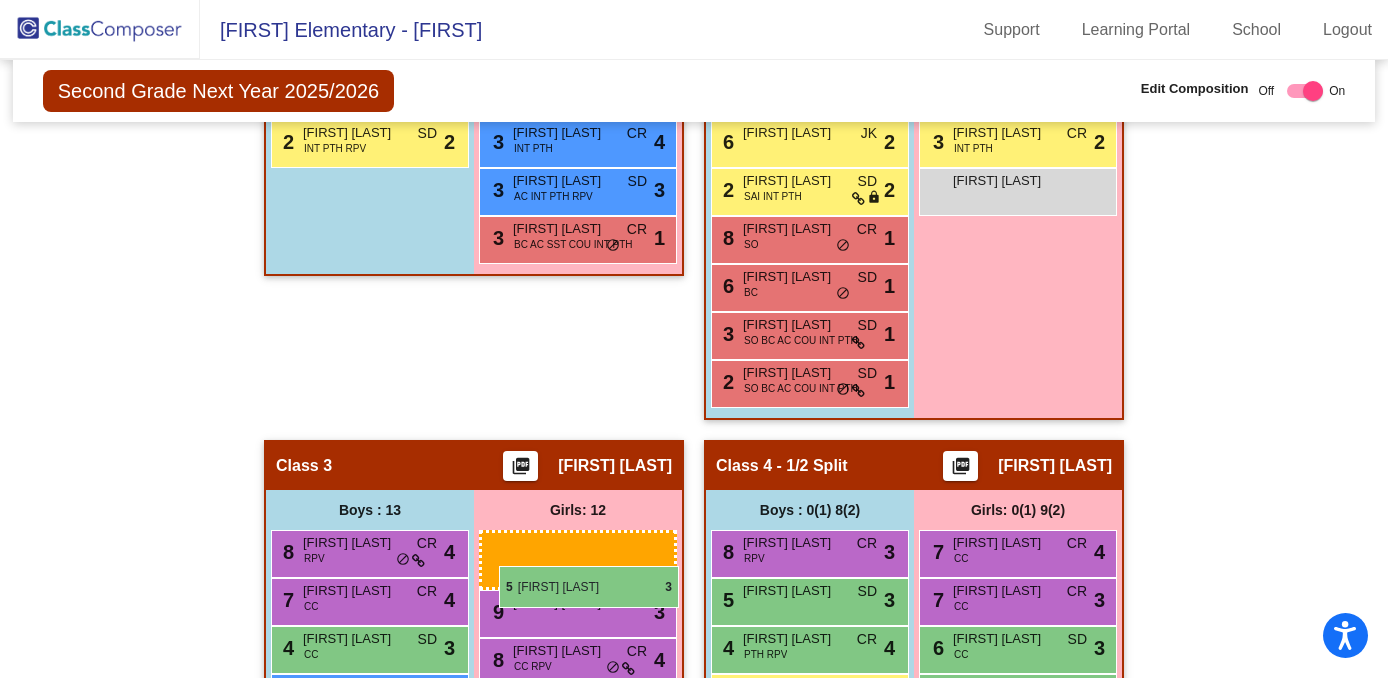 drag, startPoint x: 536, startPoint y: 185, endPoint x: 499, endPoint y: 566, distance: 382.79236 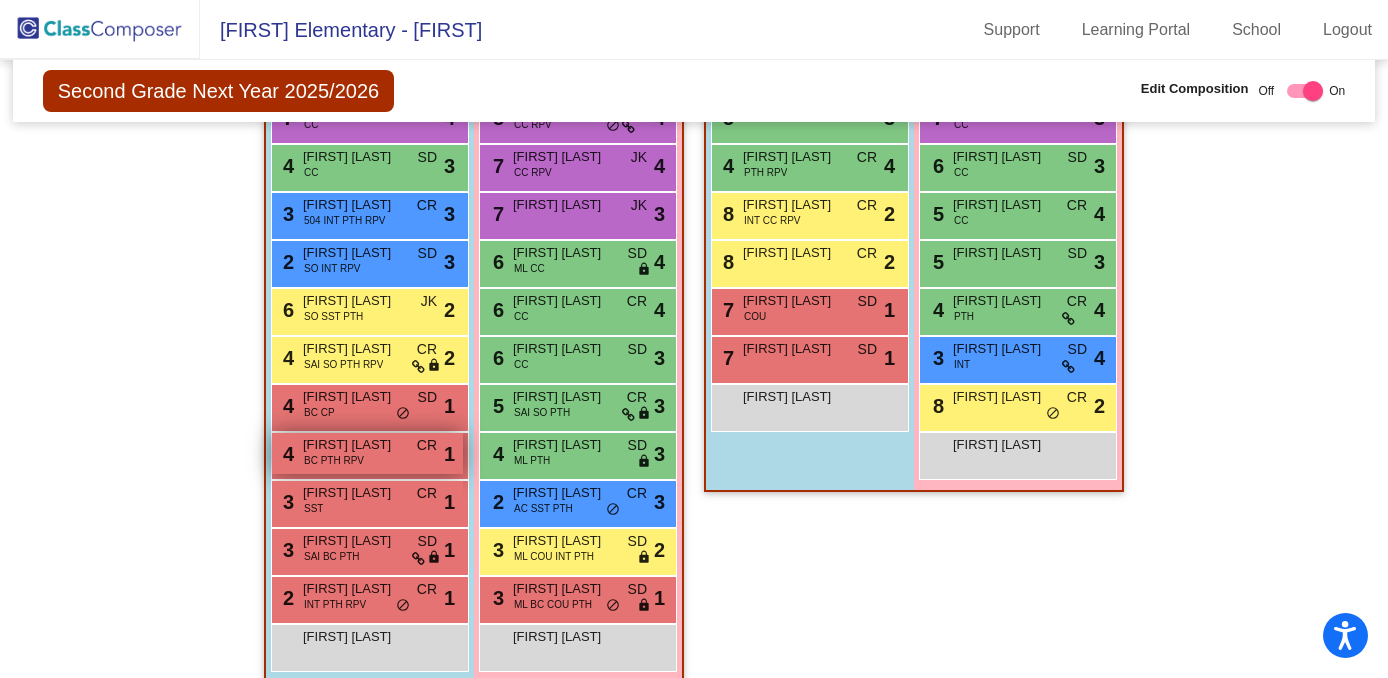 scroll, scrollTop: 1313, scrollLeft: 0, axis: vertical 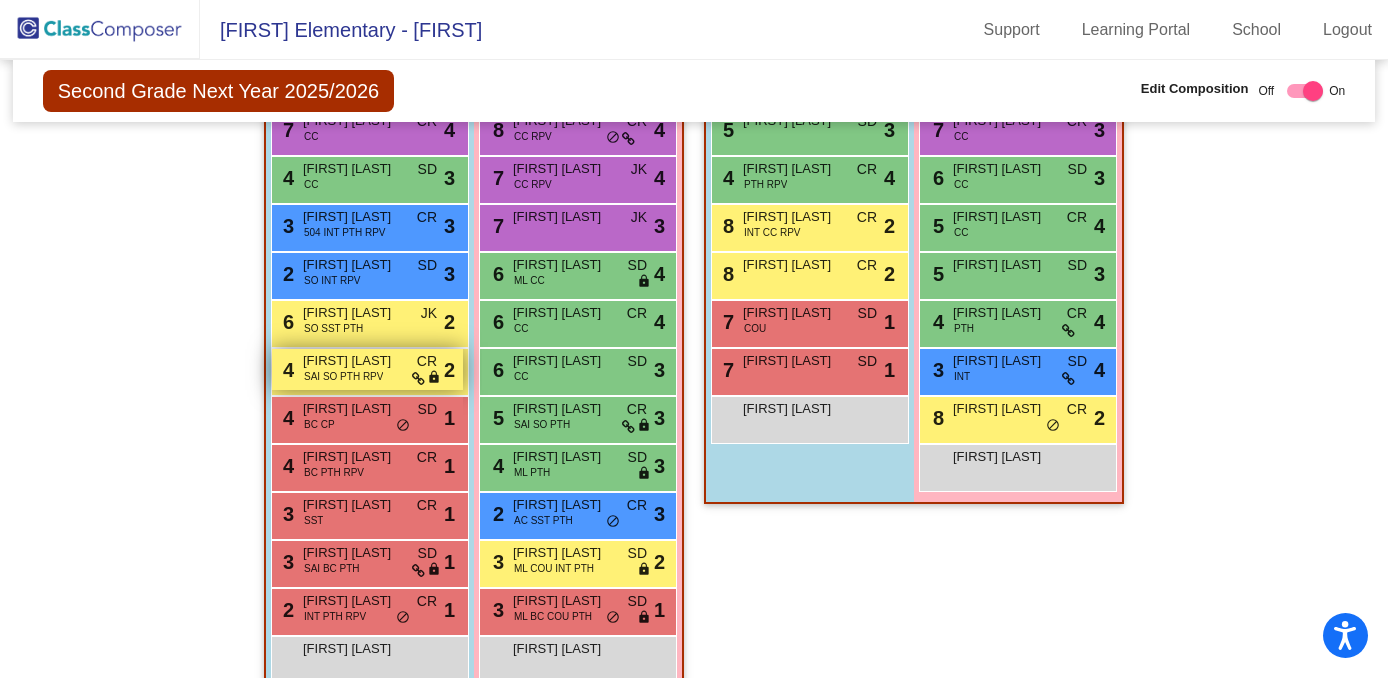 click on "SAI SO PTH RPV" at bounding box center (343, 376) 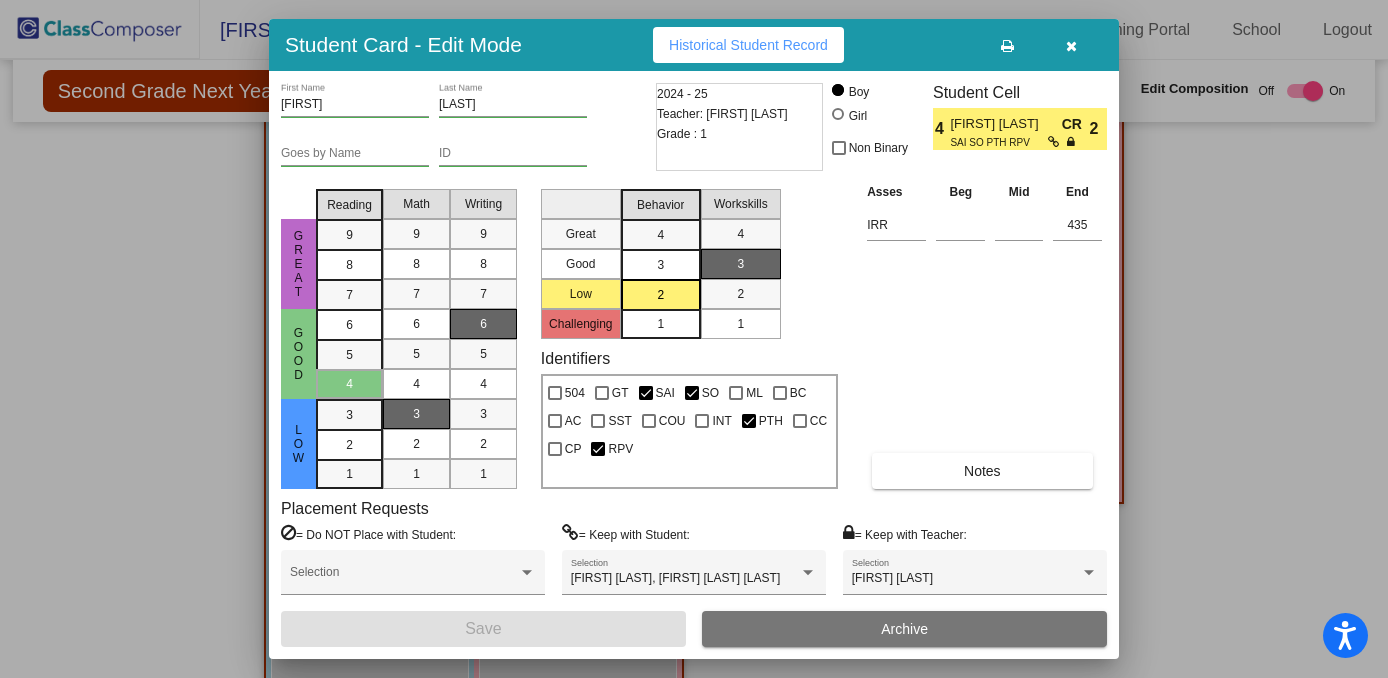 click at bounding box center [1071, 46] 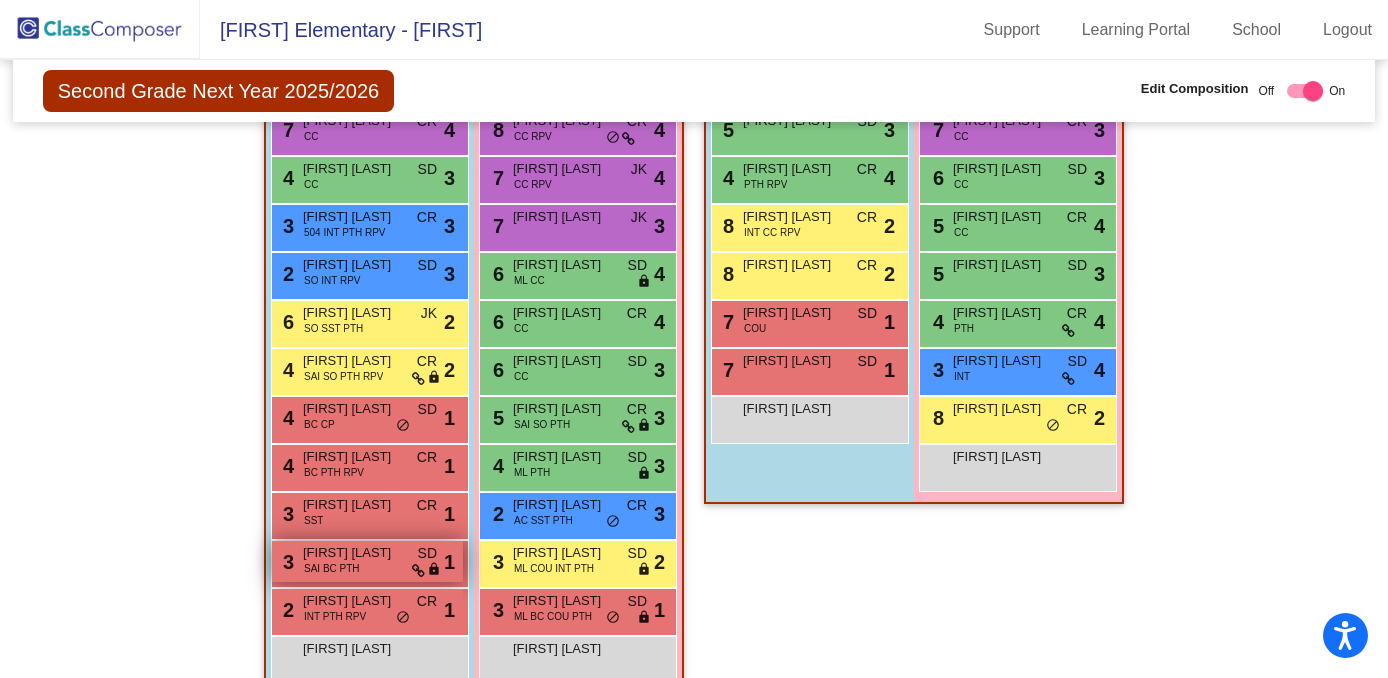 click on "3 [FIRST] [LAST] SAI BC PTH SD lock do_not_disturb_alt 1" at bounding box center [367, 561] 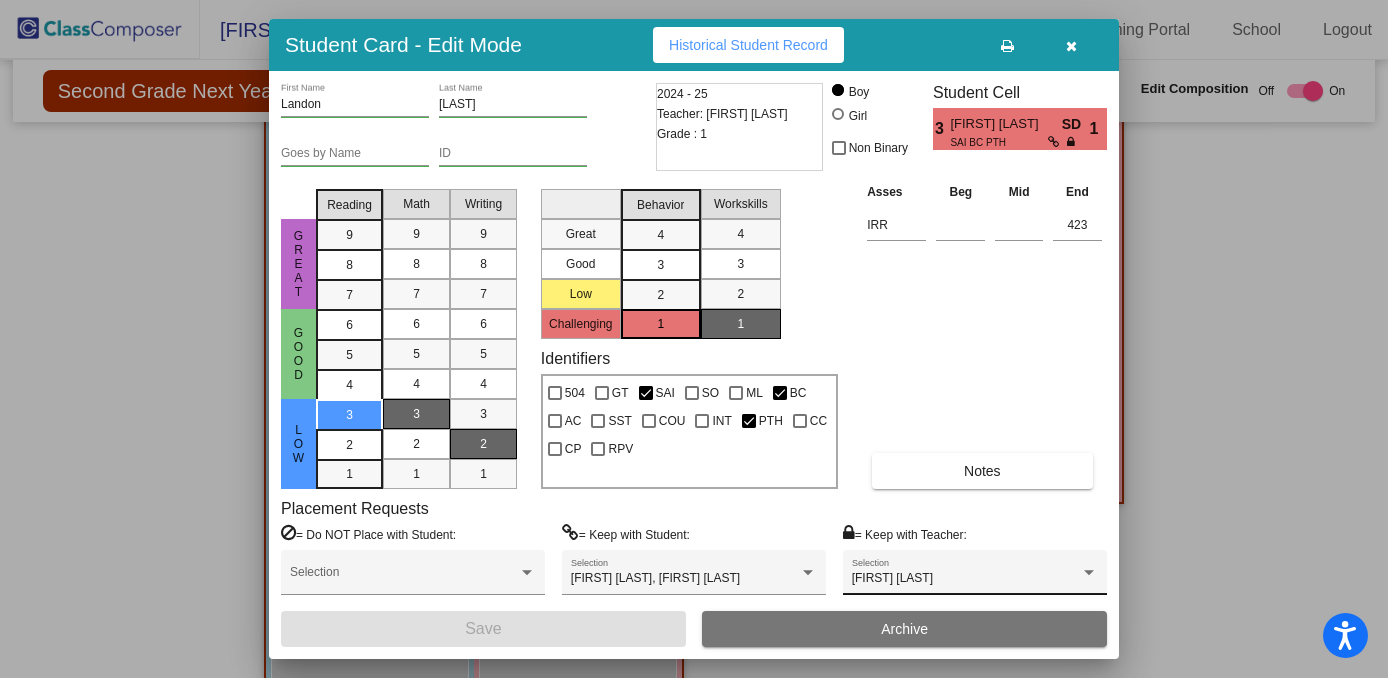 click on "[FIRST] [LAST] Selection" at bounding box center (975, 577) 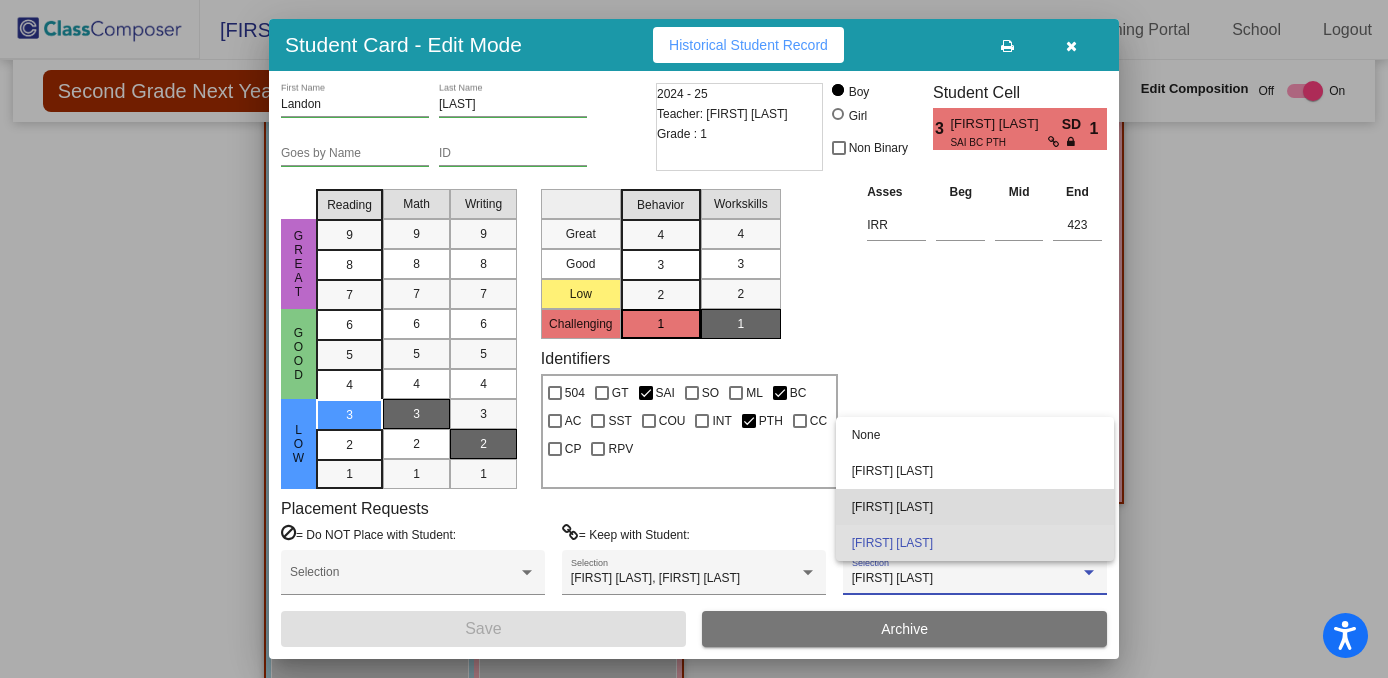 click on "[FIRST] [LAST]" at bounding box center [975, 507] 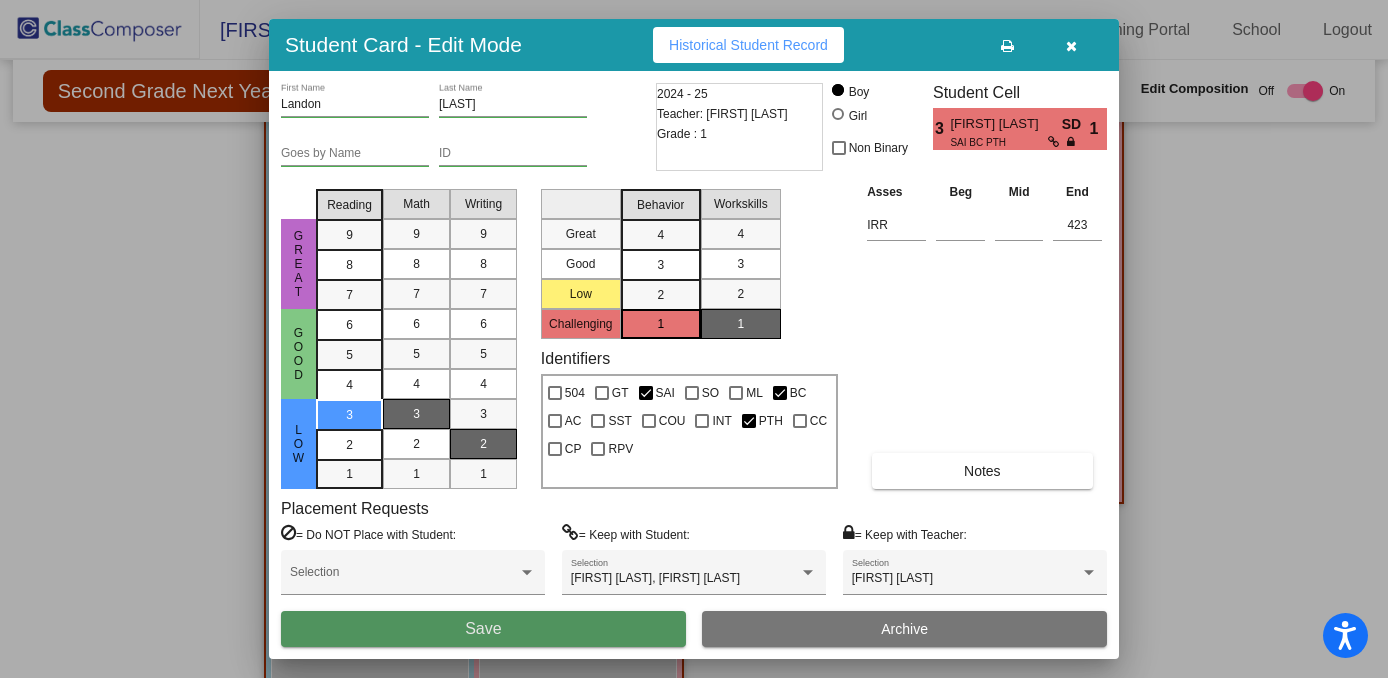 click on "Save" at bounding box center (483, 629) 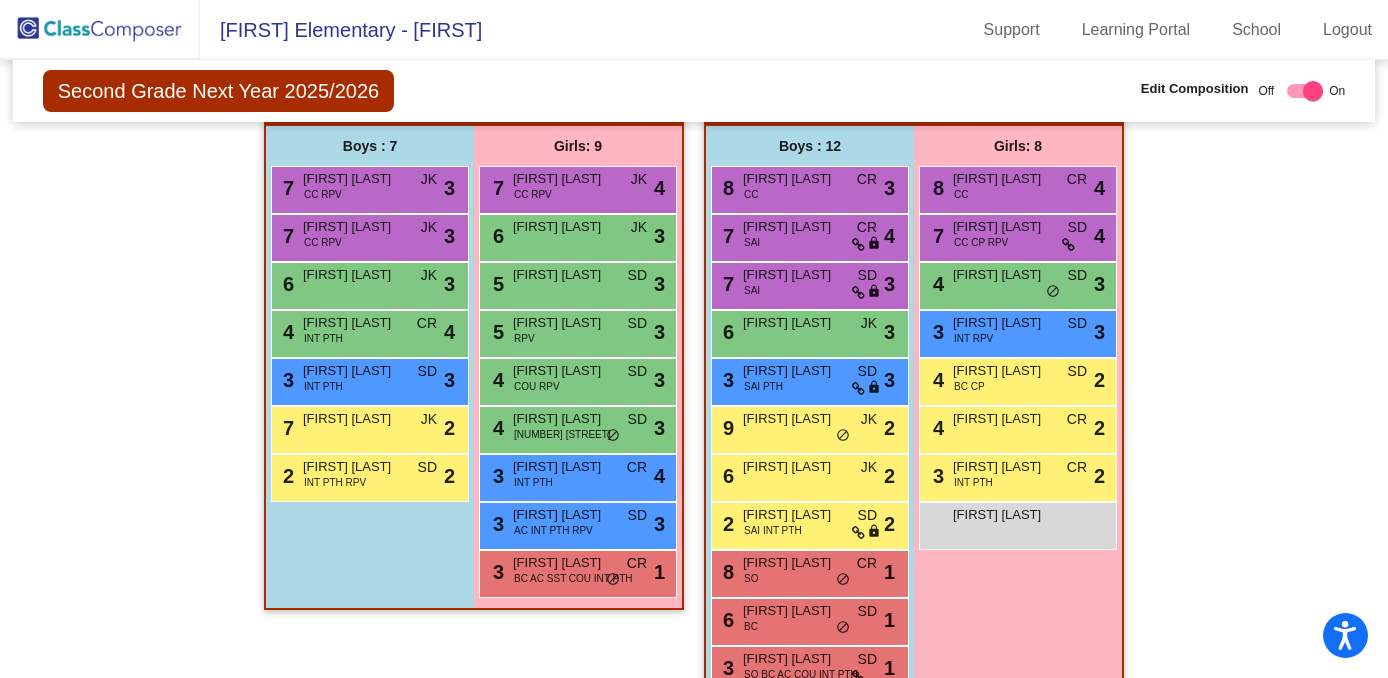 scroll, scrollTop: 508, scrollLeft: 0, axis: vertical 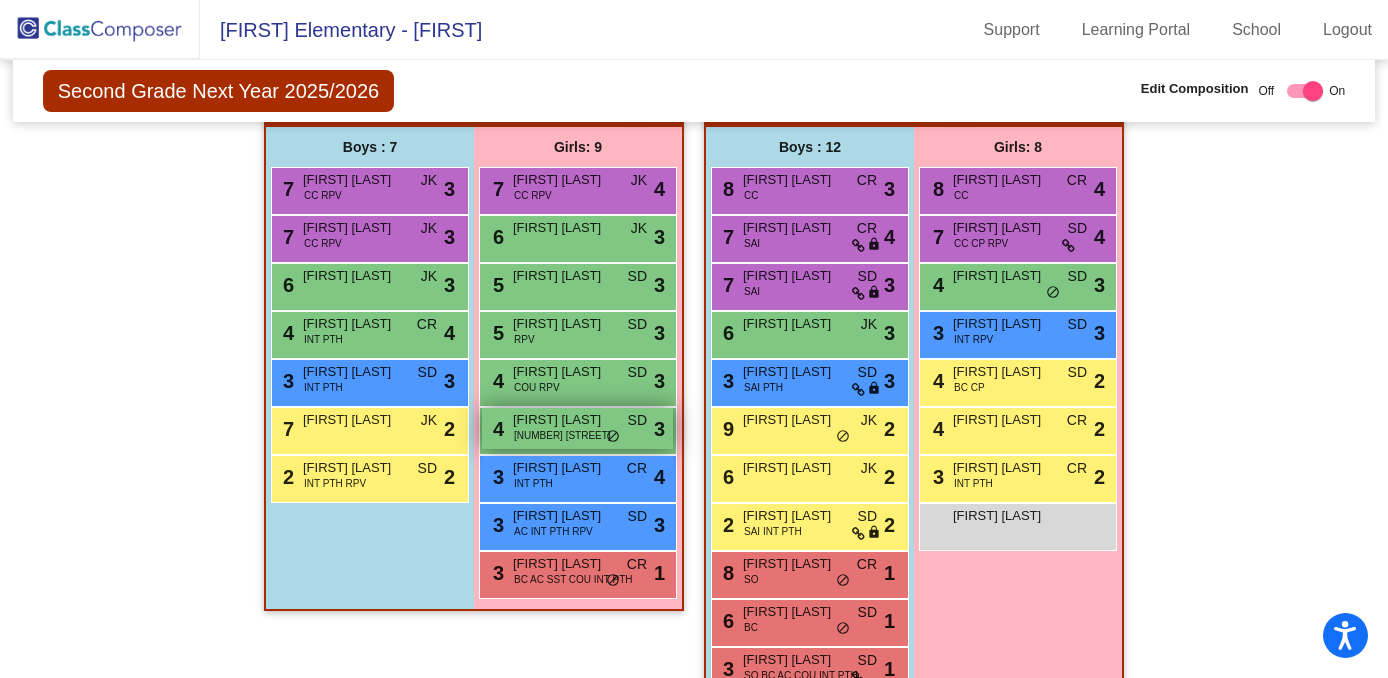 click on "[NUMBER] [FIRST] [LAST] [CODE] [CODE] [CODE] [CODE] [CODE] [CODE] [CODE] [CODE] [CODE] [CODE] [CODE] [CODE] [CODE] [CODE] [CODE]" at bounding box center [577, 428] 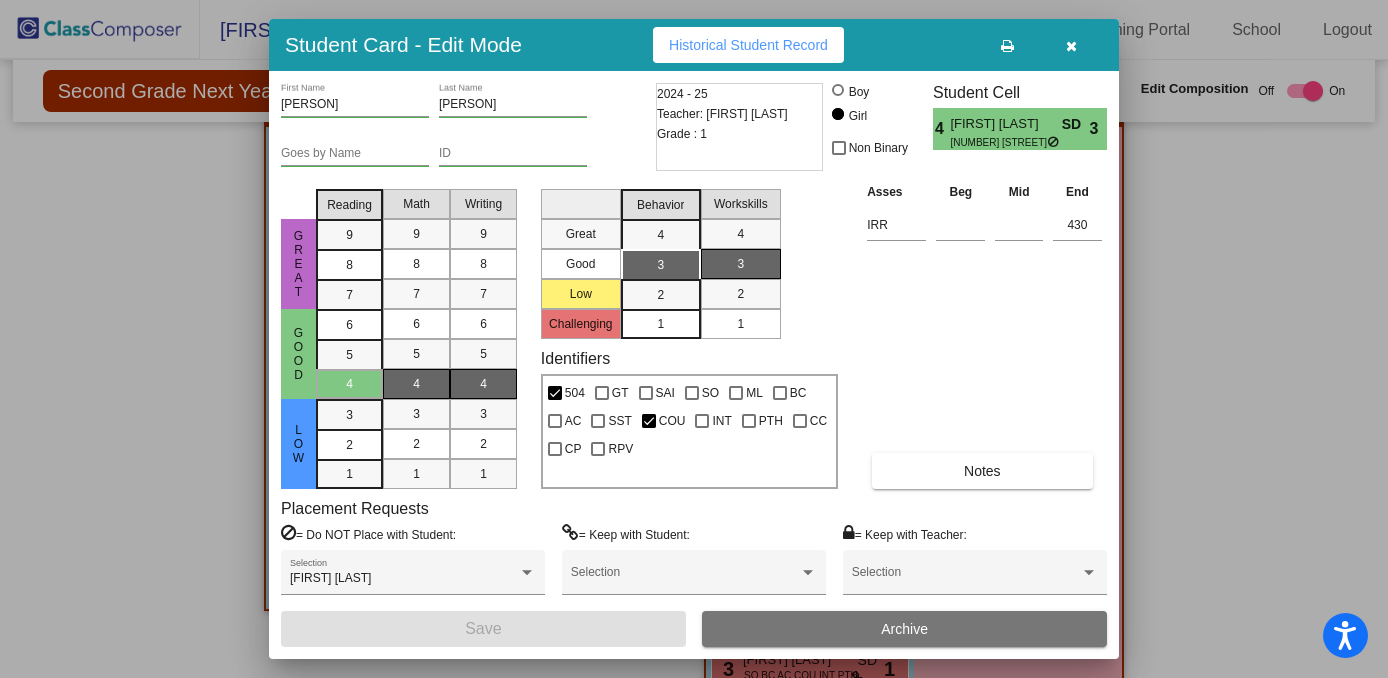 click at bounding box center [1071, 46] 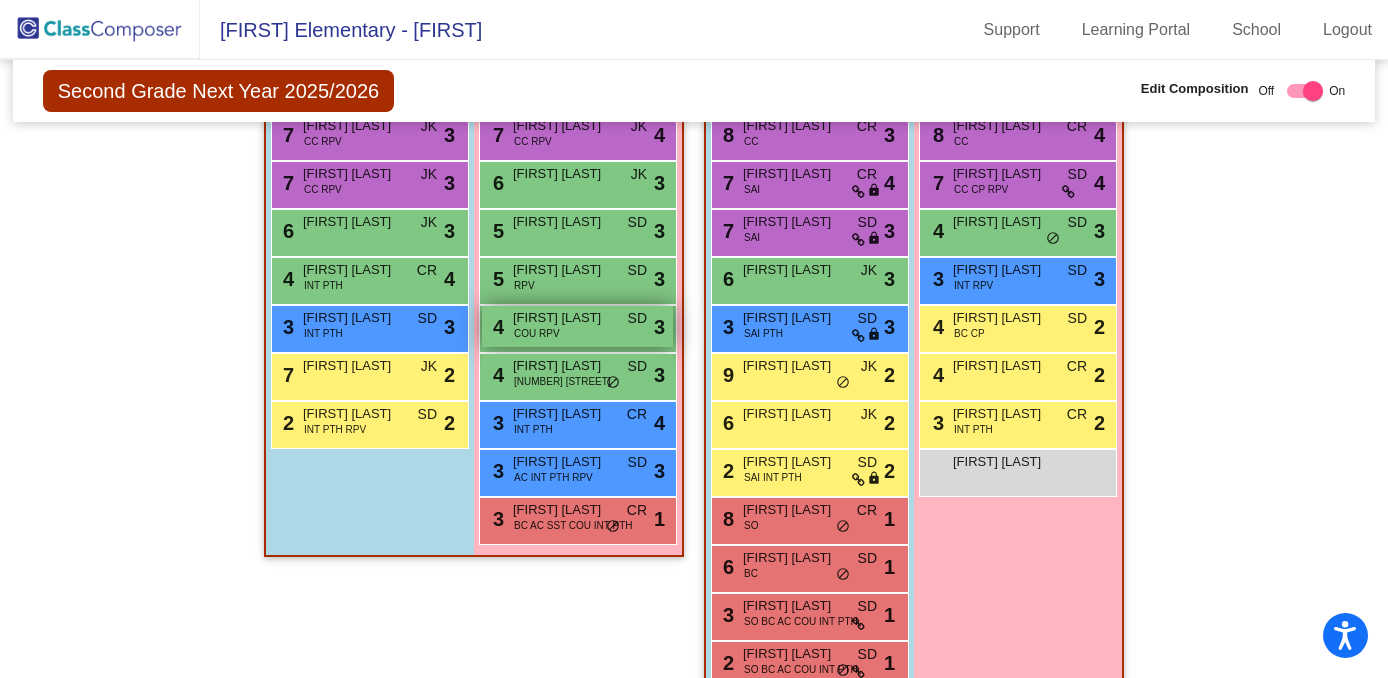 scroll, scrollTop: 563, scrollLeft: 0, axis: vertical 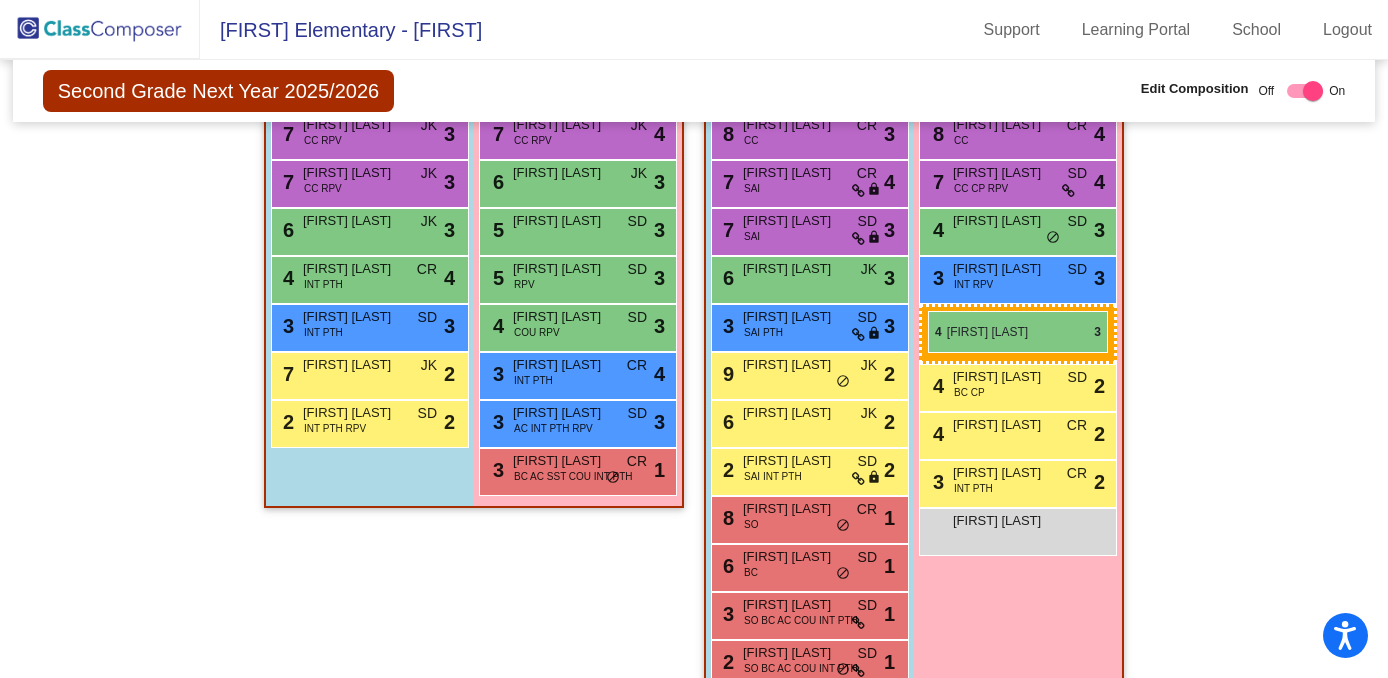 drag, startPoint x: 571, startPoint y: 376, endPoint x: 928, endPoint y: 311, distance: 362.8691 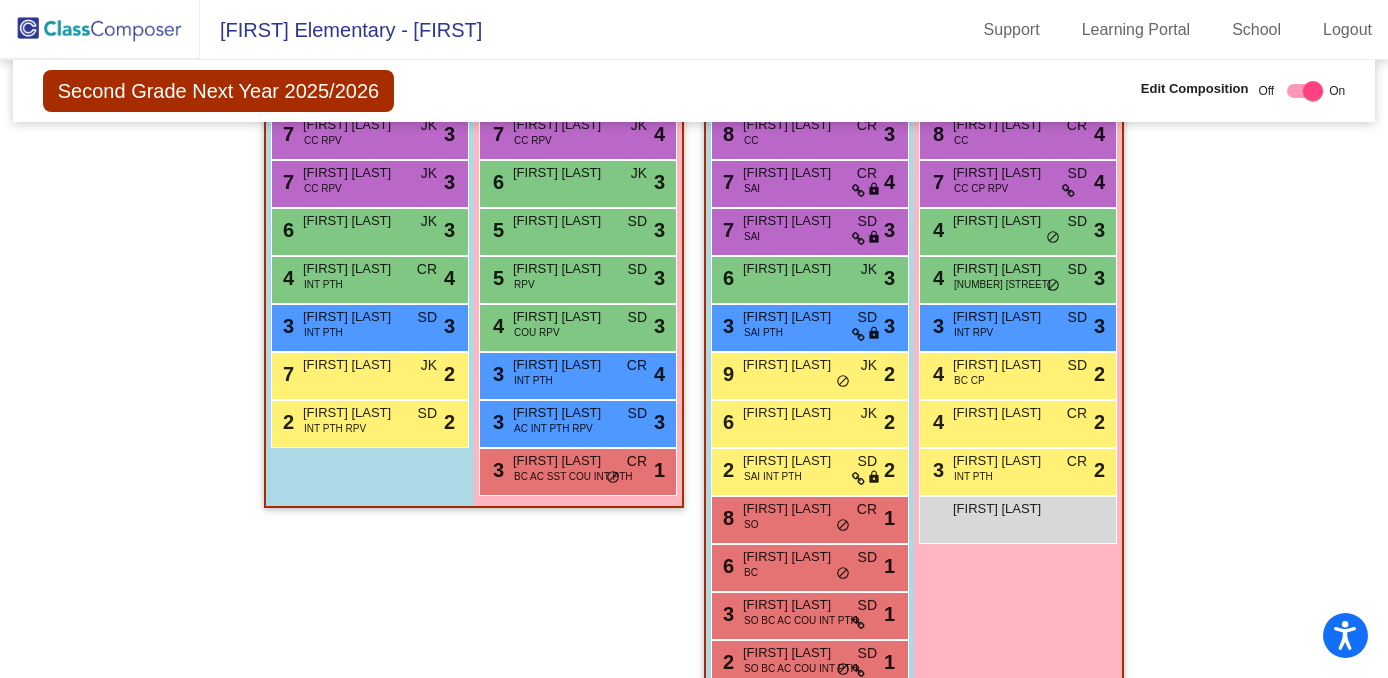 scroll, scrollTop: 595, scrollLeft: 0, axis: vertical 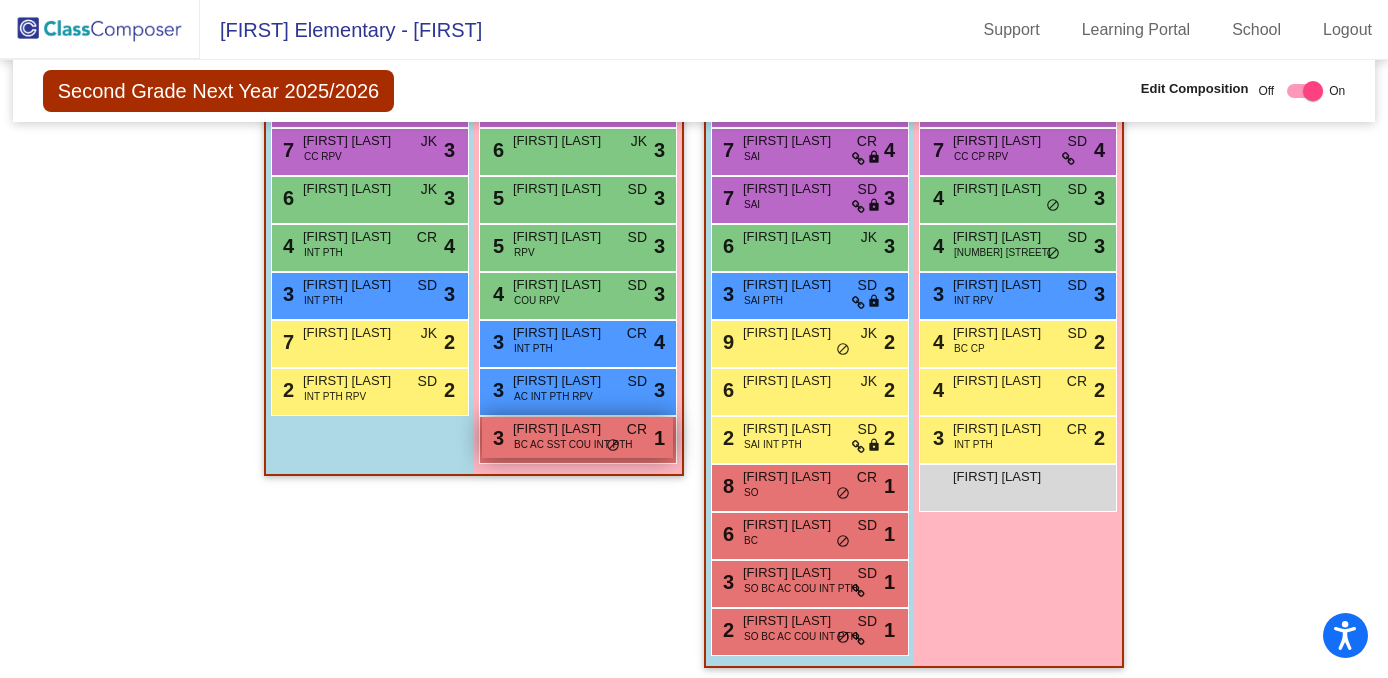 click on "[NUMBER] [FIRST] [LAST] [CODE] [CODE] [CODE] [CODE] [CODE] [CODE] [CODE] [CODE] [CODE] [CODE] [CODE] [CODE] [CODE] [CODE] [CODE]" at bounding box center [577, 437] 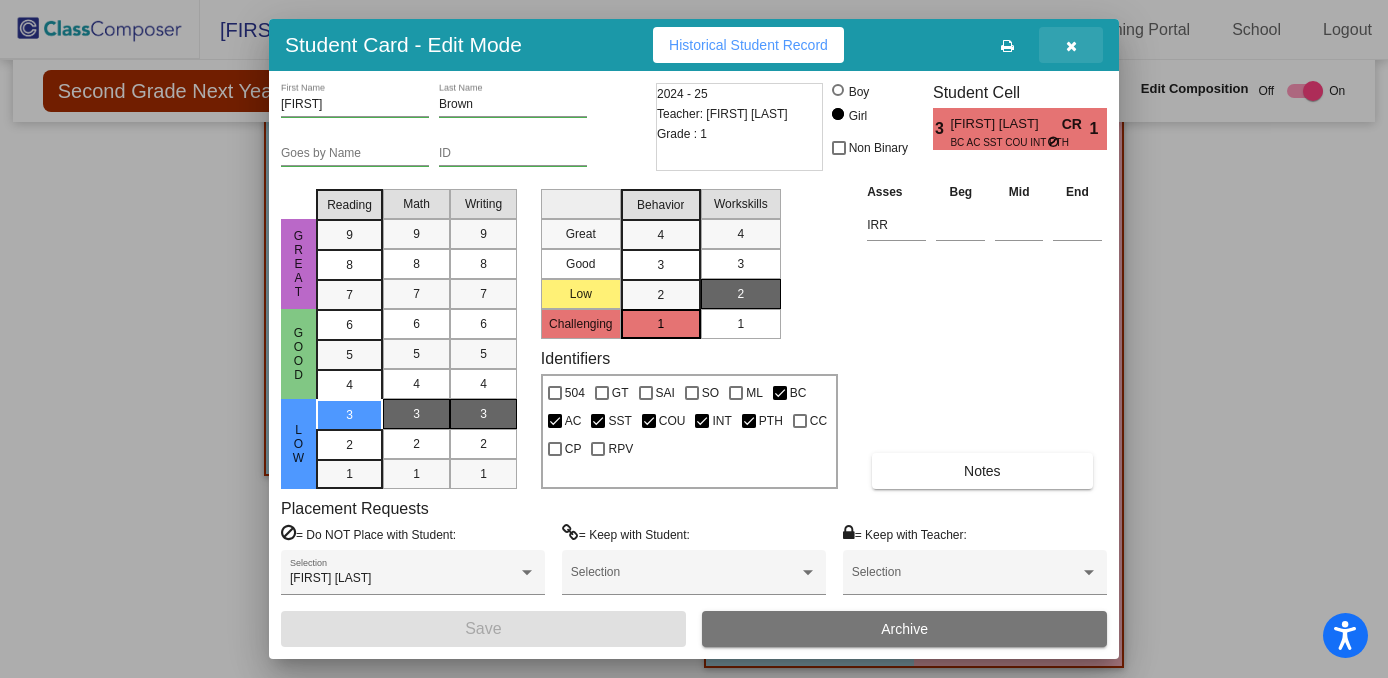 click at bounding box center (1071, 45) 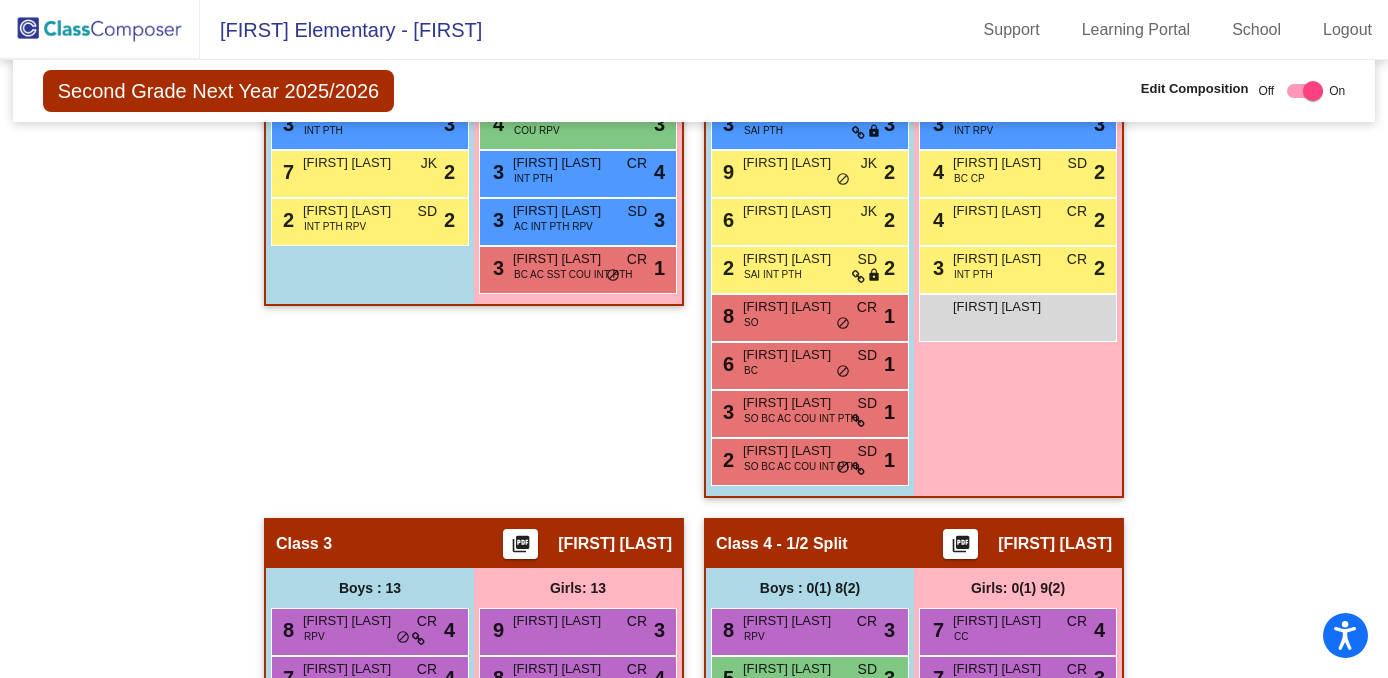scroll, scrollTop: 771, scrollLeft: 0, axis: vertical 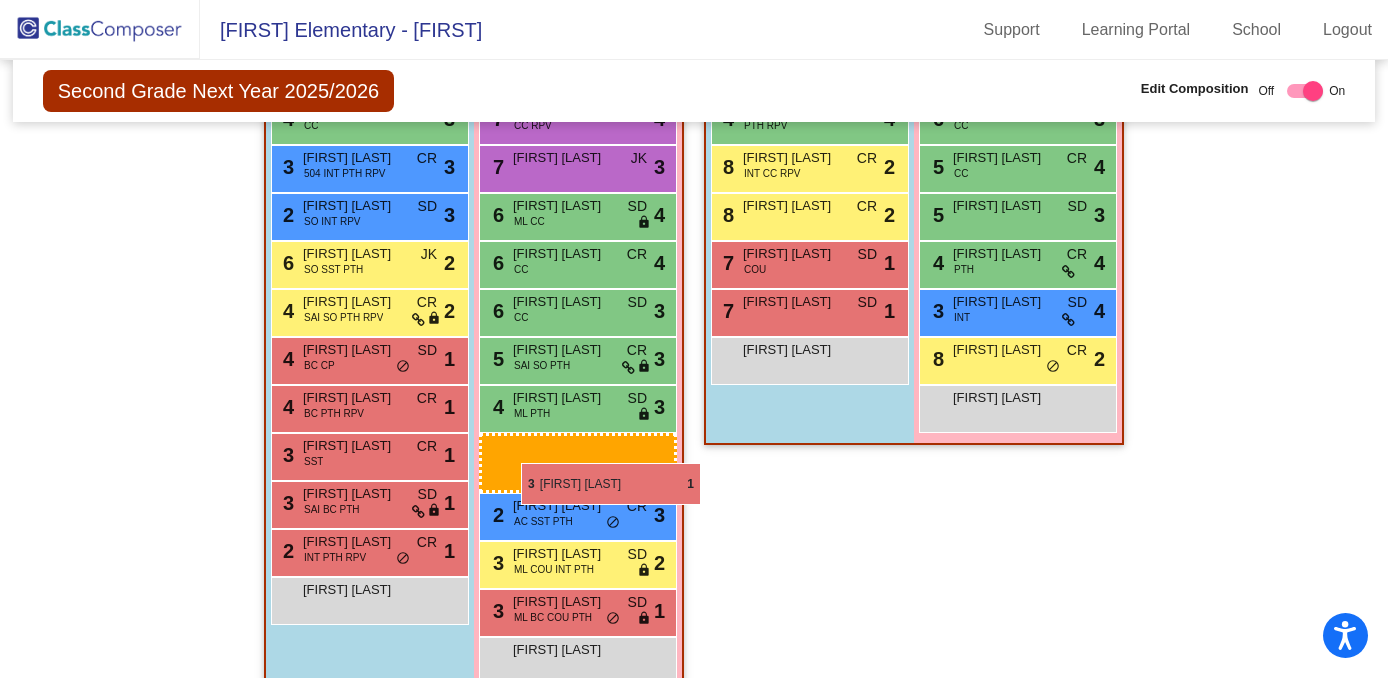 drag, startPoint x: 557, startPoint y: 270, endPoint x: 521, endPoint y: 463, distance: 196.32881 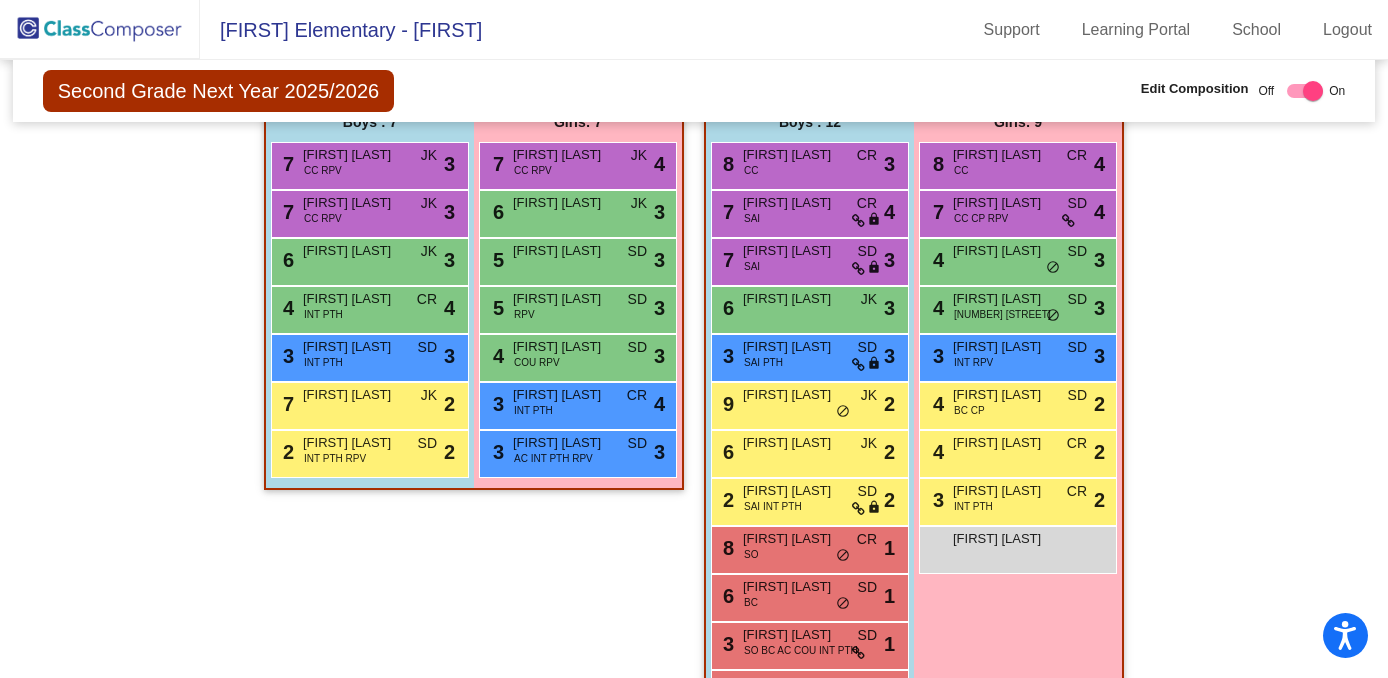 scroll, scrollTop: 514, scrollLeft: 0, axis: vertical 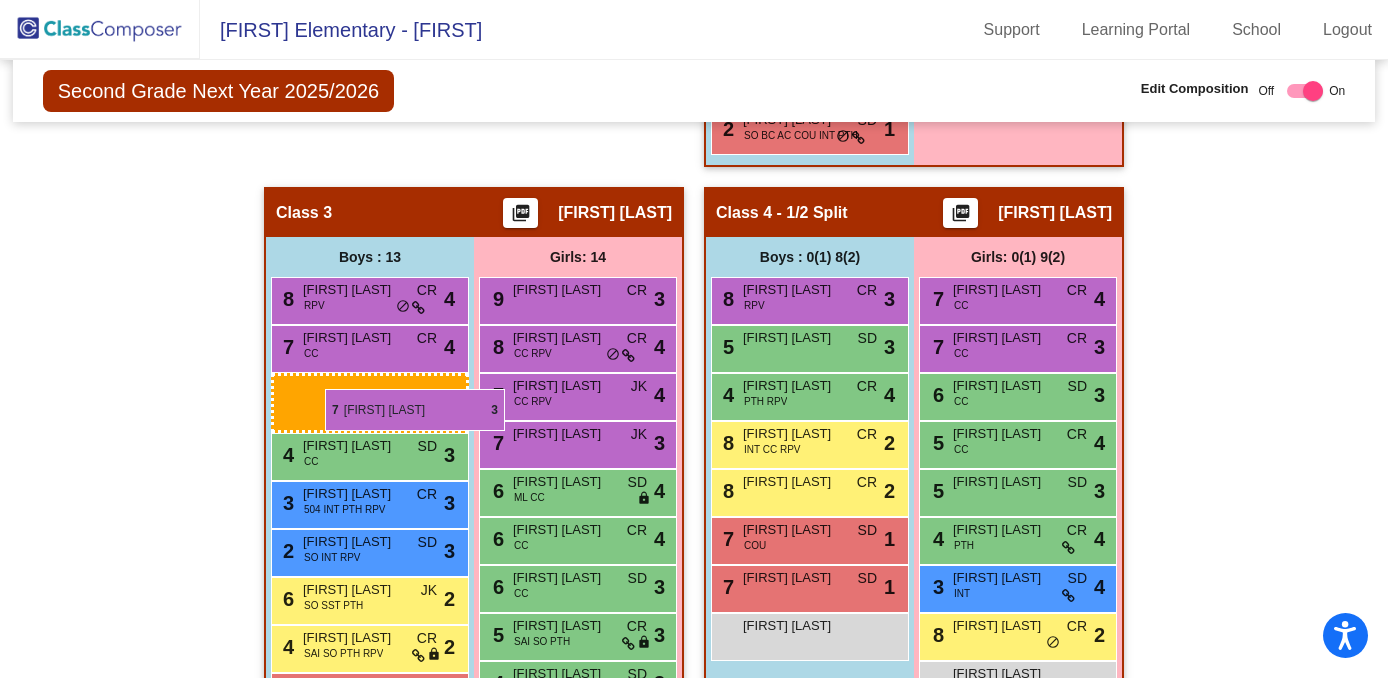 drag, startPoint x: 349, startPoint y: 229, endPoint x: 325, endPoint y: 389, distance: 161.79 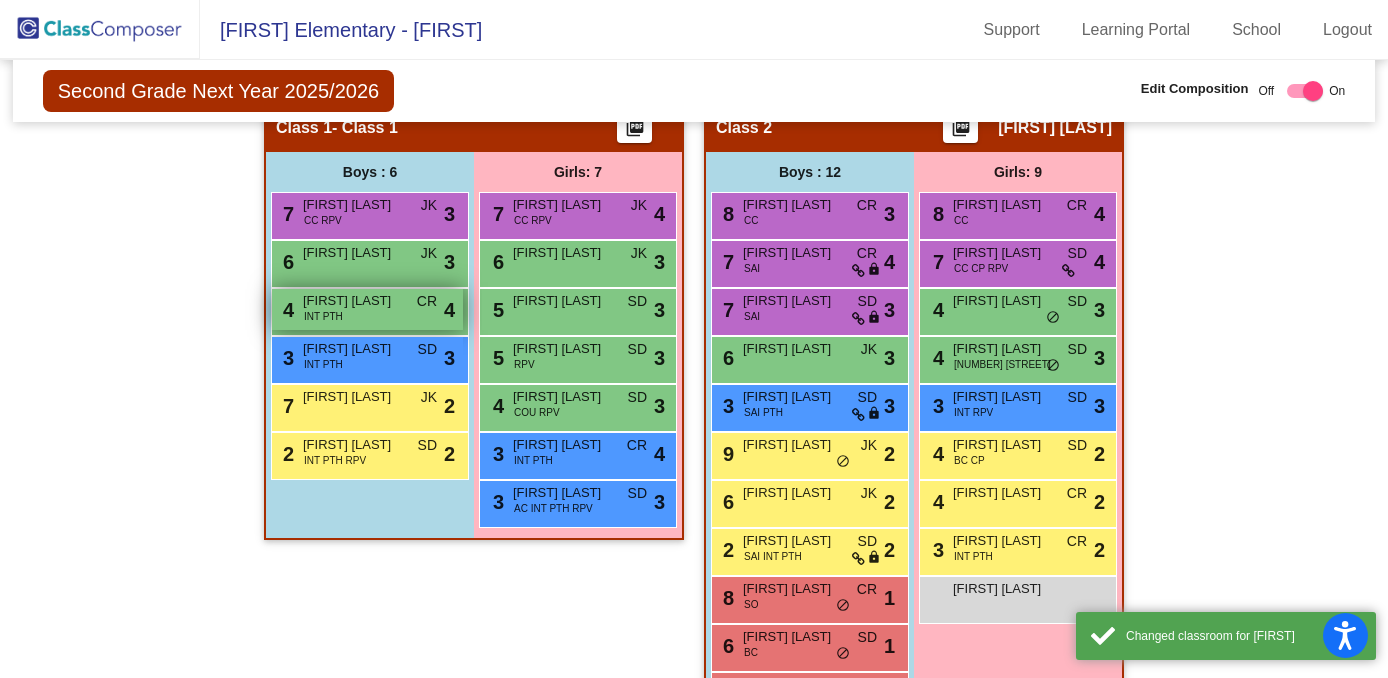 scroll, scrollTop: 319, scrollLeft: 0, axis: vertical 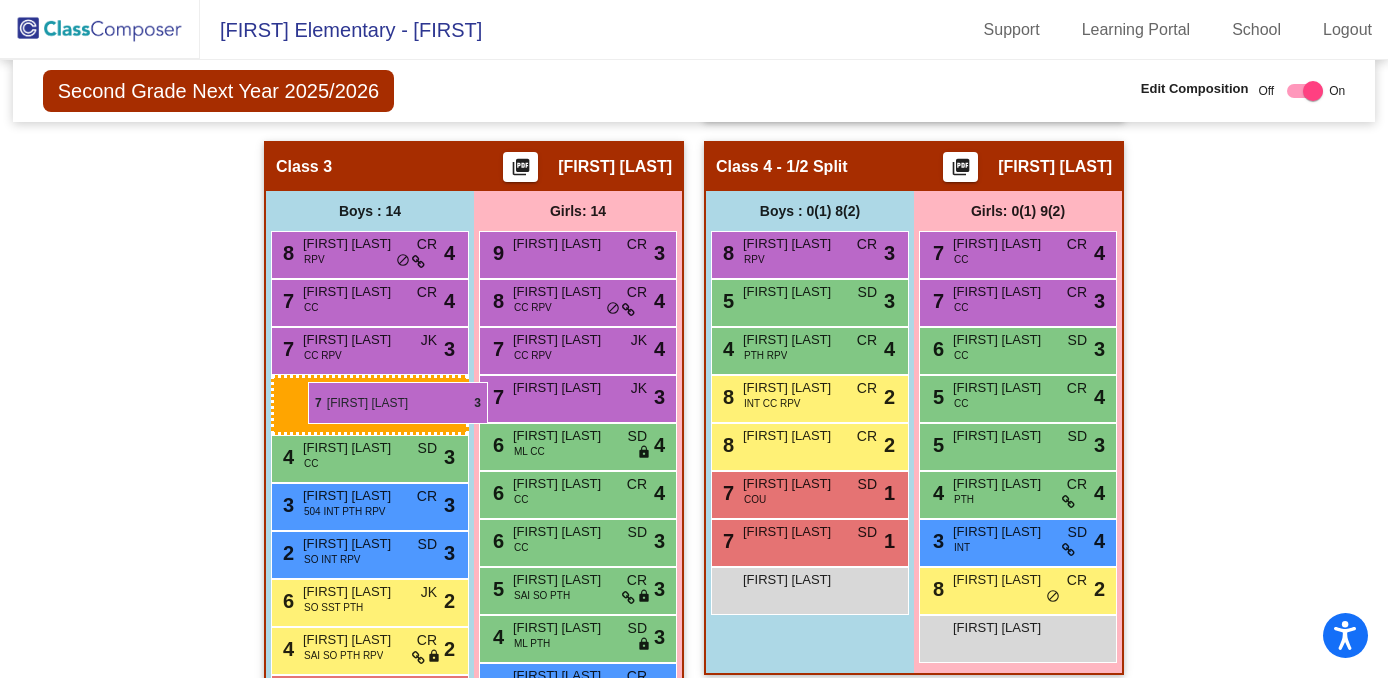 drag, startPoint x: 342, startPoint y: 377, endPoint x: 308, endPoint y: 382, distance: 34.36568 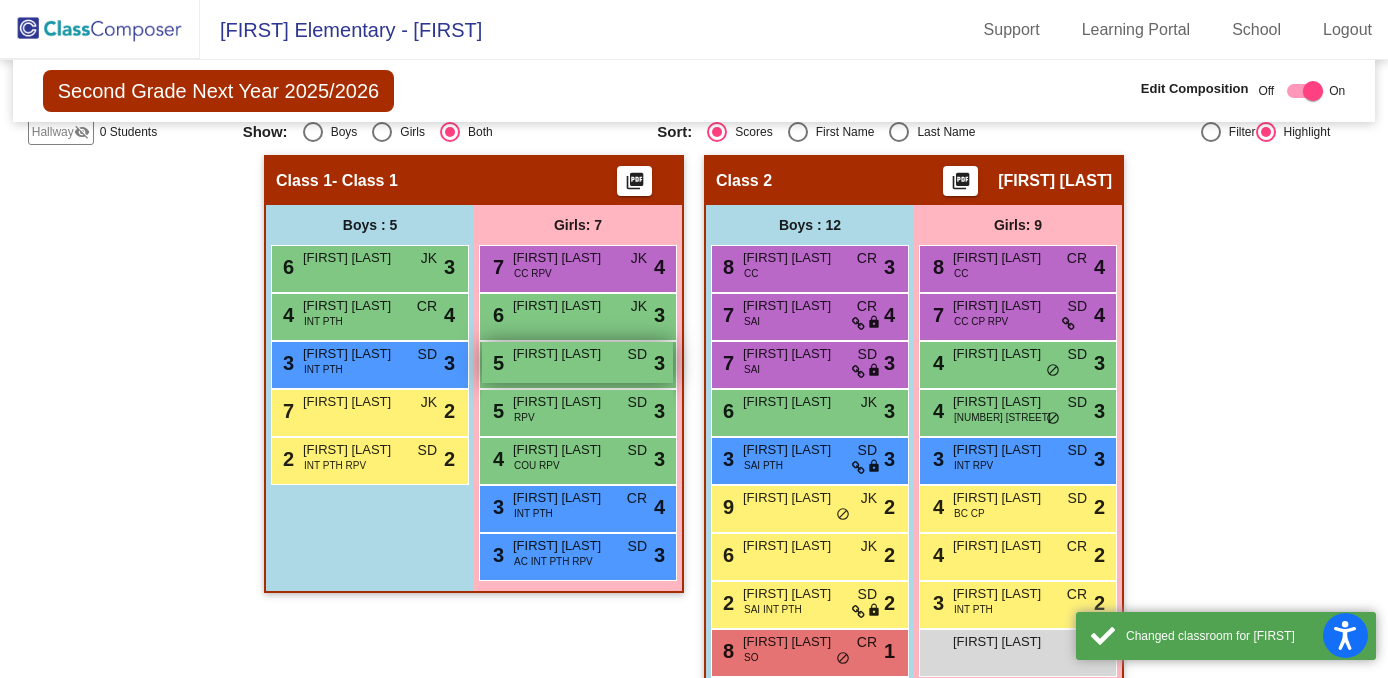 scroll, scrollTop: 427, scrollLeft: 0, axis: vertical 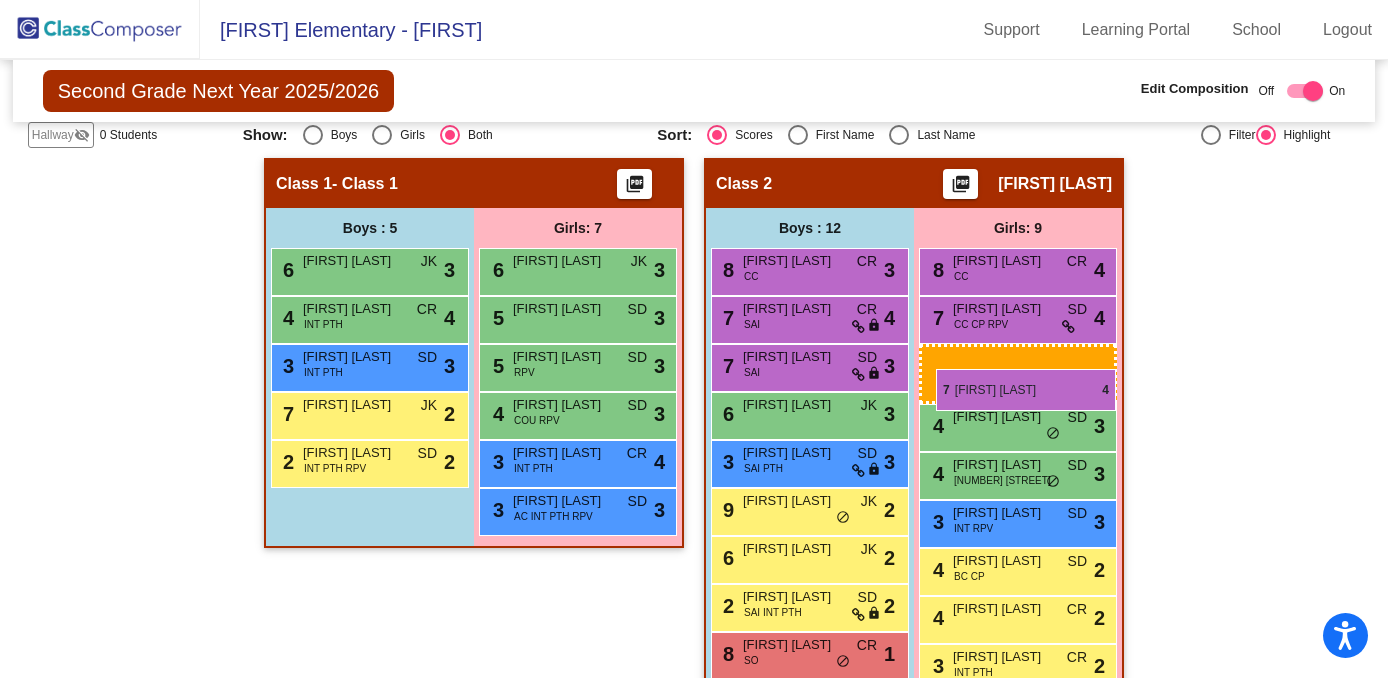 drag, startPoint x: 525, startPoint y: 261, endPoint x: 936, endPoint y: 369, distance: 424.95294 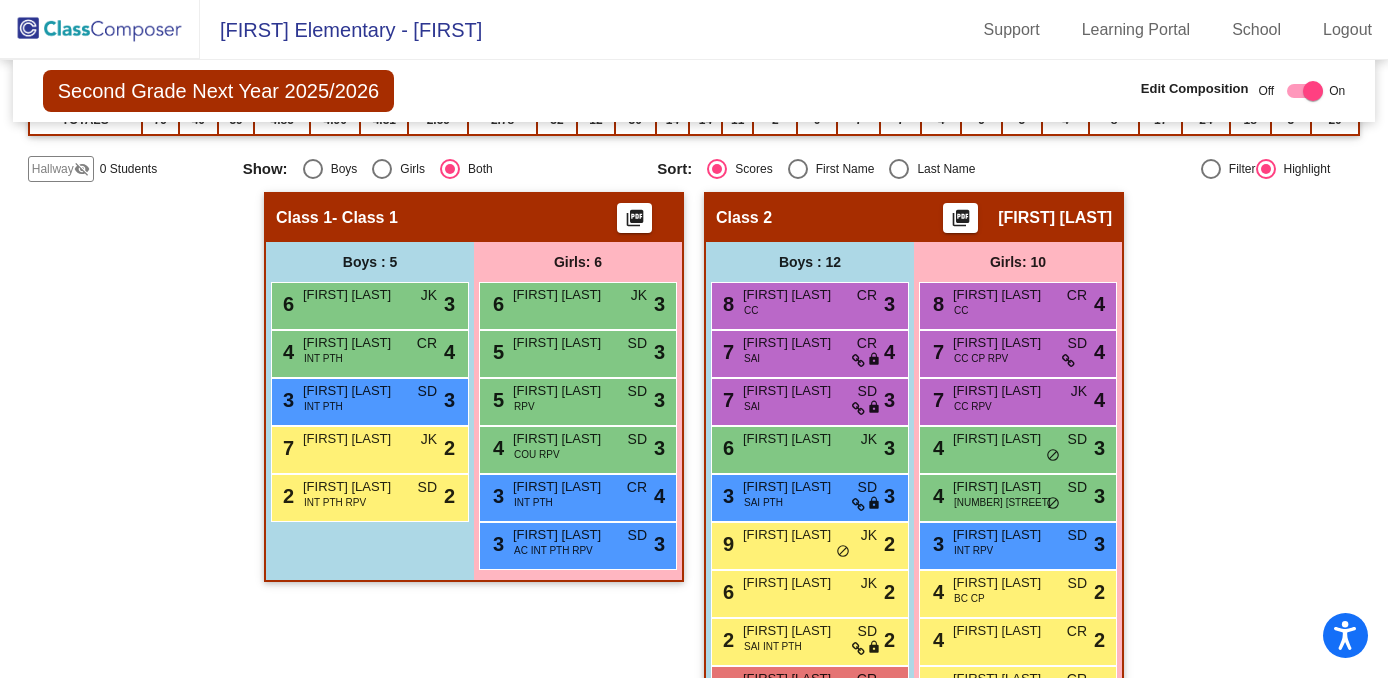 scroll, scrollTop: 394, scrollLeft: 0, axis: vertical 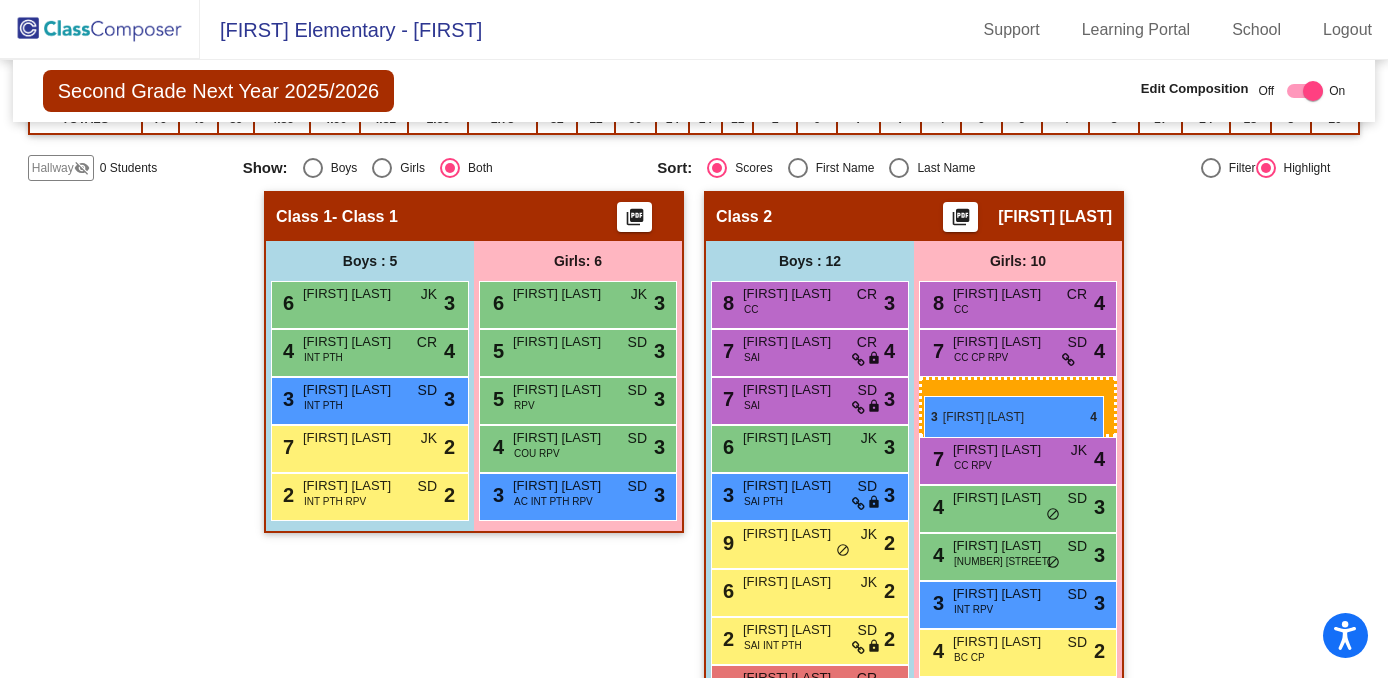 drag, startPoint x: 556, startPoint y: 496, endPoint x: 924, endPoint y: 396, distance: 381.345 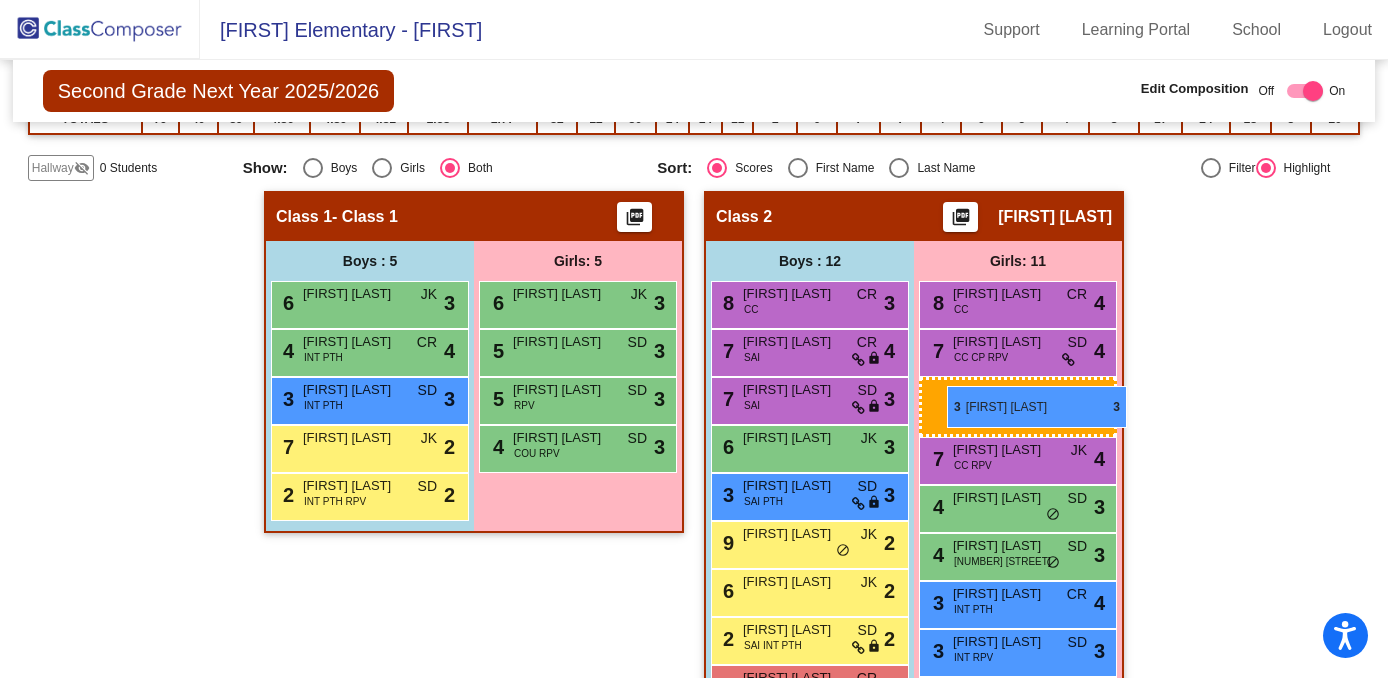 drag, startPoint x: 580, startPoint y: 500, endPoint x: 947, endPoint y: 386, distance: 384.29807 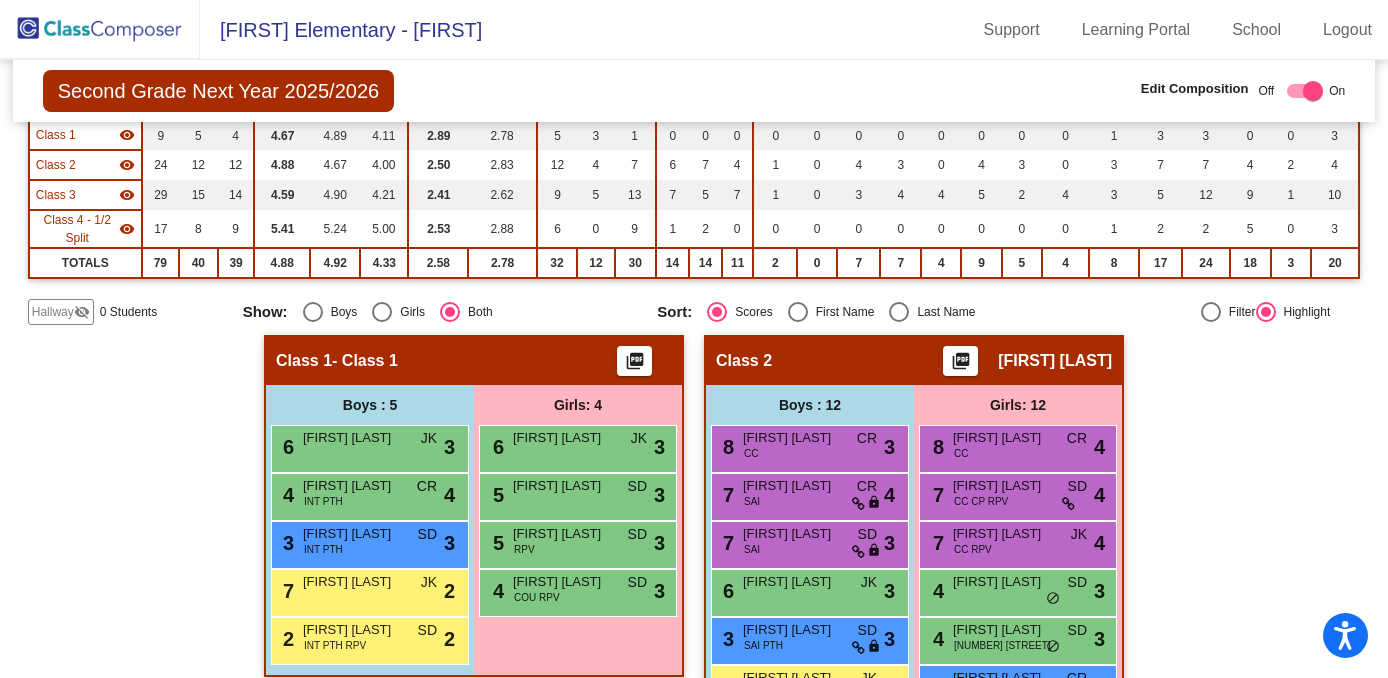 scroll, scrollTop: 264, scrollLeft: 0, axis: vertical 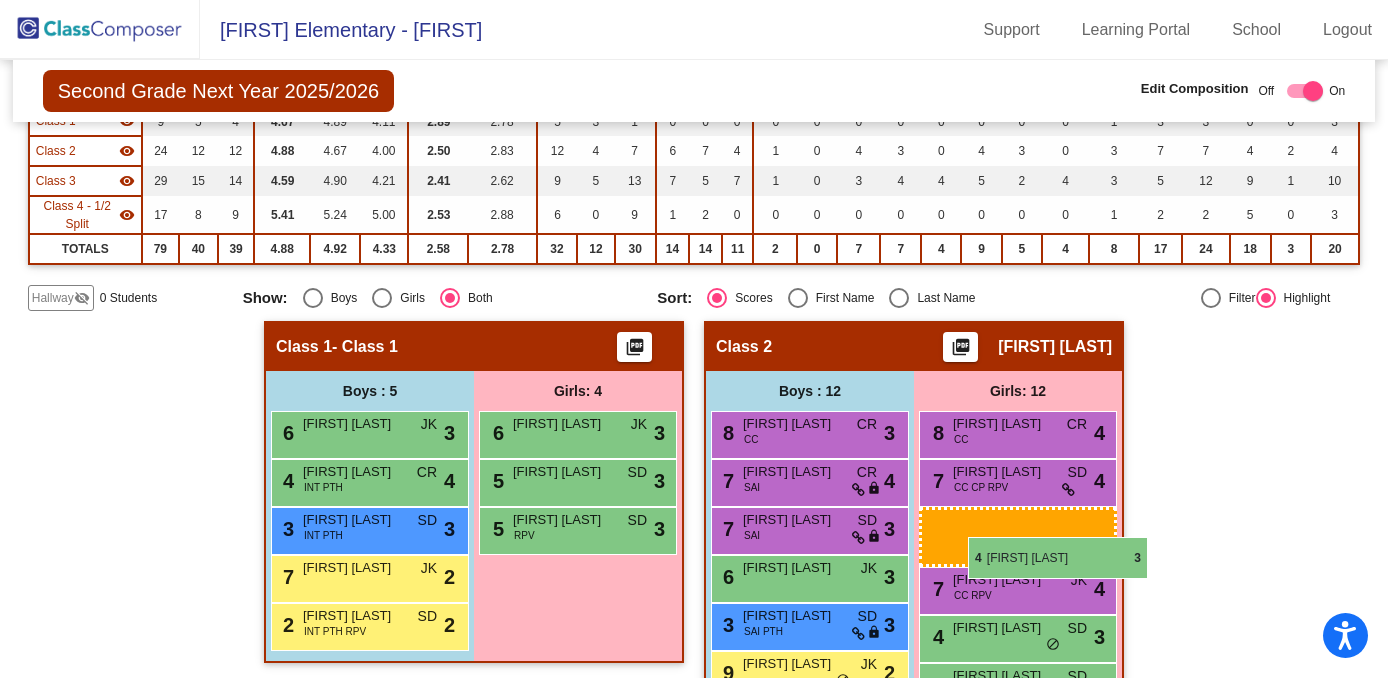 drag, startPoint x: 569, startPoint y: 588, endPoint x: 968, endPoint y: 537, distance: 402.2462 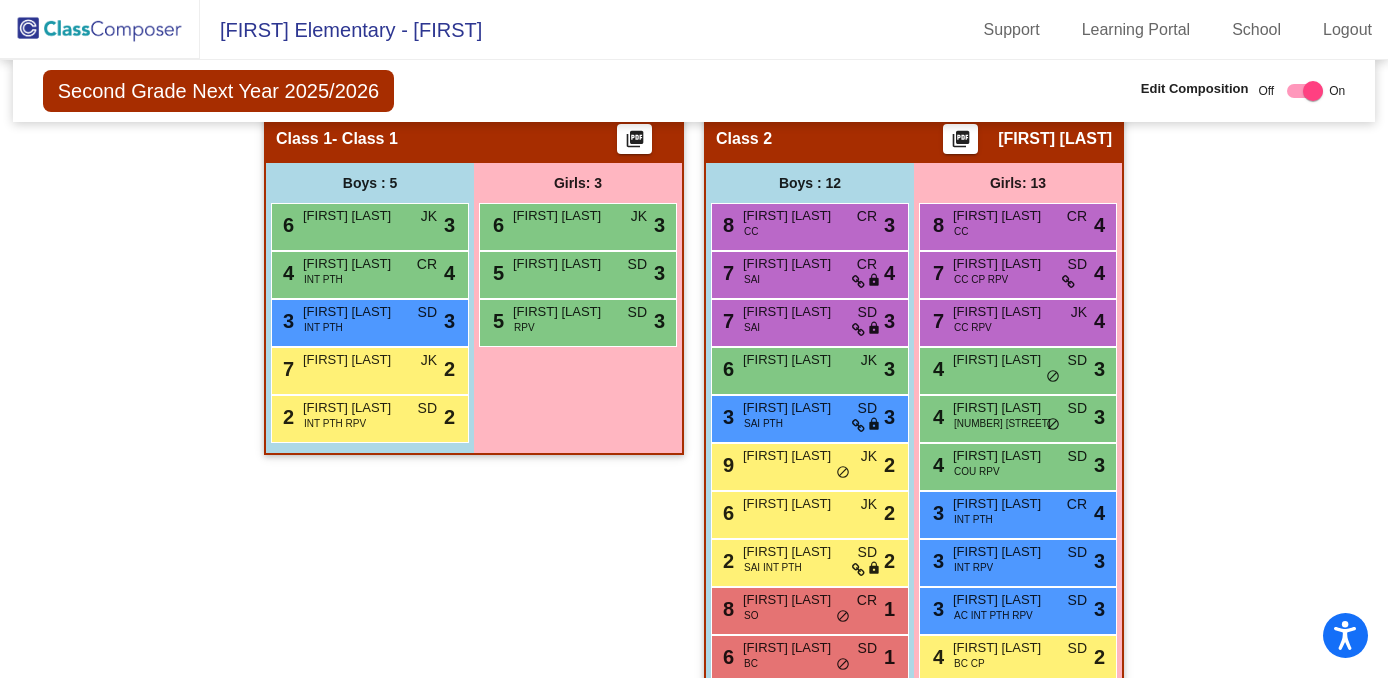 scroll, scrollTop: 464, scrollLeft: 0, axis: vertical 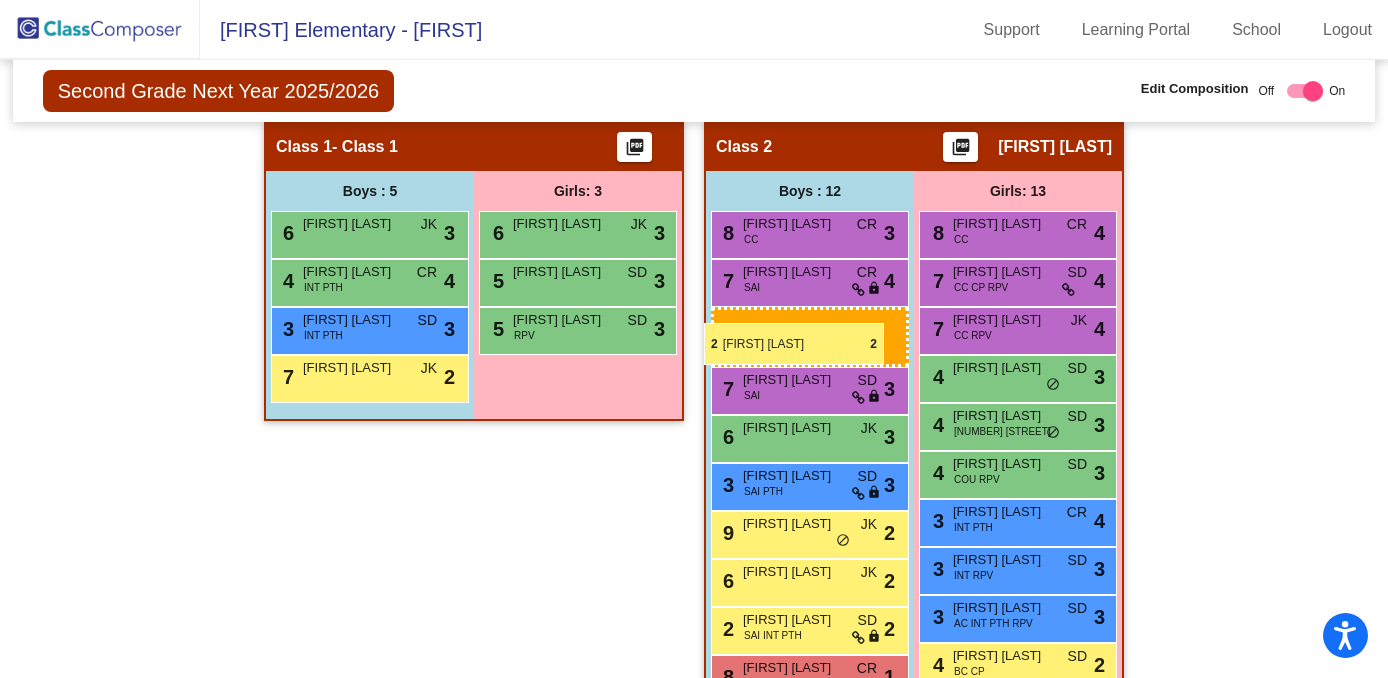 drag, startPoint x: 354, startPoint y: 433, endPoint x: 704, endPoint y: 323, distance: 366.87872 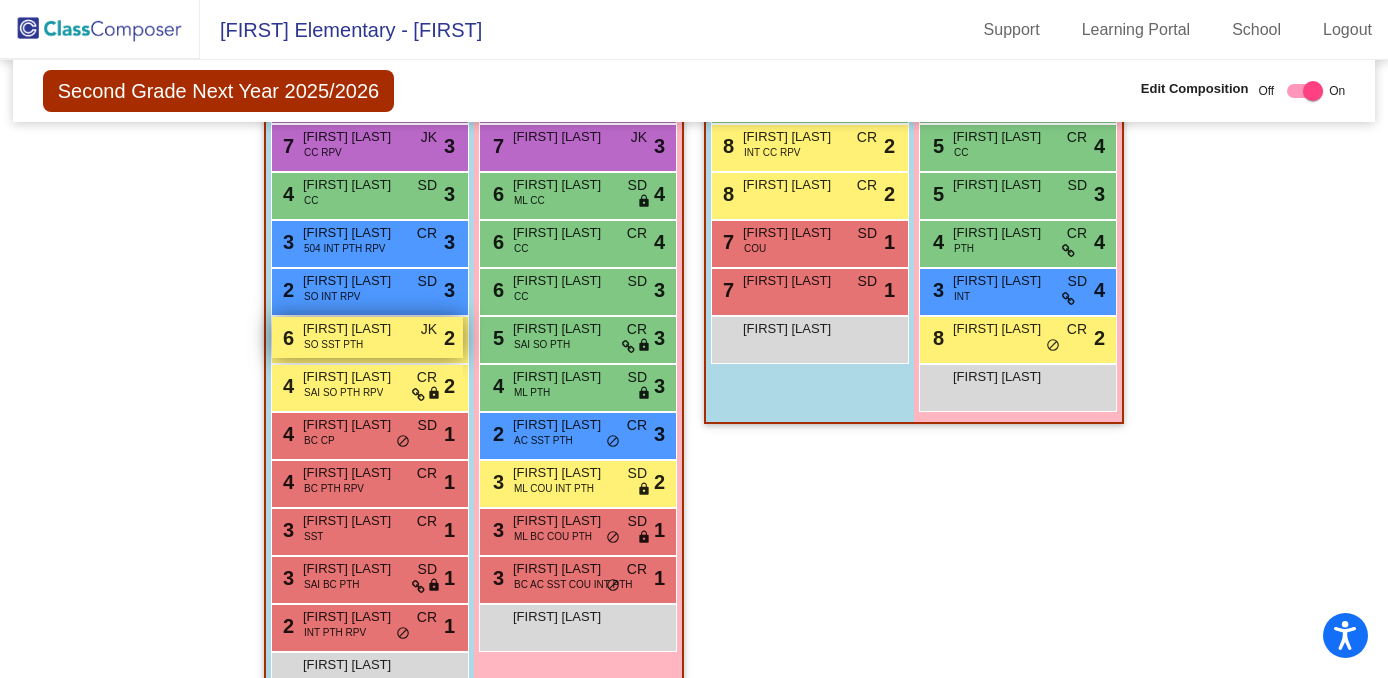 scroll, scrollTop: 1443, scrollLeft: 0, axis: vertical 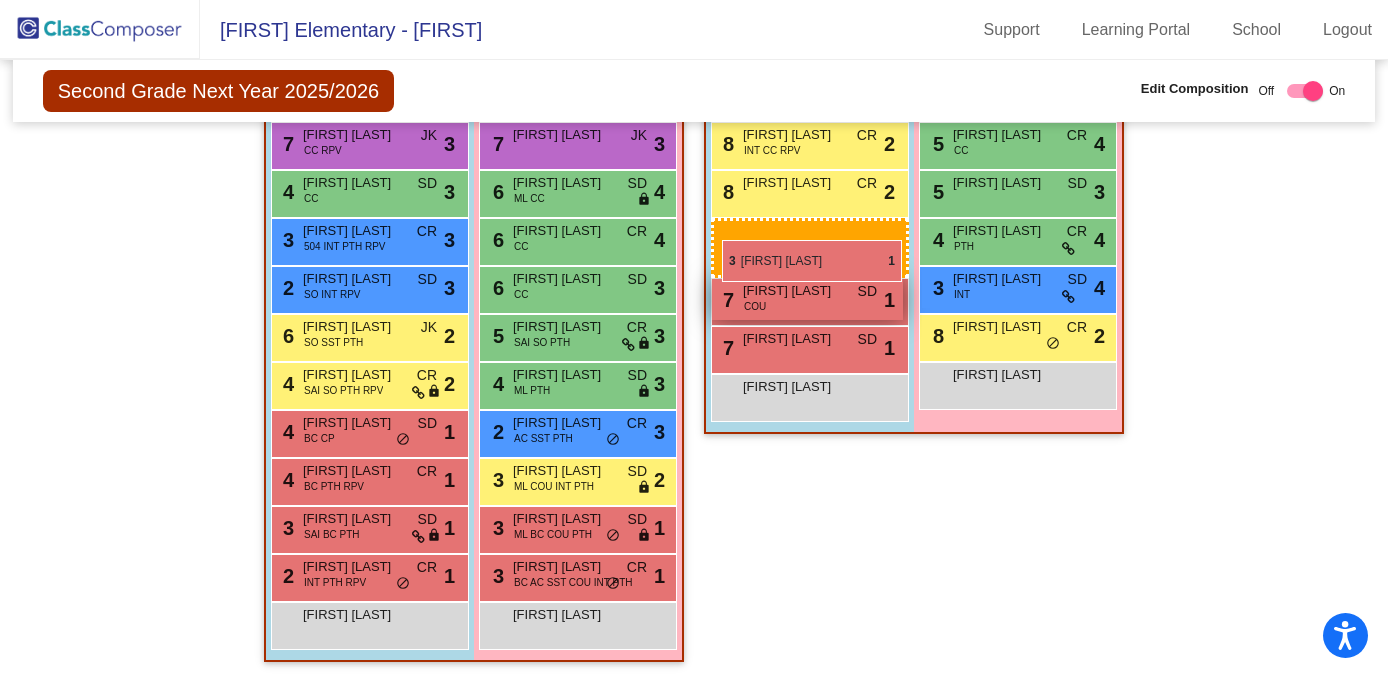 drag, startPoint x: 385, startPoint y: 535, endPoint x: 722, endPoint y: 240, distance: 447.87723 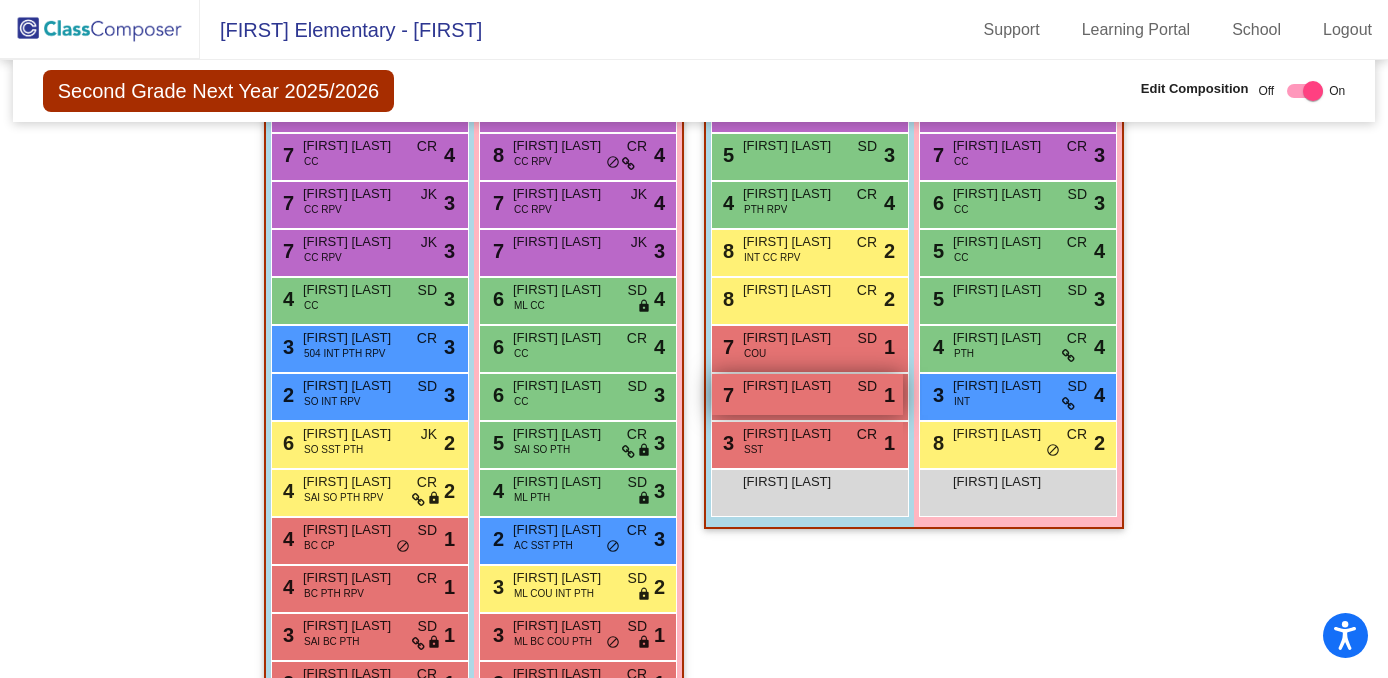 scroll, scrollTop: 1335, scrollLeft: 0, axis: vertical 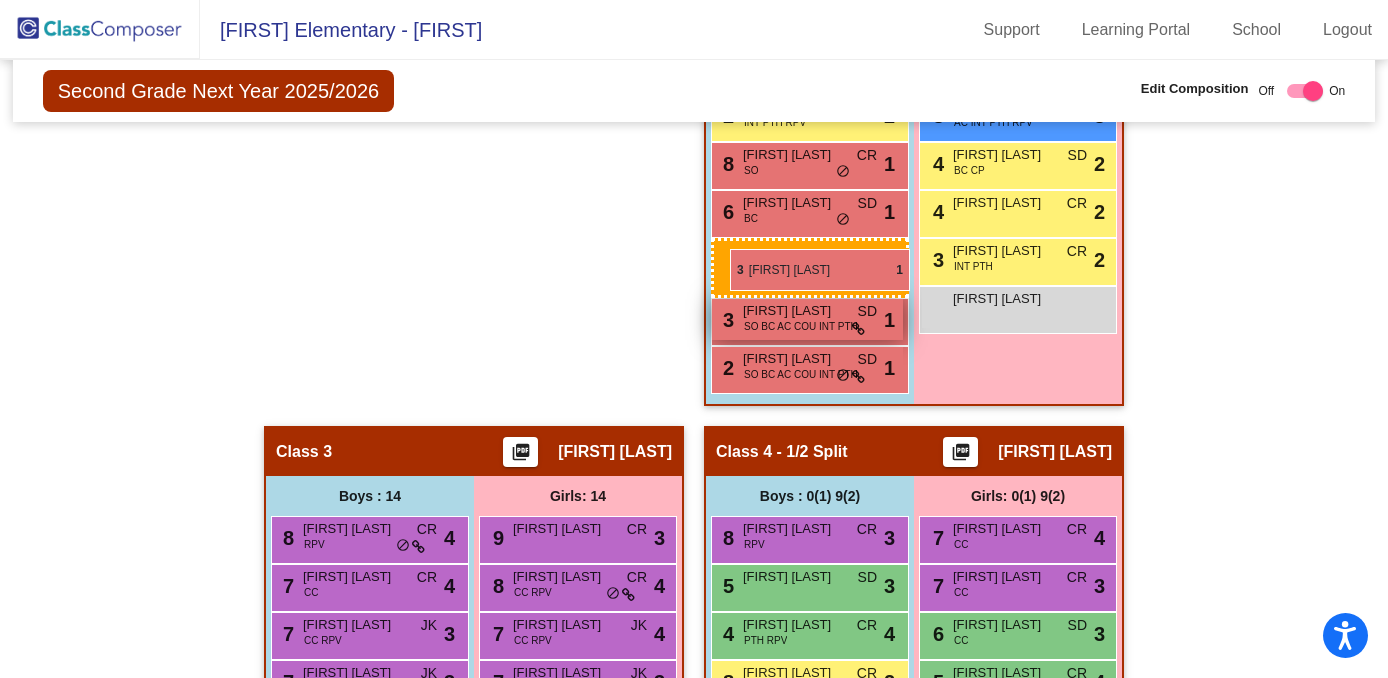 drag, startPoint x: 817, startPoint y: 455, endPoint x: 729, endPoint y: 248, distance: 224.92888 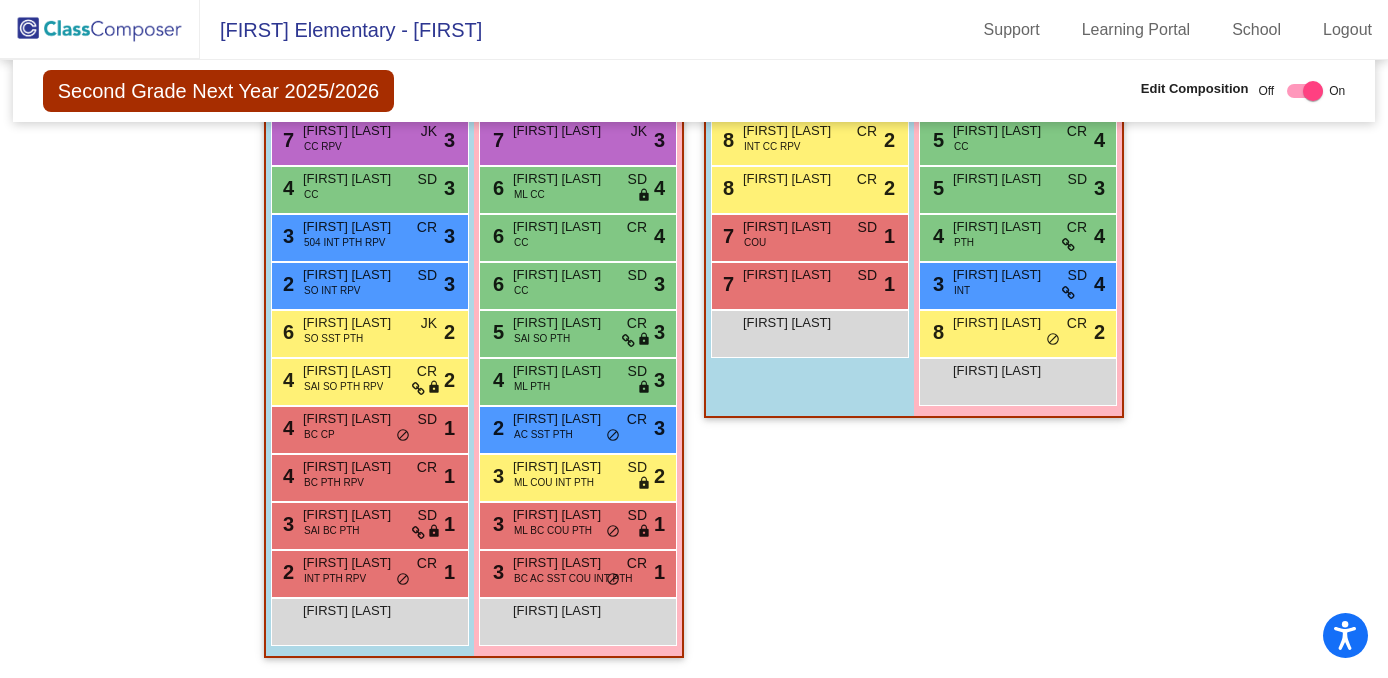 scroll, scrollTop: 1494, scrollLeft: 0, axis: vertical 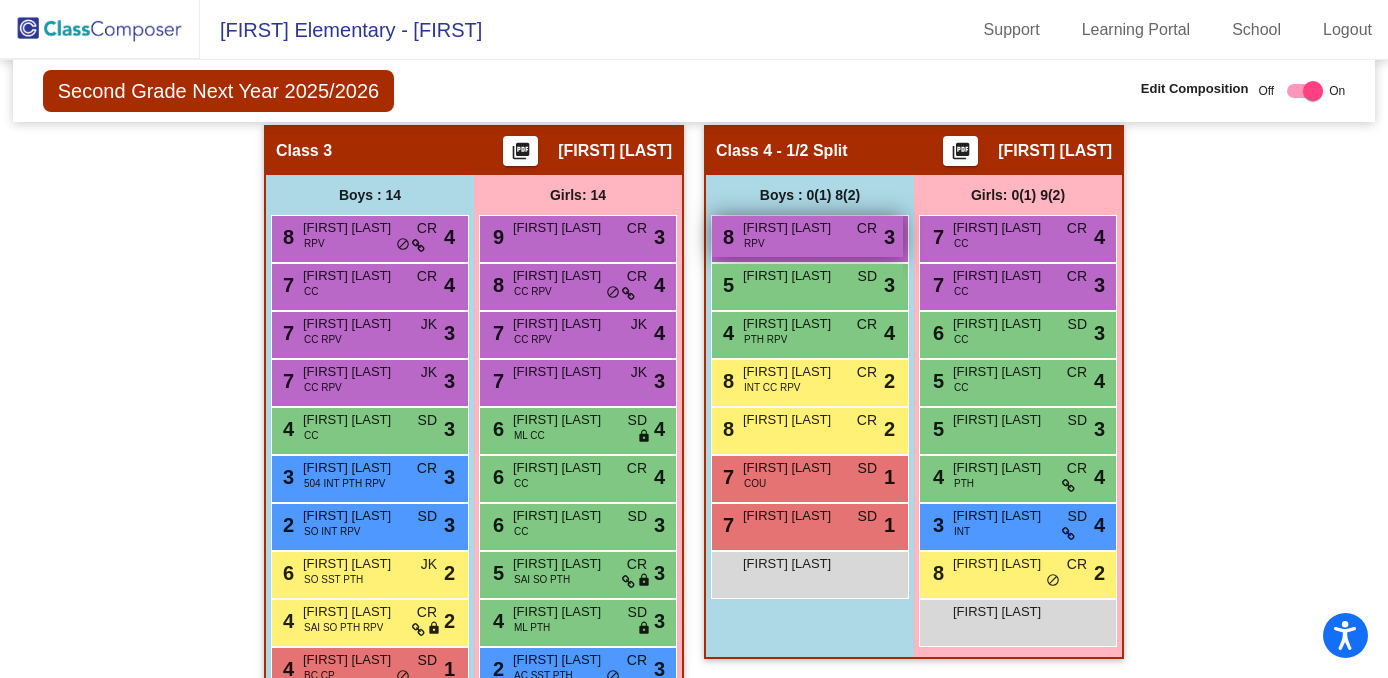 click on "[FIRST] [LAST]" at bounding box center [793, 228] 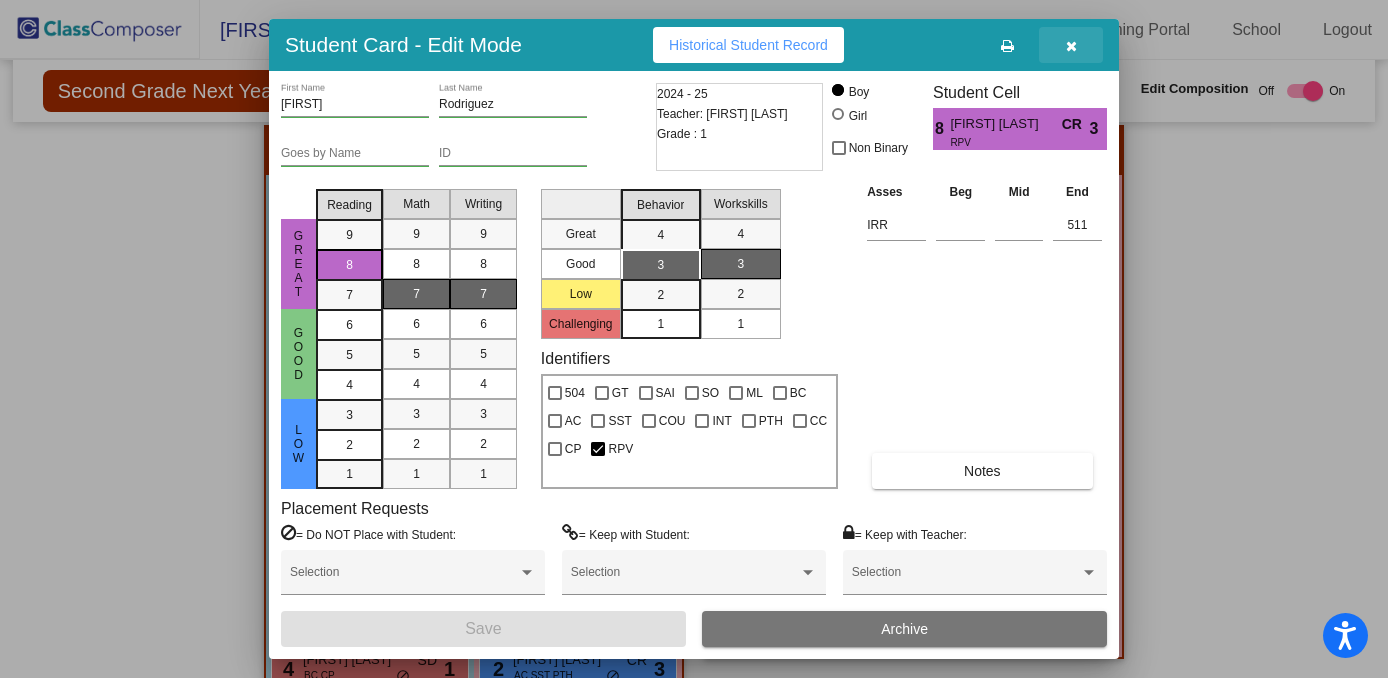 click at bounding box center [1071, 46] 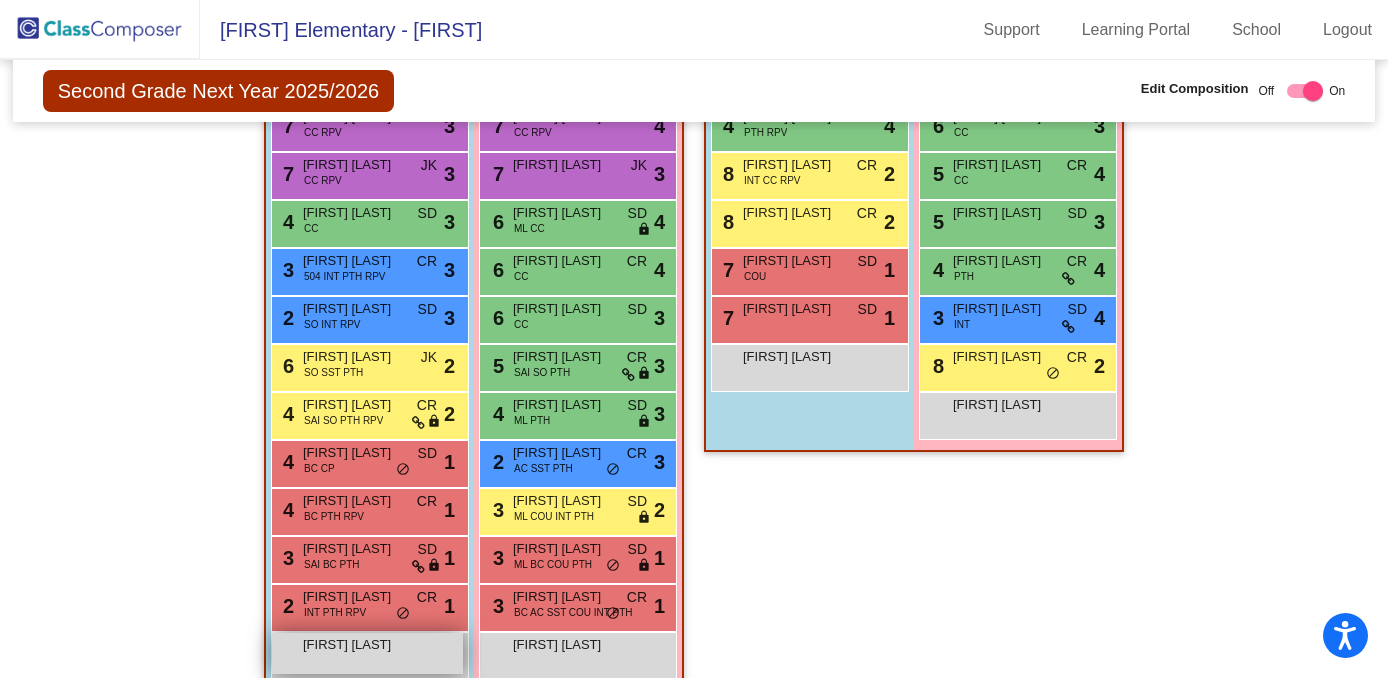 scroll, scrollTop: 1448, scrollLeft: 0, axis: vertical 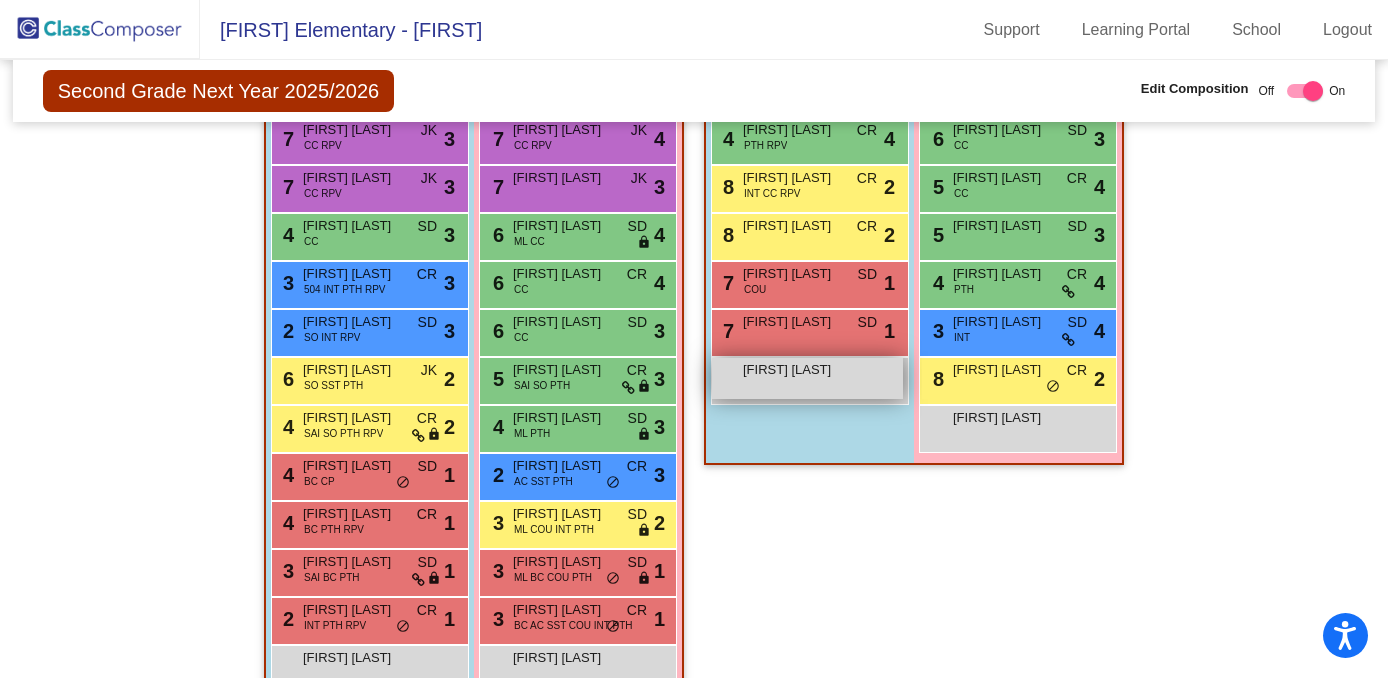 click on "[FIRST] [LAST]" at bounding box center [793, 370] 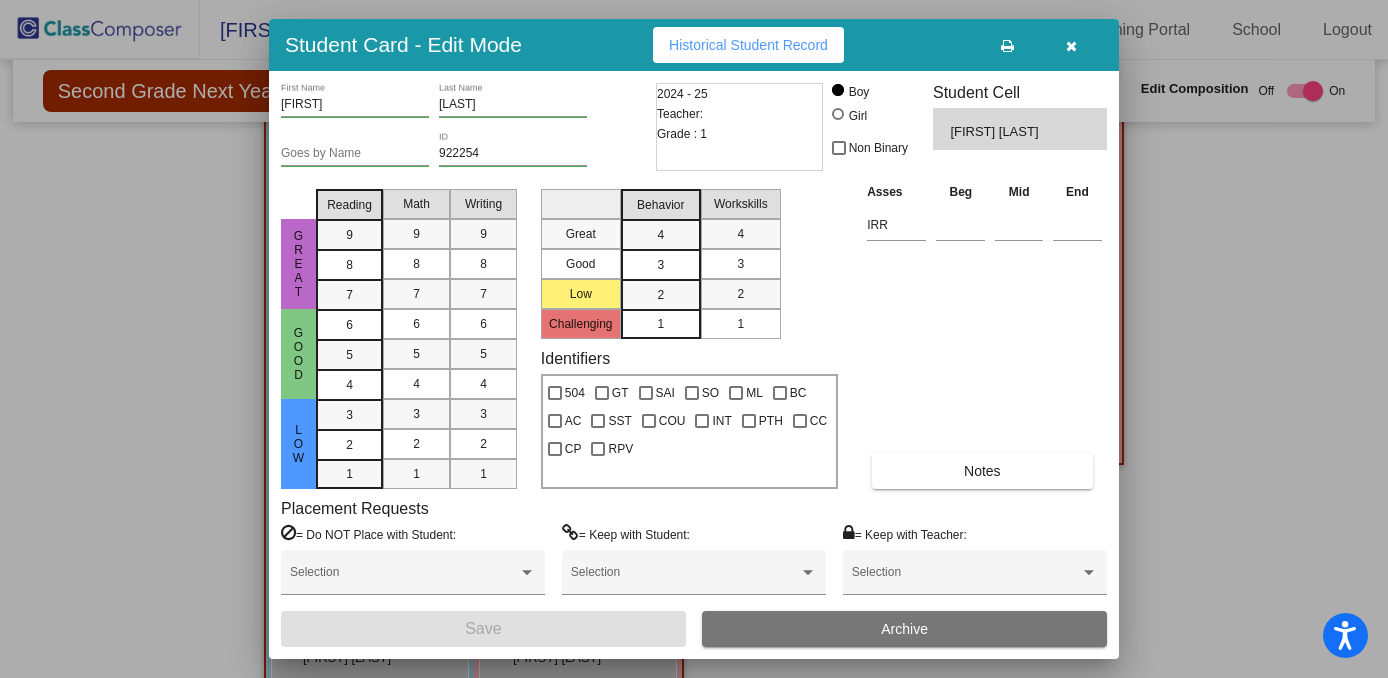 click at bounding box center [1071, 46] 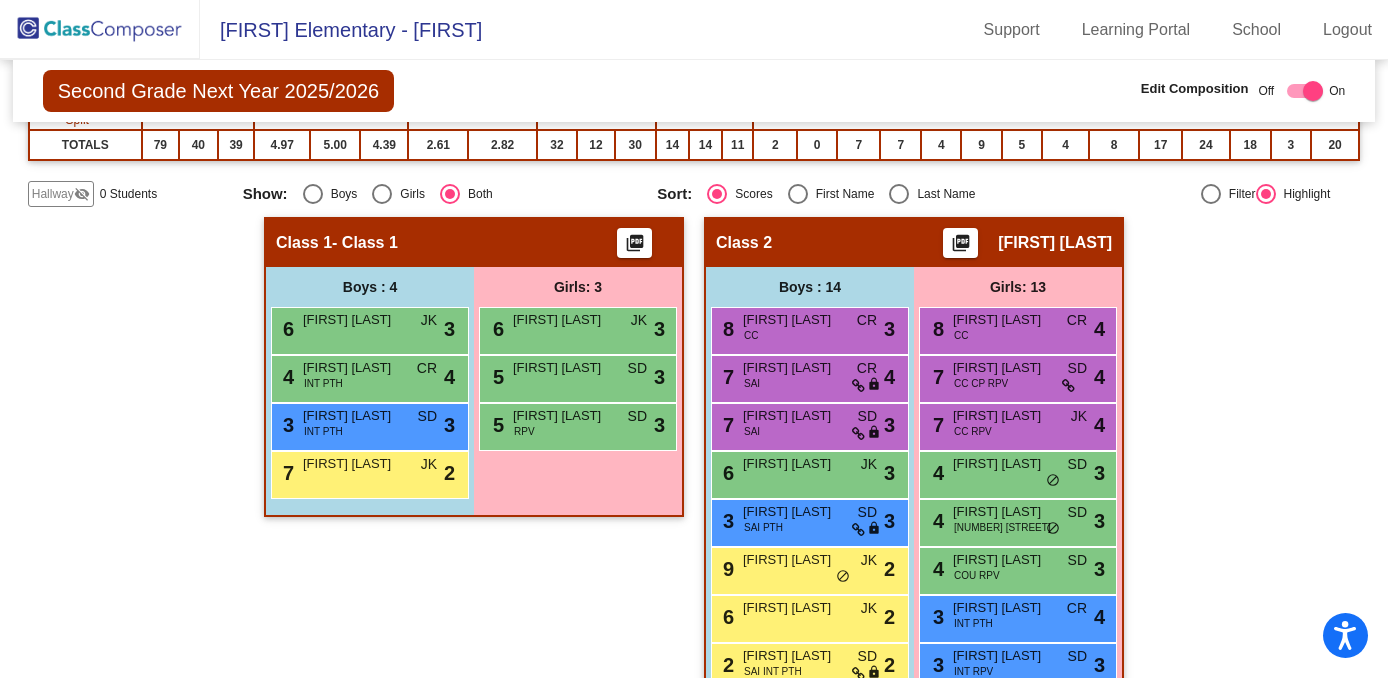 scroll, scrollTop: 402, scrollLeft: 0, axis: vertical 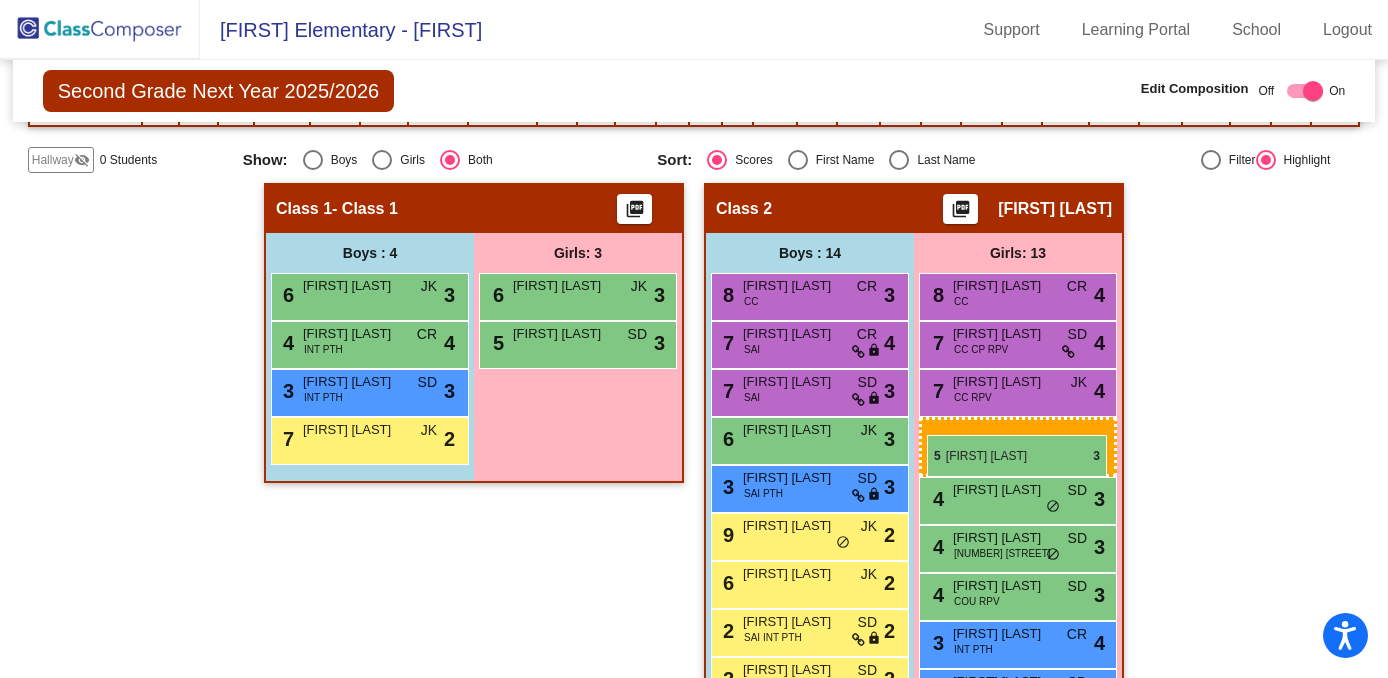 drag, startPoint x: 563, startPoint y: 400, endPoint x: 927, endPoint y: 435, distance: 365.67883 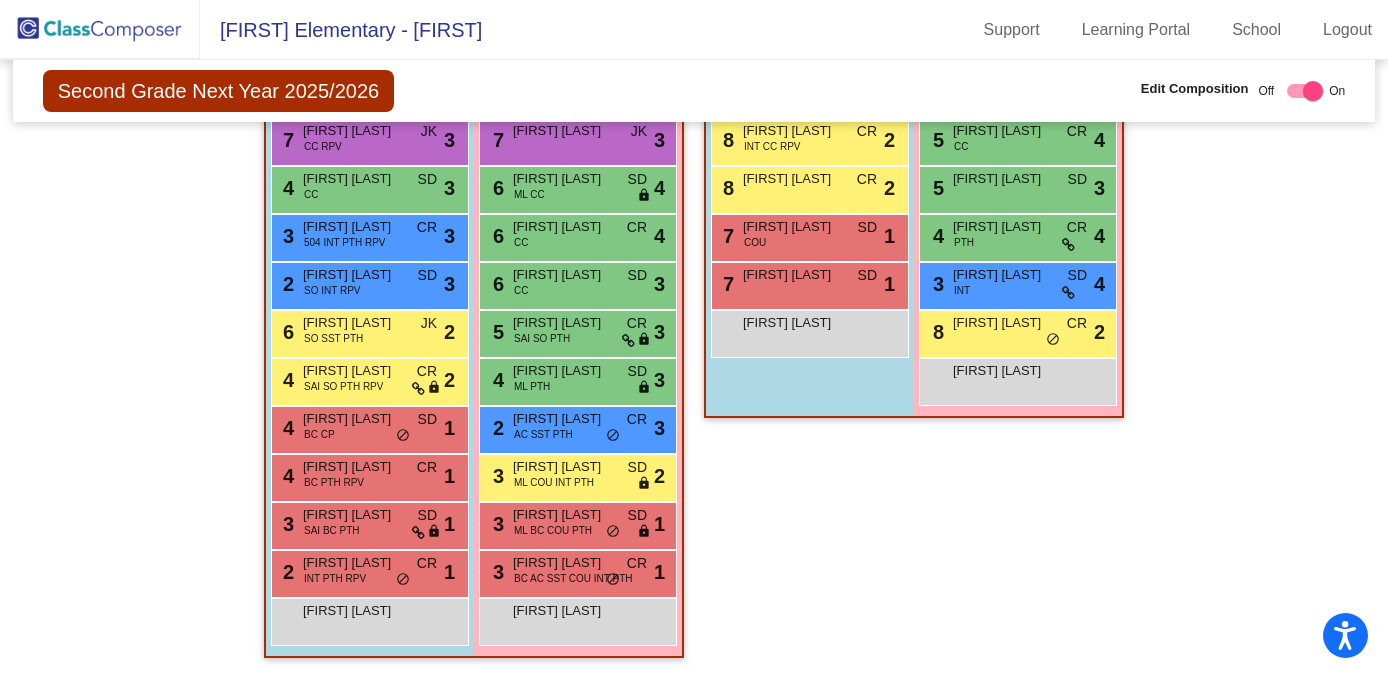 scroll, scrollTop: 1494, scrollLeft: 0, axis: vertical 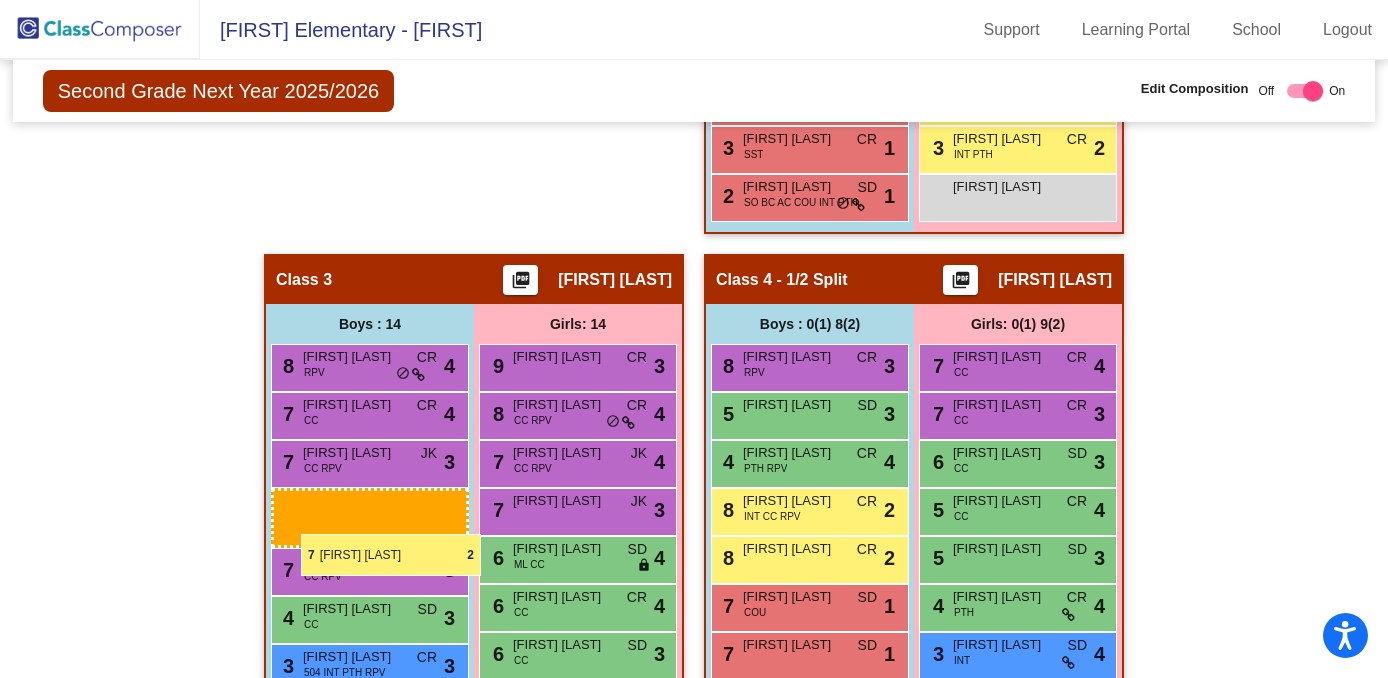 drag, startPoint x: 368, startPoint y: 386, endPoint x: 301, endPoint y: 534, distance: 162.45923 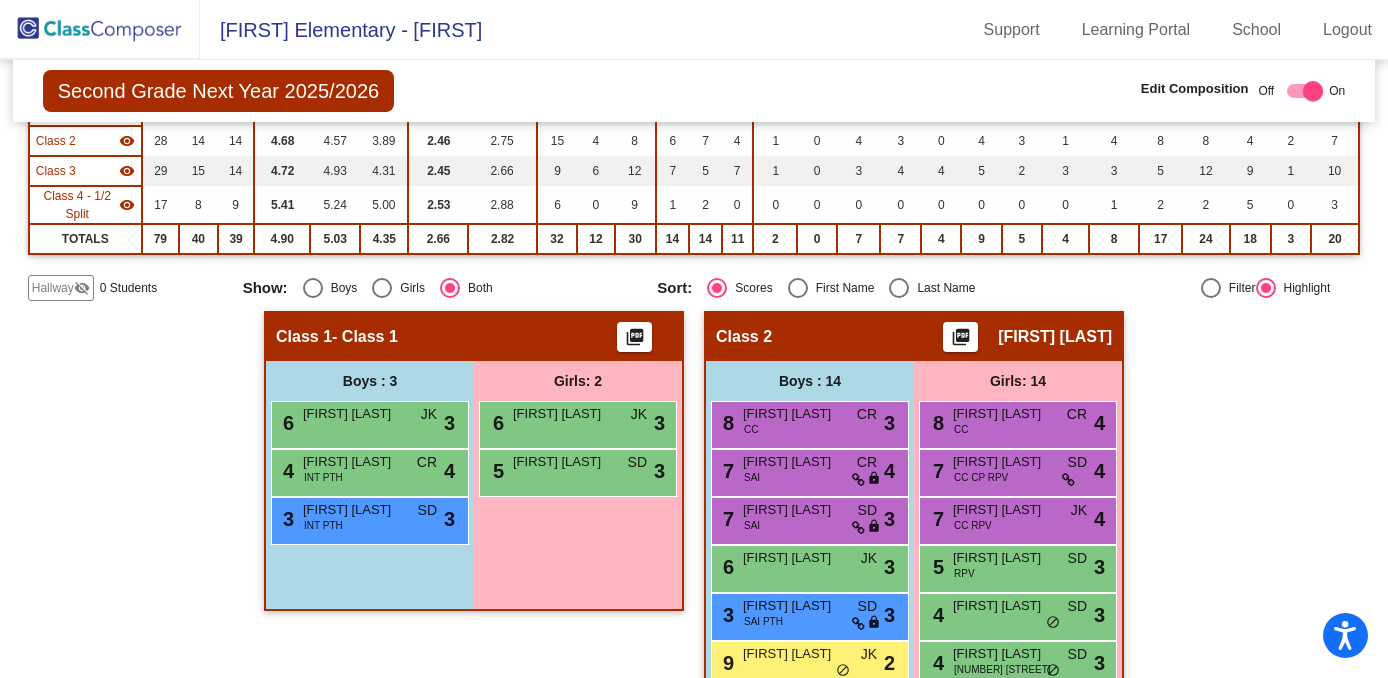 scroll, scrollTop: 222, scrollLeft: 0, axis: vertical 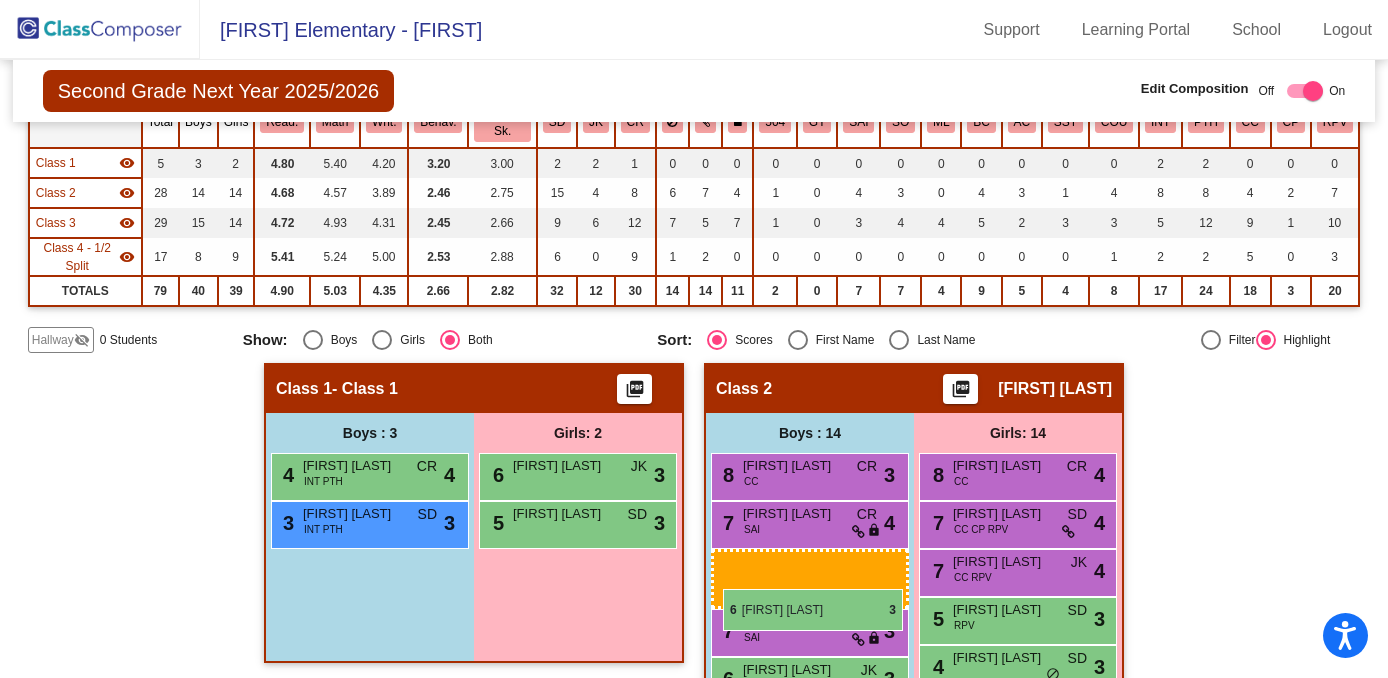drag, startPoint x: 339, startPoint y: 476, endPoint x: 723, endPoint y: 589, distance: 400.28116 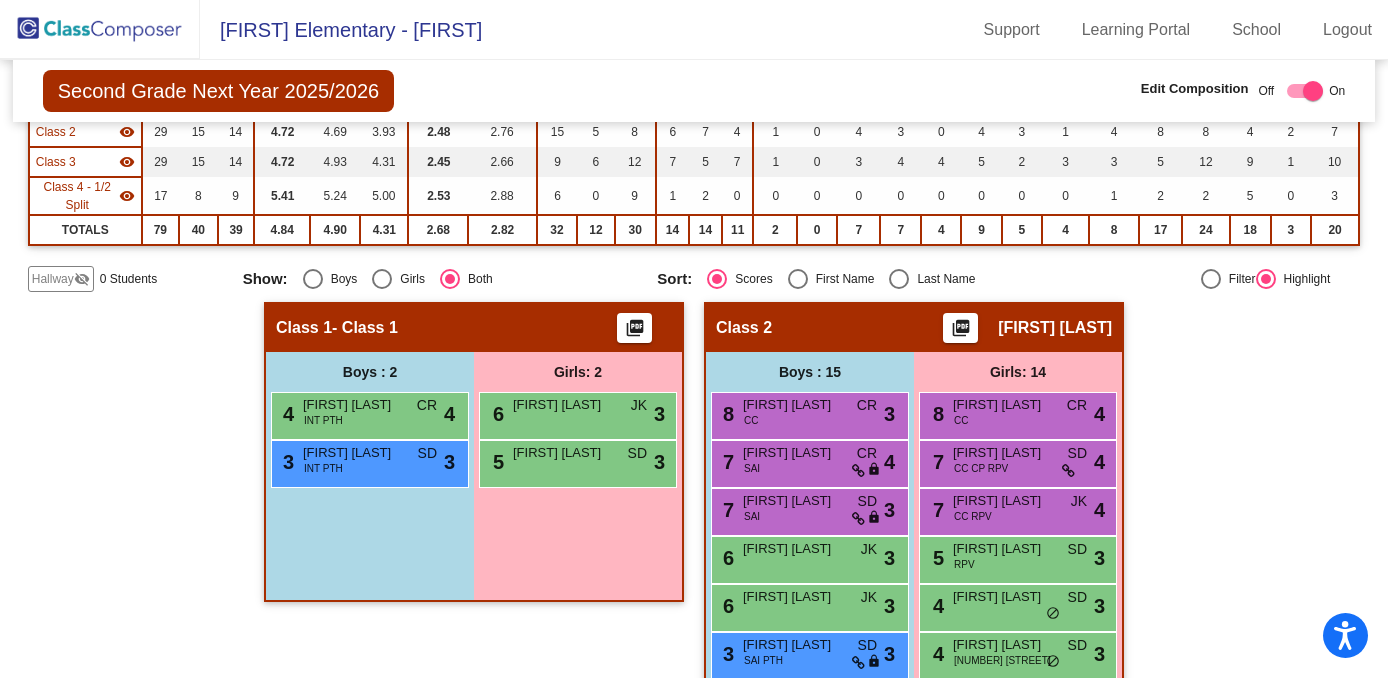 scroll, scrollTop: 281, scrollLeft: 0, axis: vertical 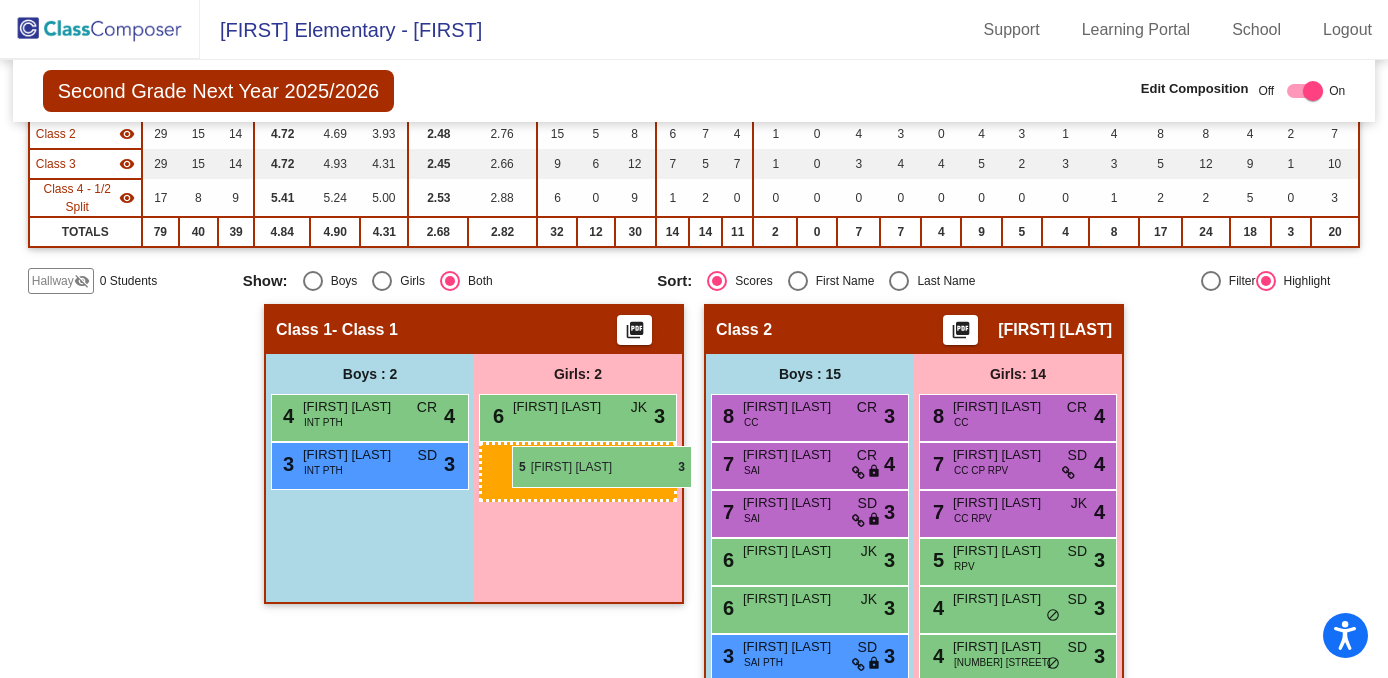 drag, startPoint x: 544, startPoint y: 458, endPoint x: 507, endPoint y: 451, distance: 37.65634 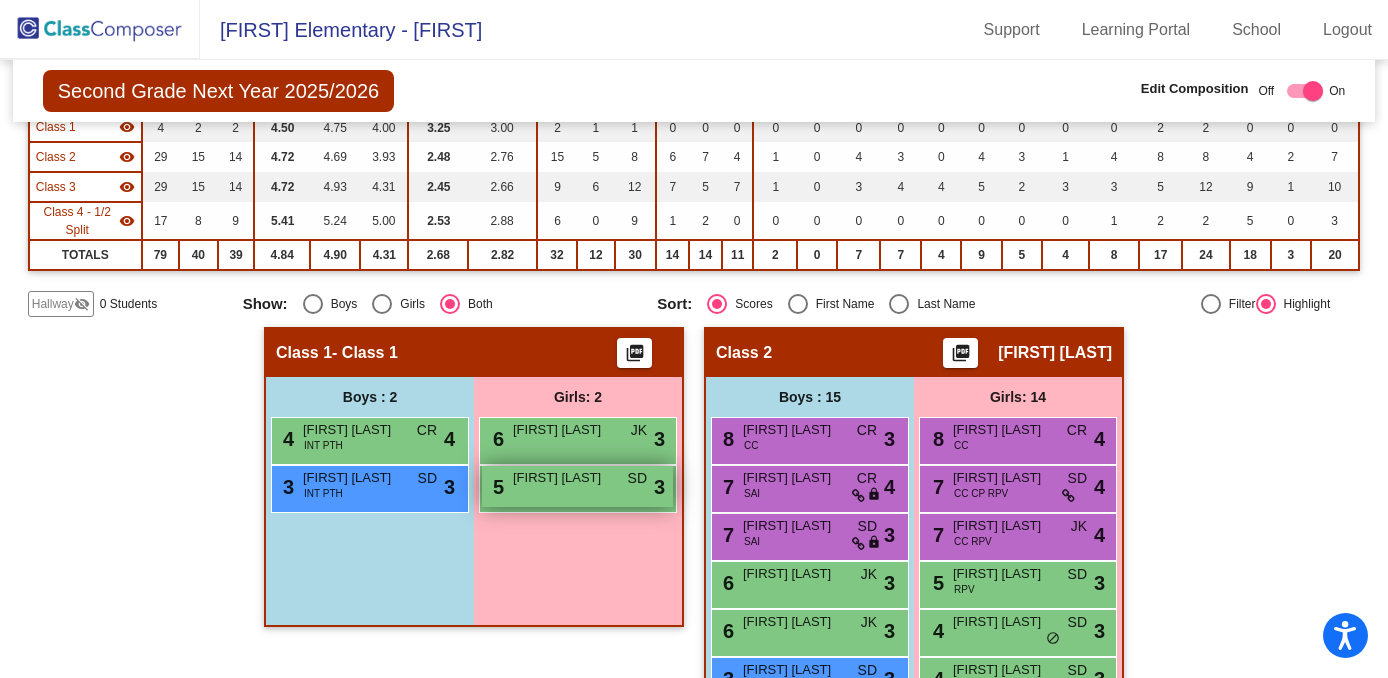 scroll, scrollTop: 265, scrollLeft: 0, axis: vertical 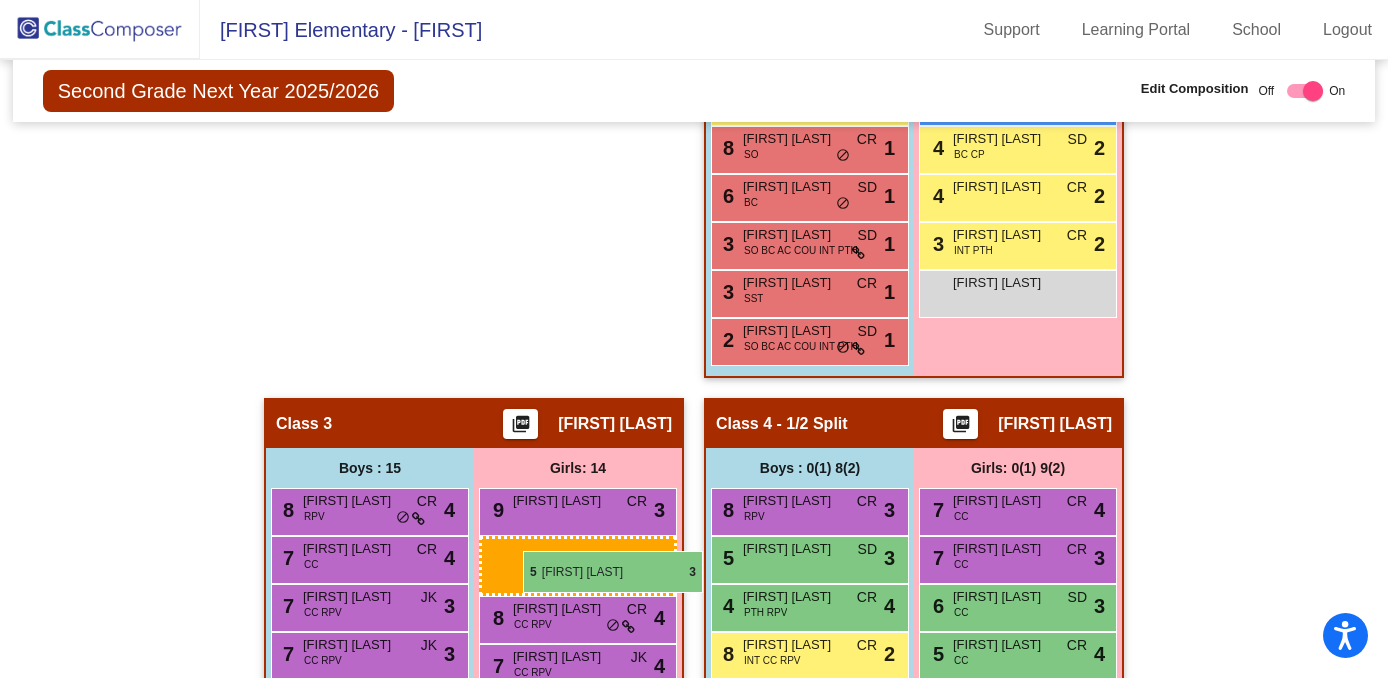 drag, startPoint x: 544, startPoint y: 485, endPoint x: 523, endPoint y: 551, distance: 69.260376 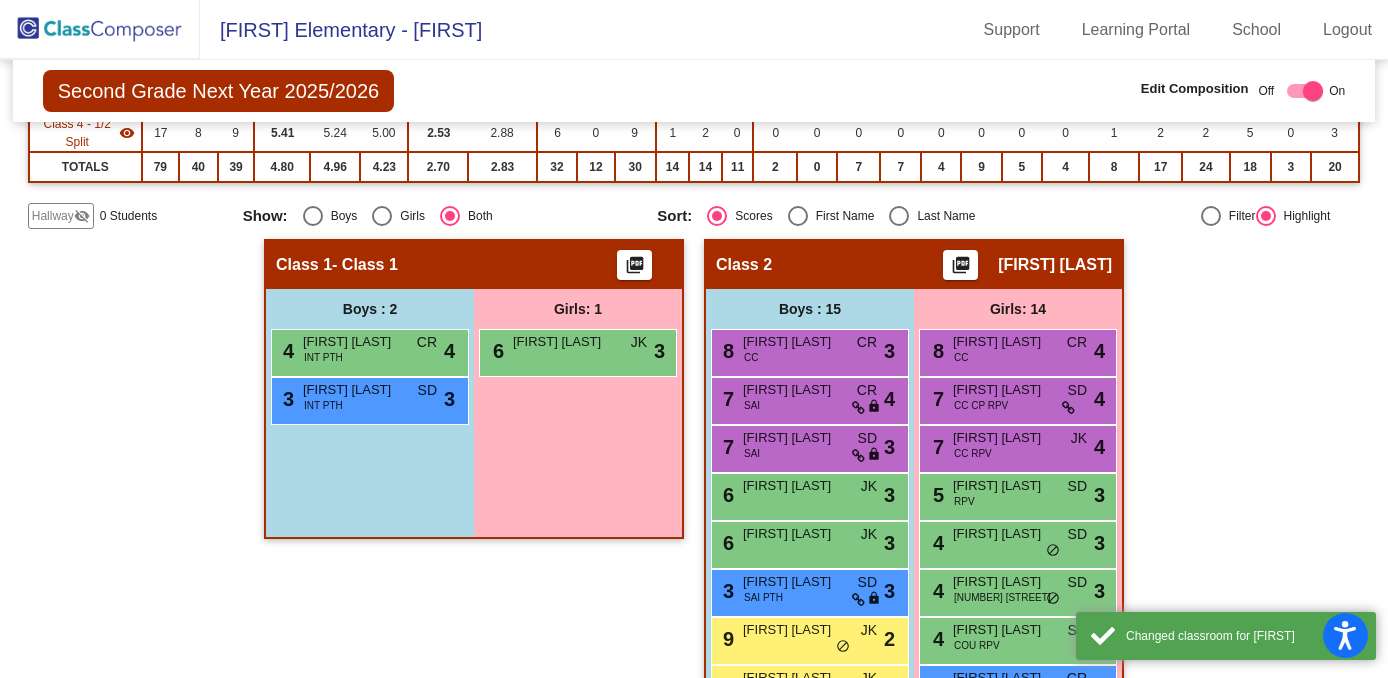 scroll, scrollTop: 343, scrollLeft: 0, axis: vertical 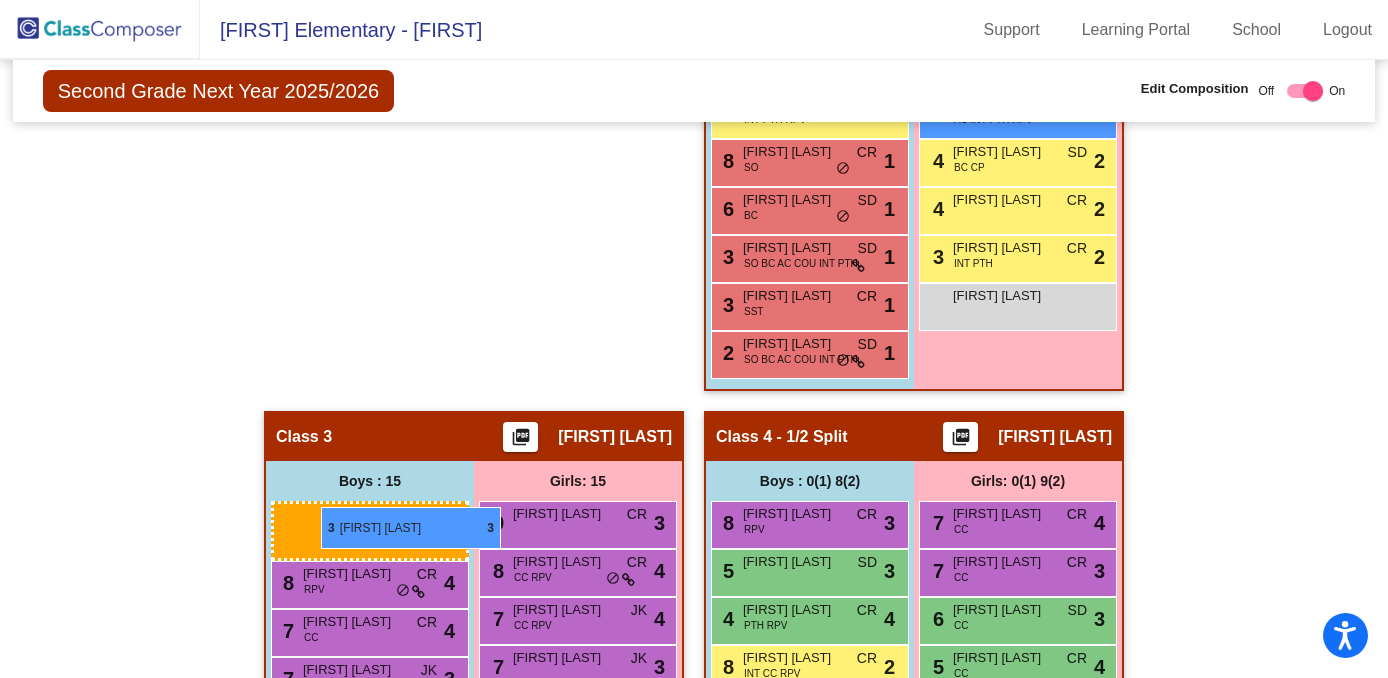 drag, startPoint x: 393, startPoint y: 410, endPoint x: 321, endPoint y: 508, distance: 121.60592 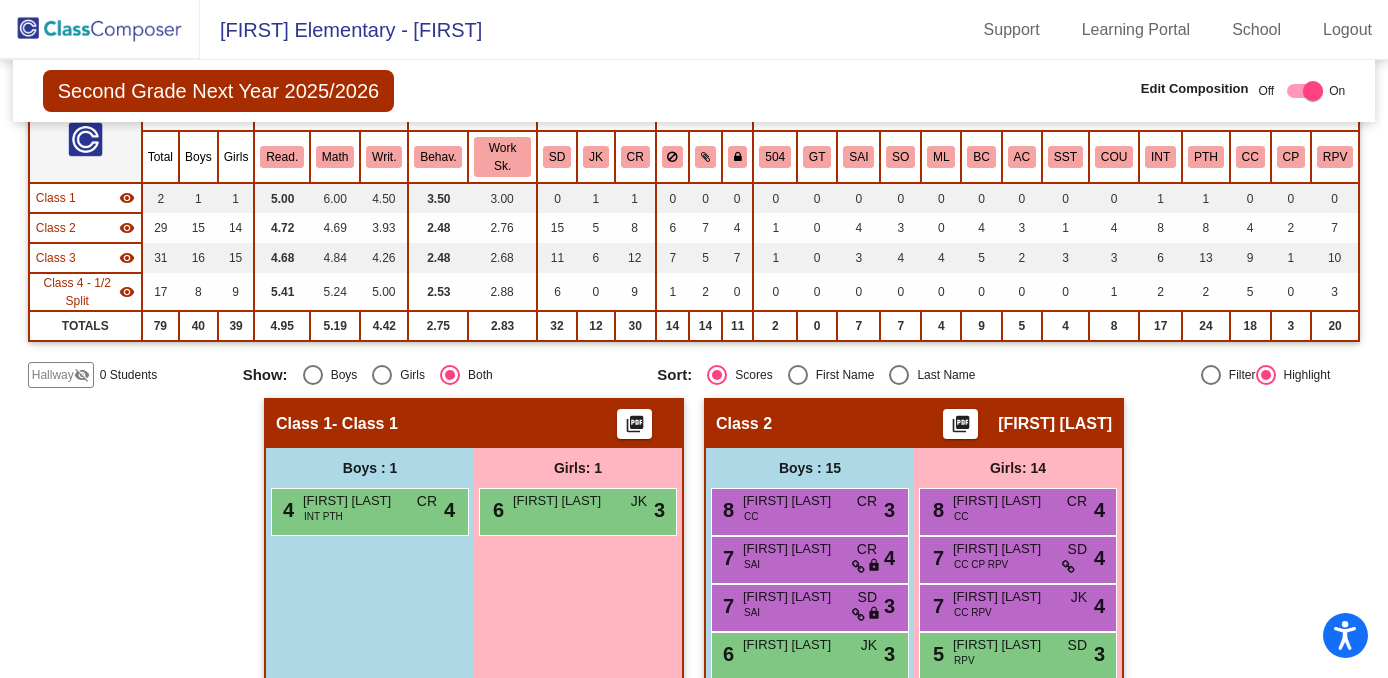 scroll, scrollTop: 194, scrollLeft: 0, axis: vertical 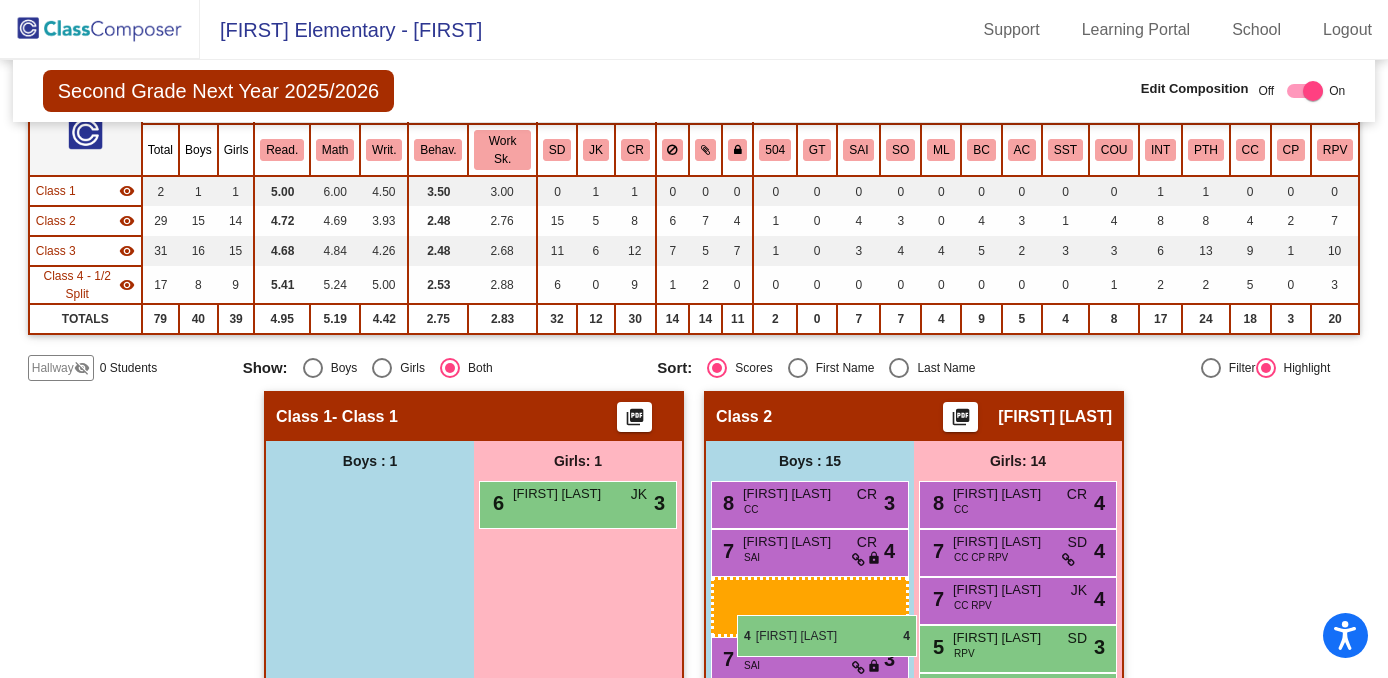 drag, startPoint x: 369, startPoint y: 509, endPoint x: 737, endPoint y: 615, distance: 382.96213 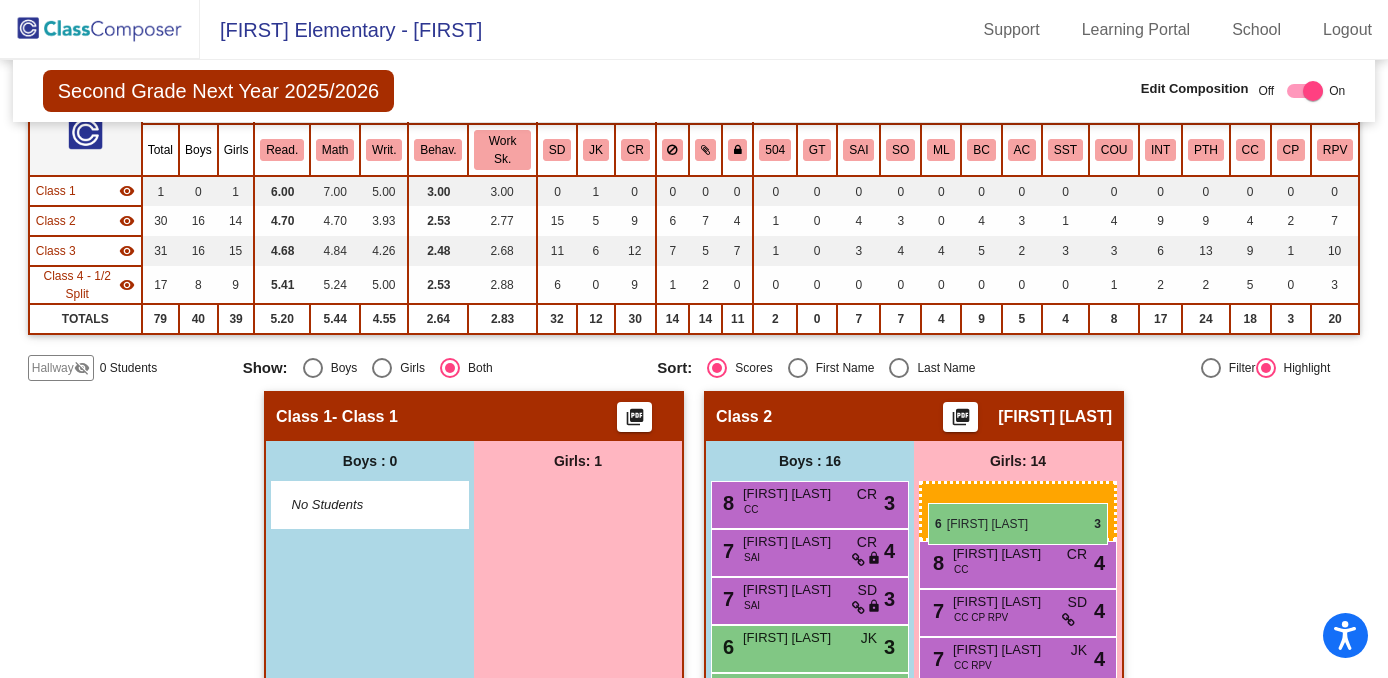 drag, startPoint x: 579, startPoint y: 505, endPoint x: 928, endPoint y: 503, distance: 349.00574 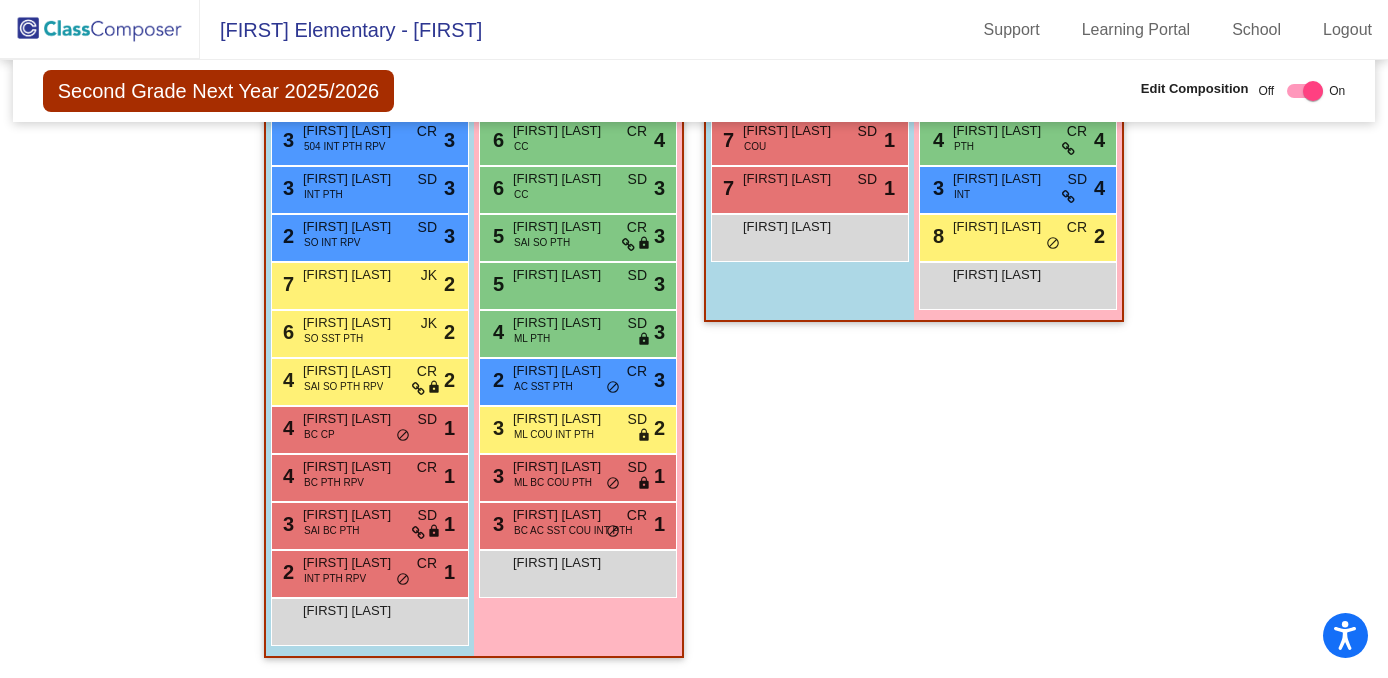 scroll, scrollTop: 1686, scrollLeft: 0, axis: vertical 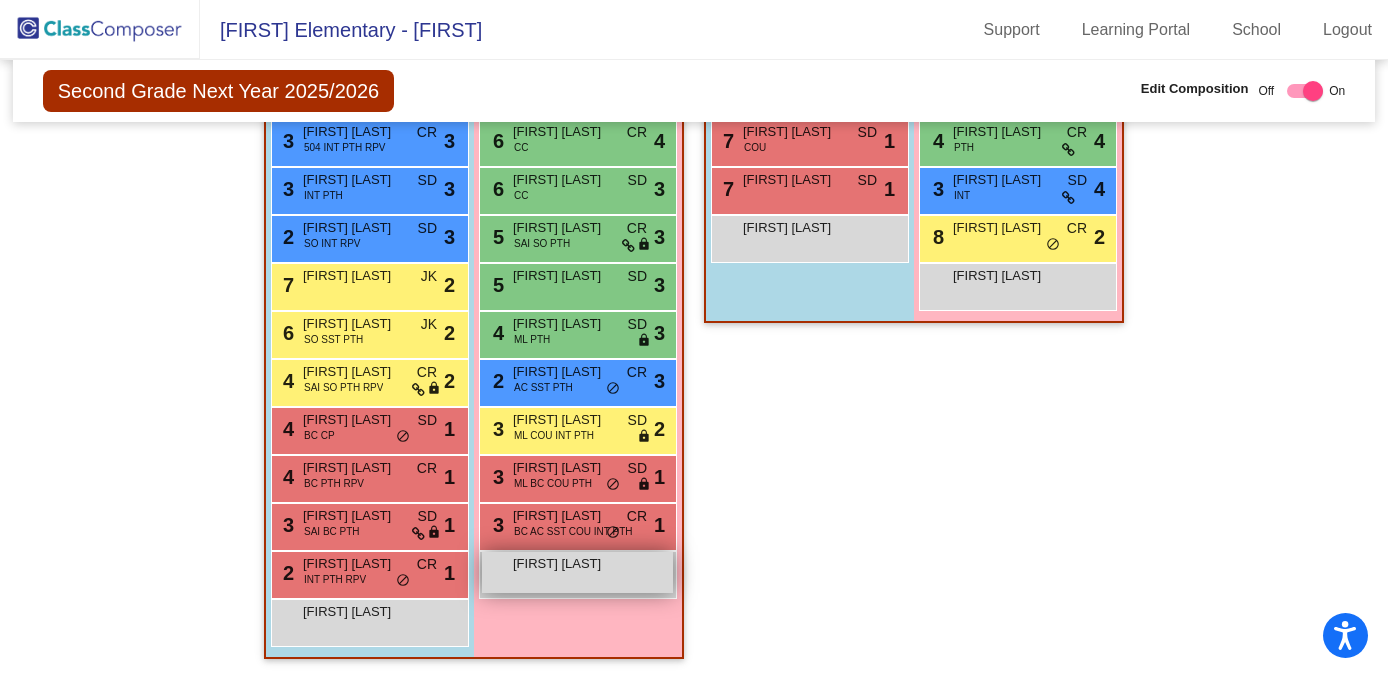 click on "[FIRST] [LAST] lock do_not_disturb_alt" at bounding box center [577, 572] 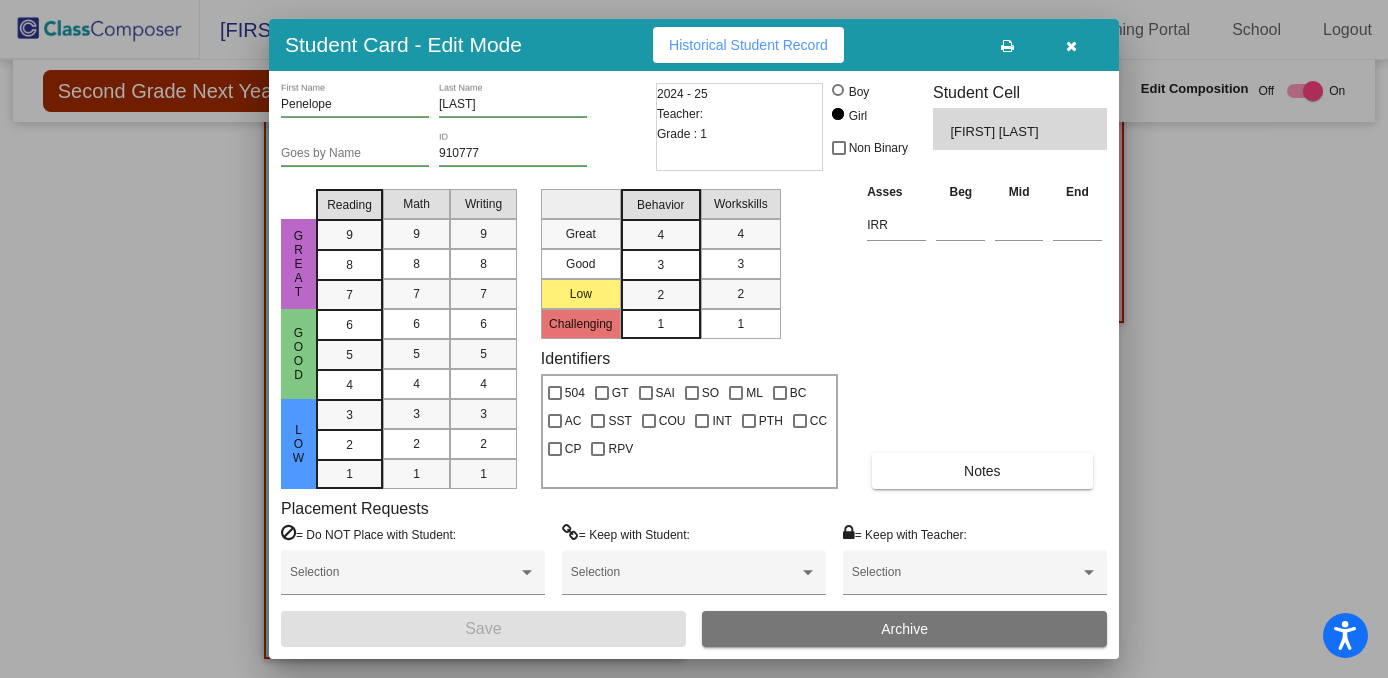 click at bounding box center [1071, 46] 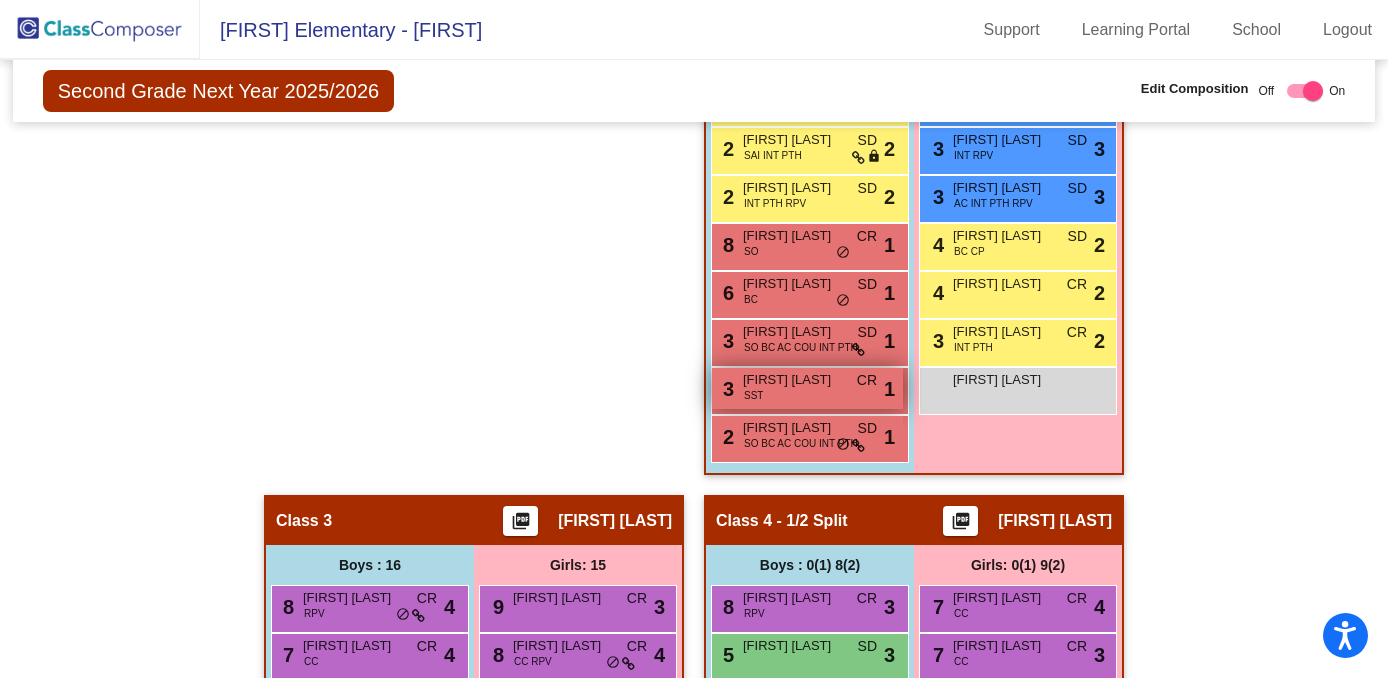 scroll, scrollTop: 984, scrollLeft: 0, axis: vertical 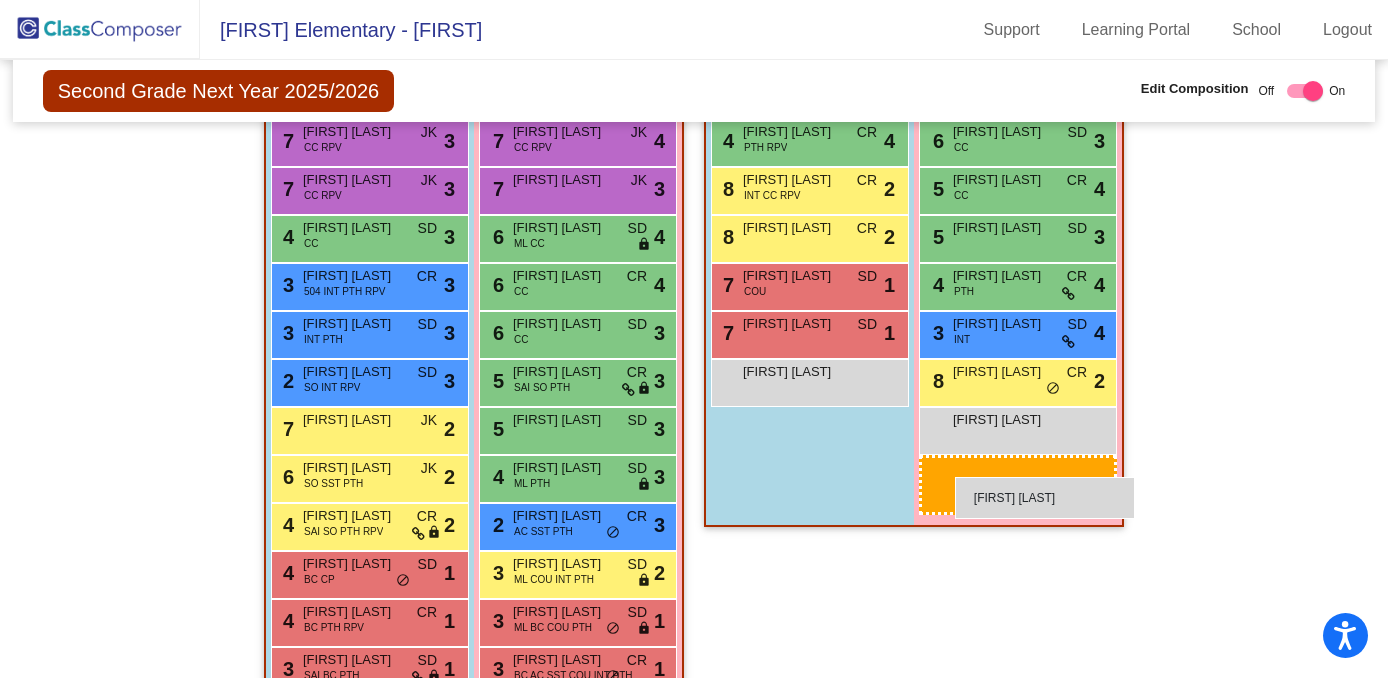 drag, startPoint x: 1010, startPoint y: 390, endPoint x: 950, endPoint y: 475, distance: 104.04326 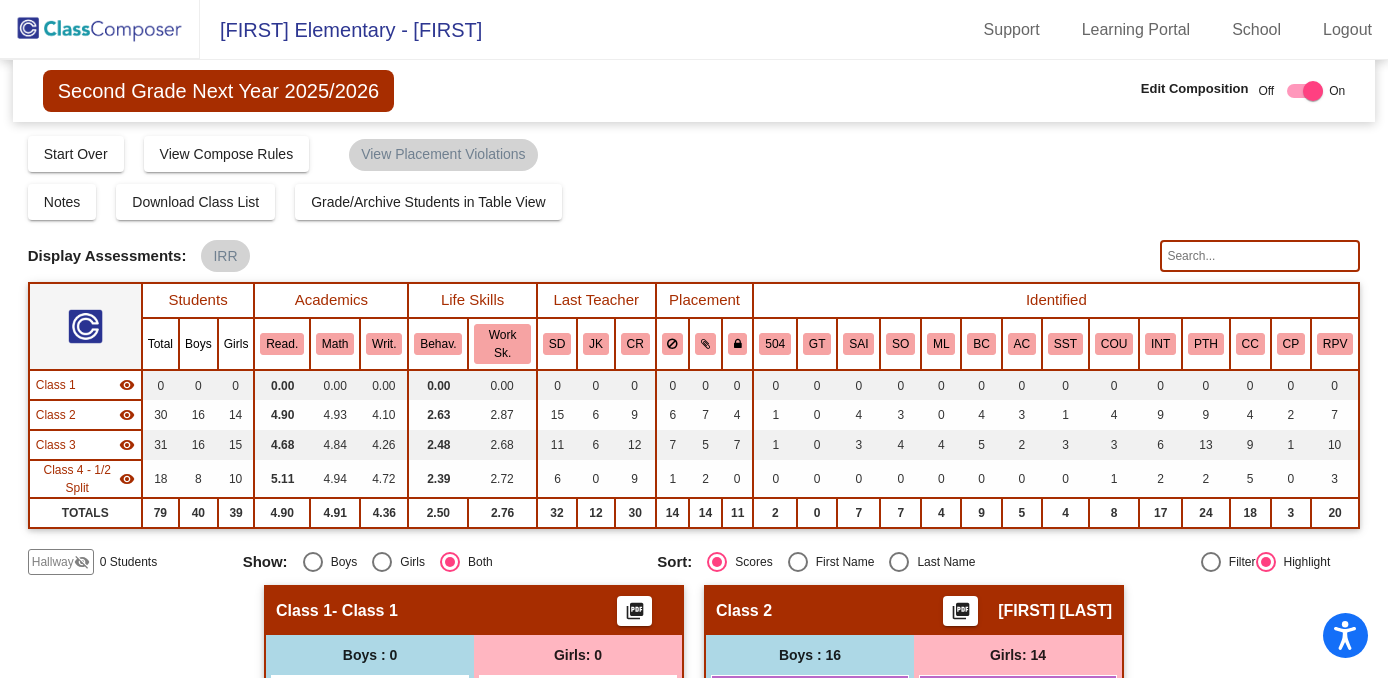 scroll, scrollTop: 0, scrollLeft: 0, axis: both 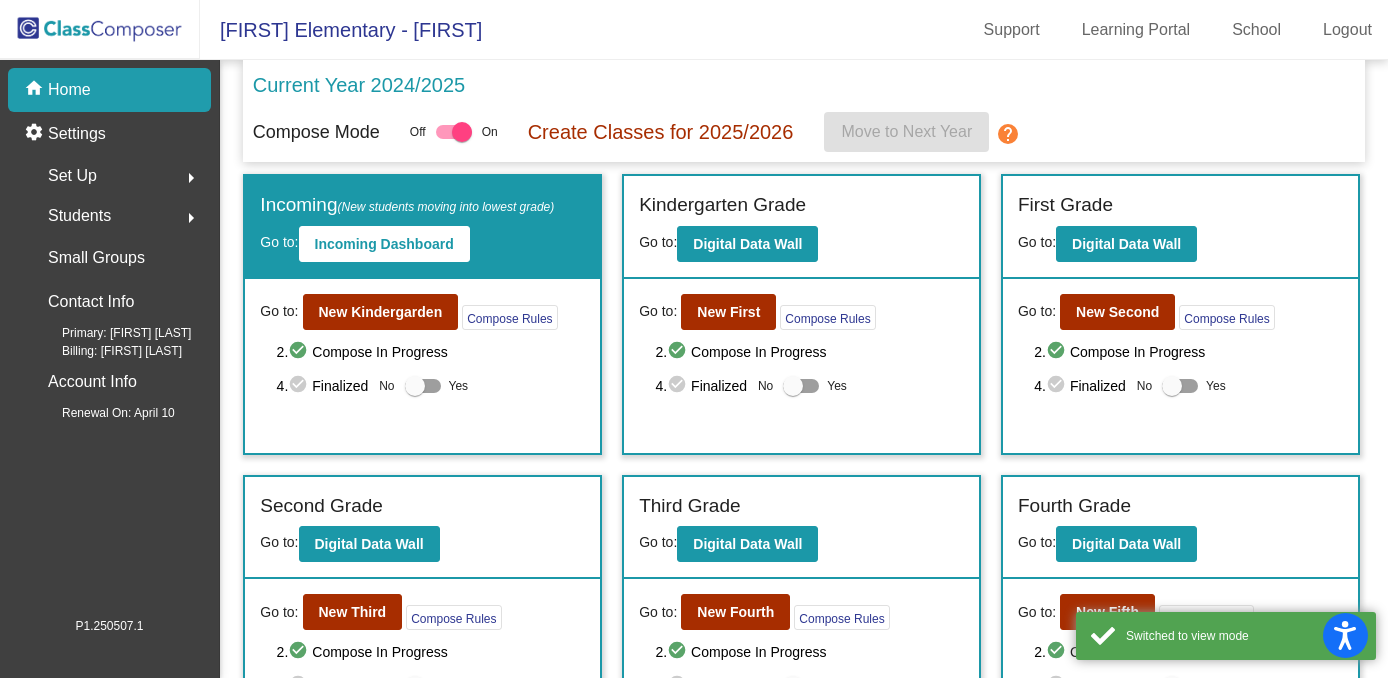 click on "Set Up" 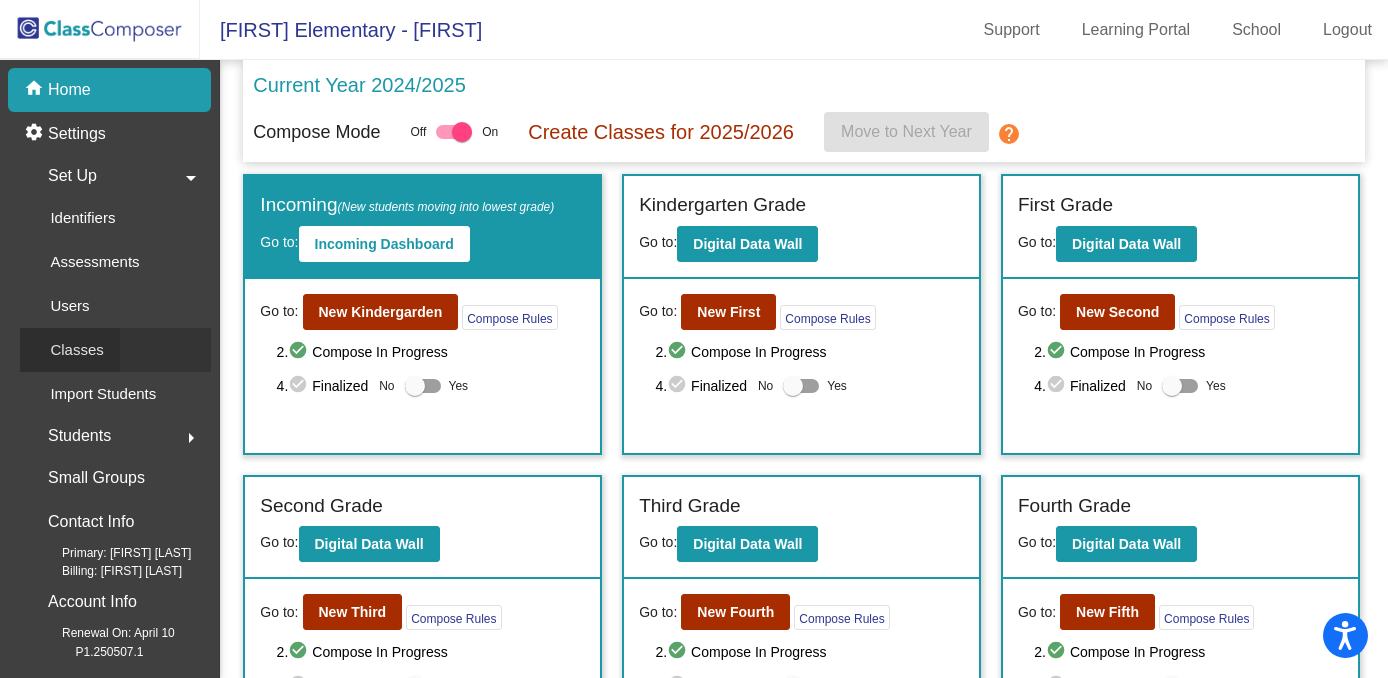 click on "Classes" 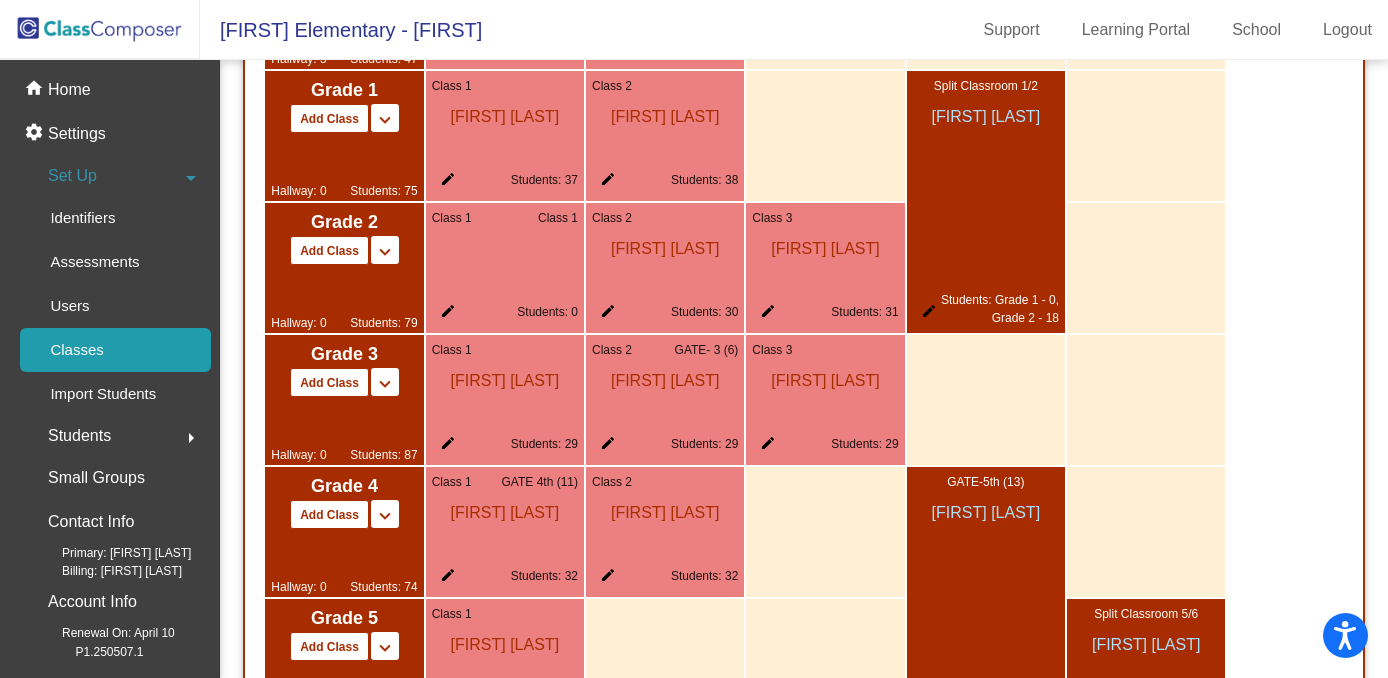 scroll, scrollTop: 1388, scrollLeft: 0, axis: vertical 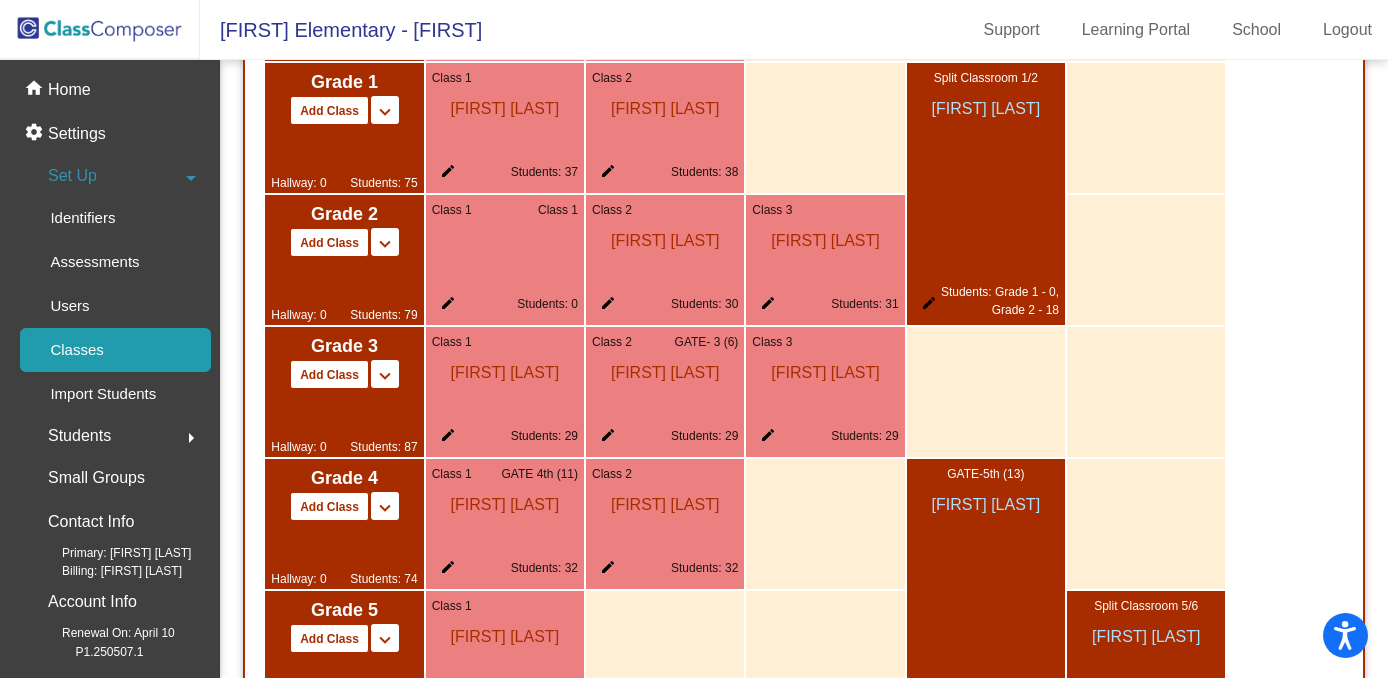 click on "edit" 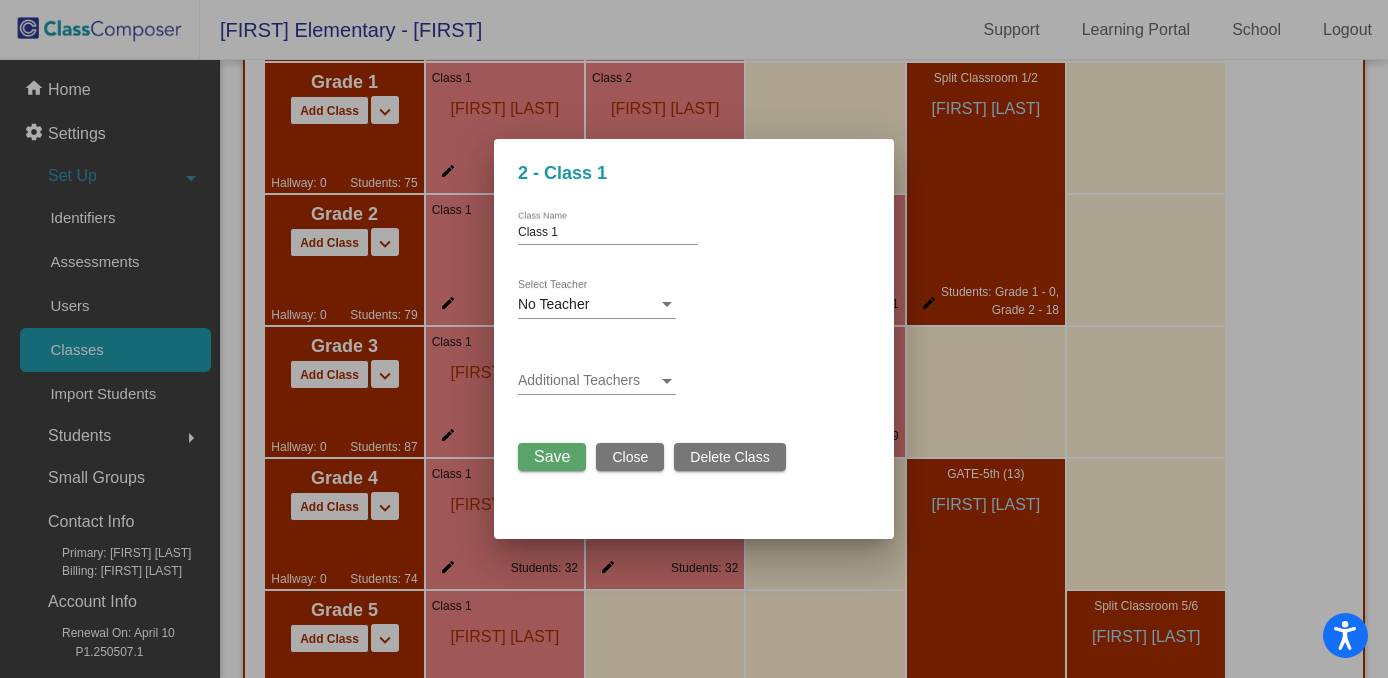 click on "Delete Class" at bounding box center (729, 457) 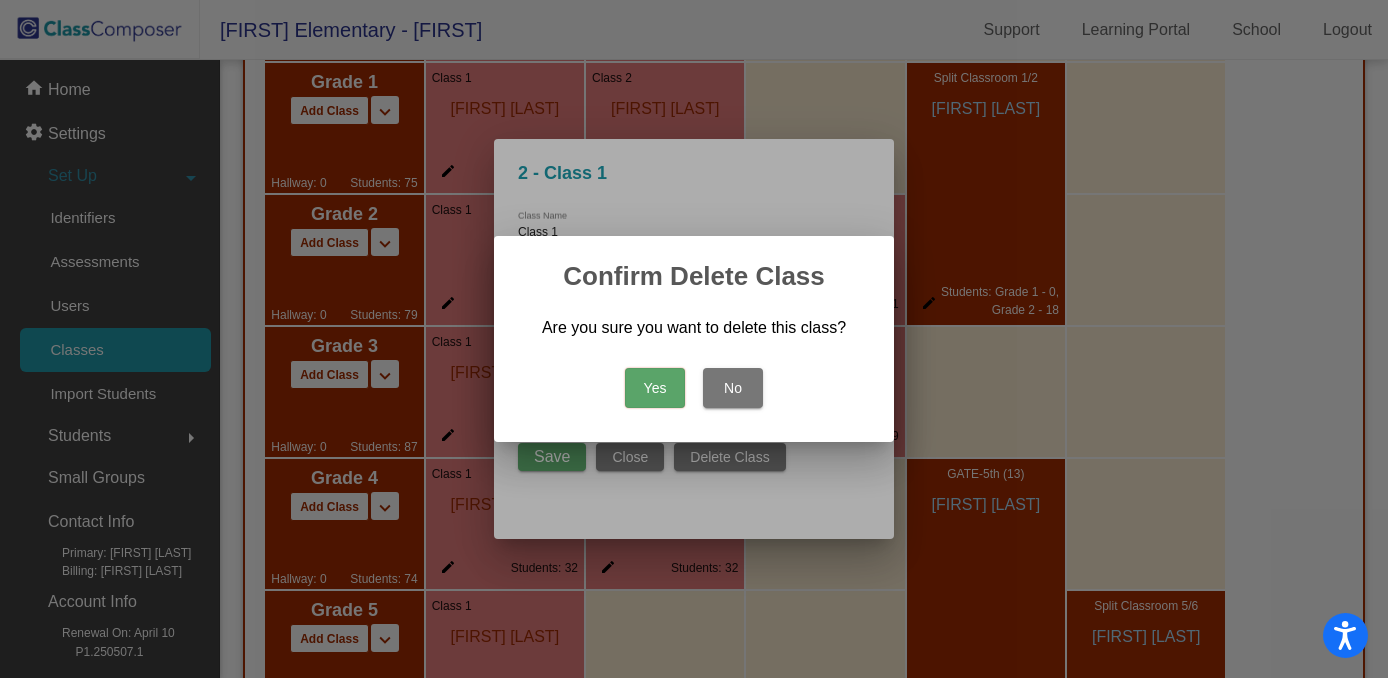 click on "Yes" at bounding box center [655, 388] 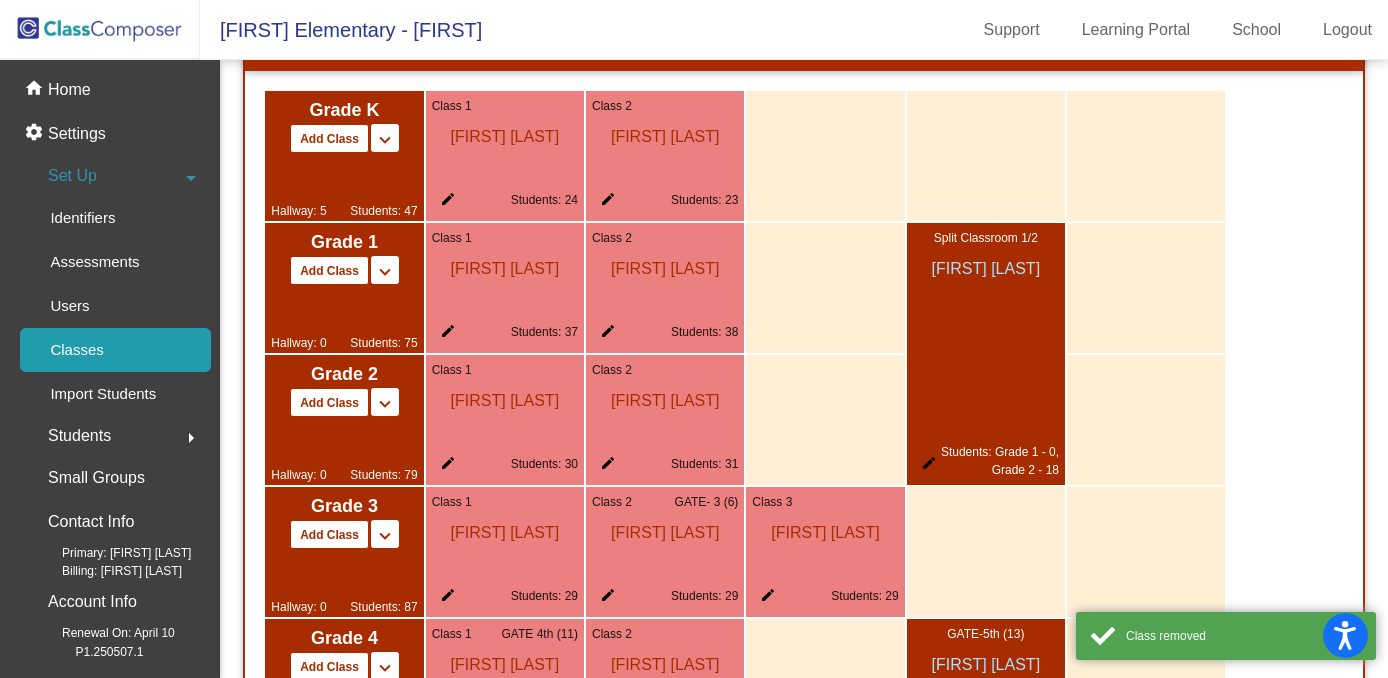 scroll, scrollTop: 1223, scrollLeft: 0, axis: vertical 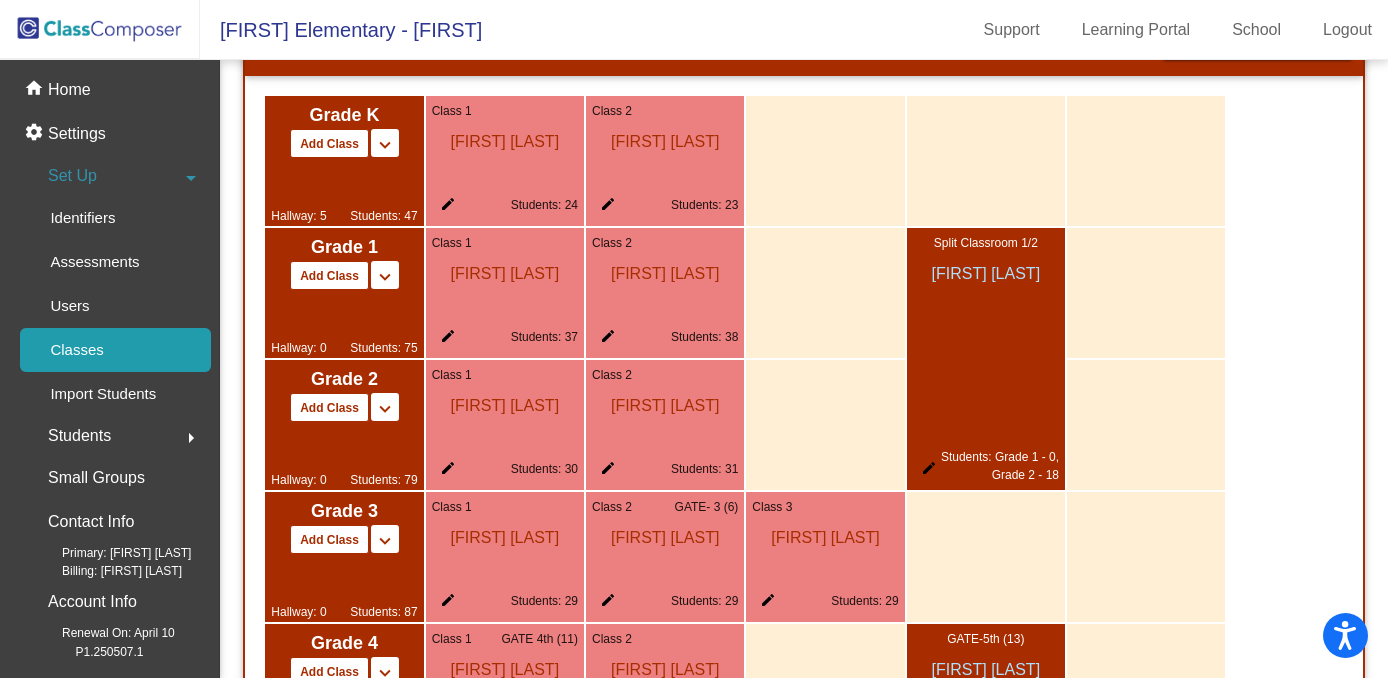 drag, startPoint x: 947, startPoint y: 297, endPoint x: 887, endPoint y: 332, distance: 69.46222 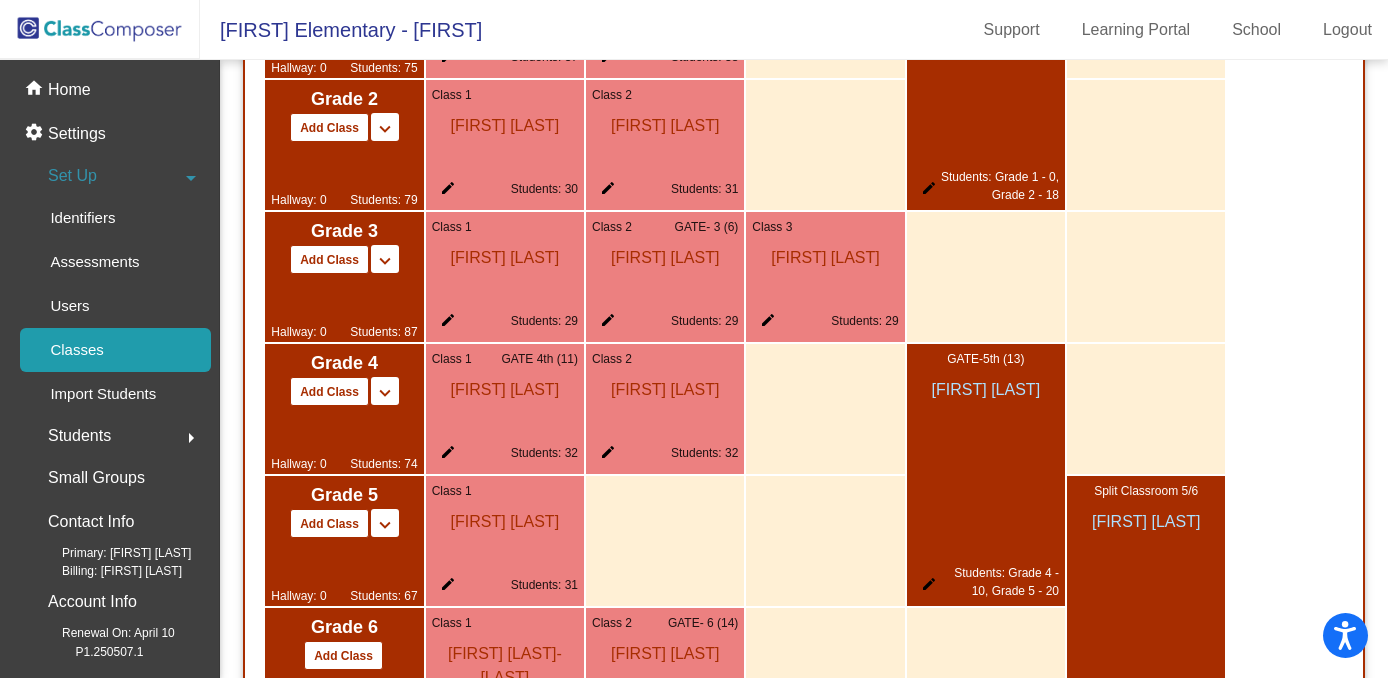 scroll, scrollTop: 1500, scrollLeft: 0, axis: vertical 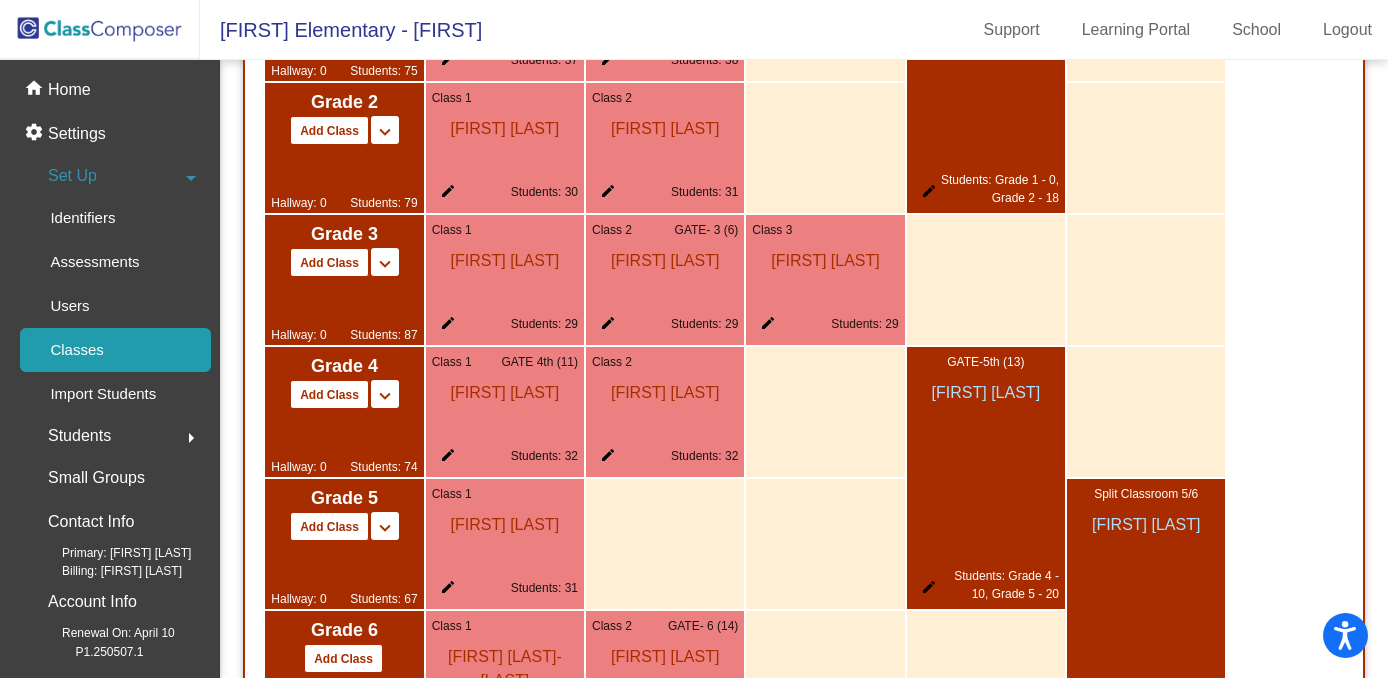 click on "GATE-5th (13)" 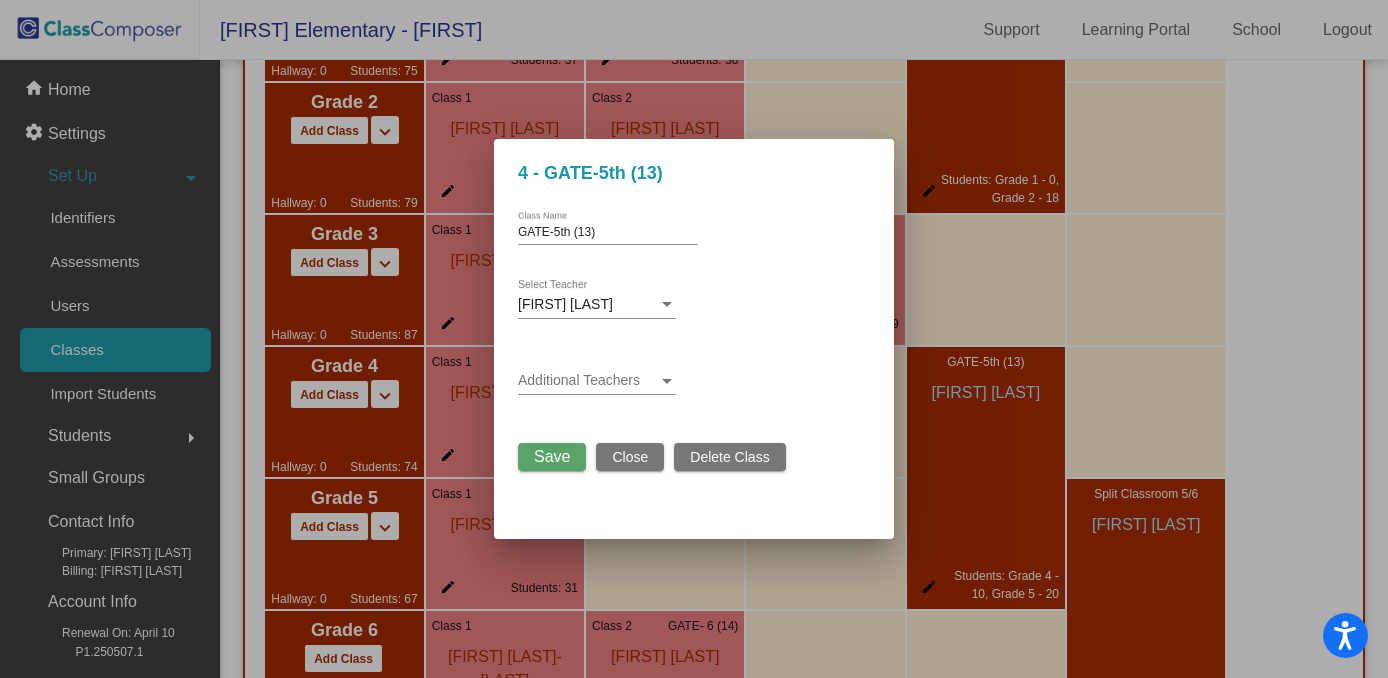 click at bounding box center [694, 339] 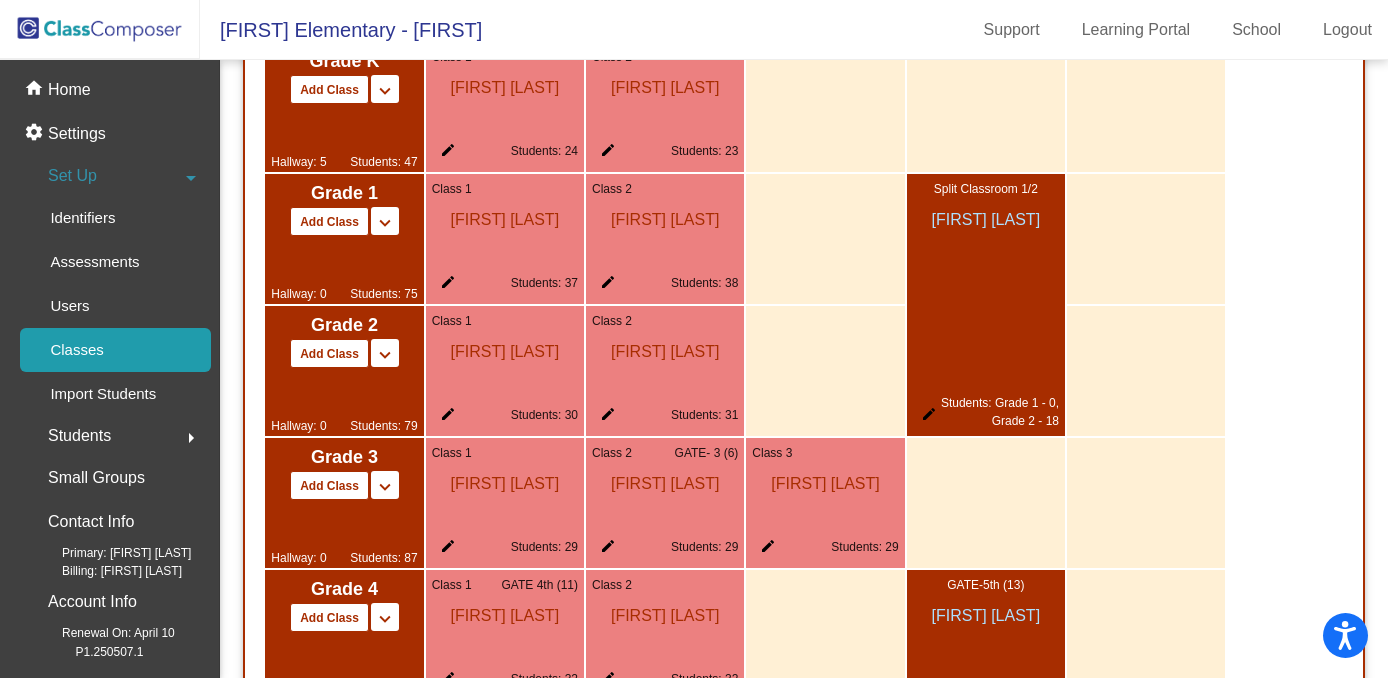 scroll, scrollTop: 1280, scrollLeft: 0, axis: vertical 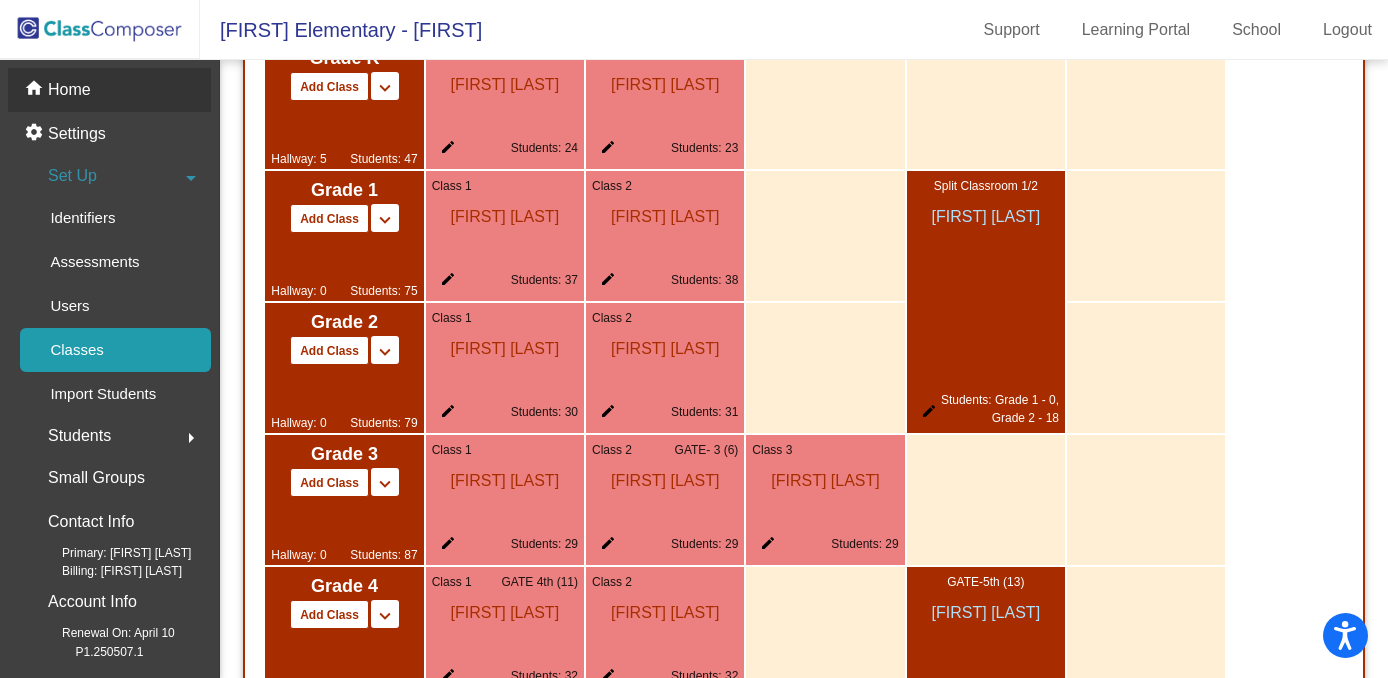 click on "home Home" 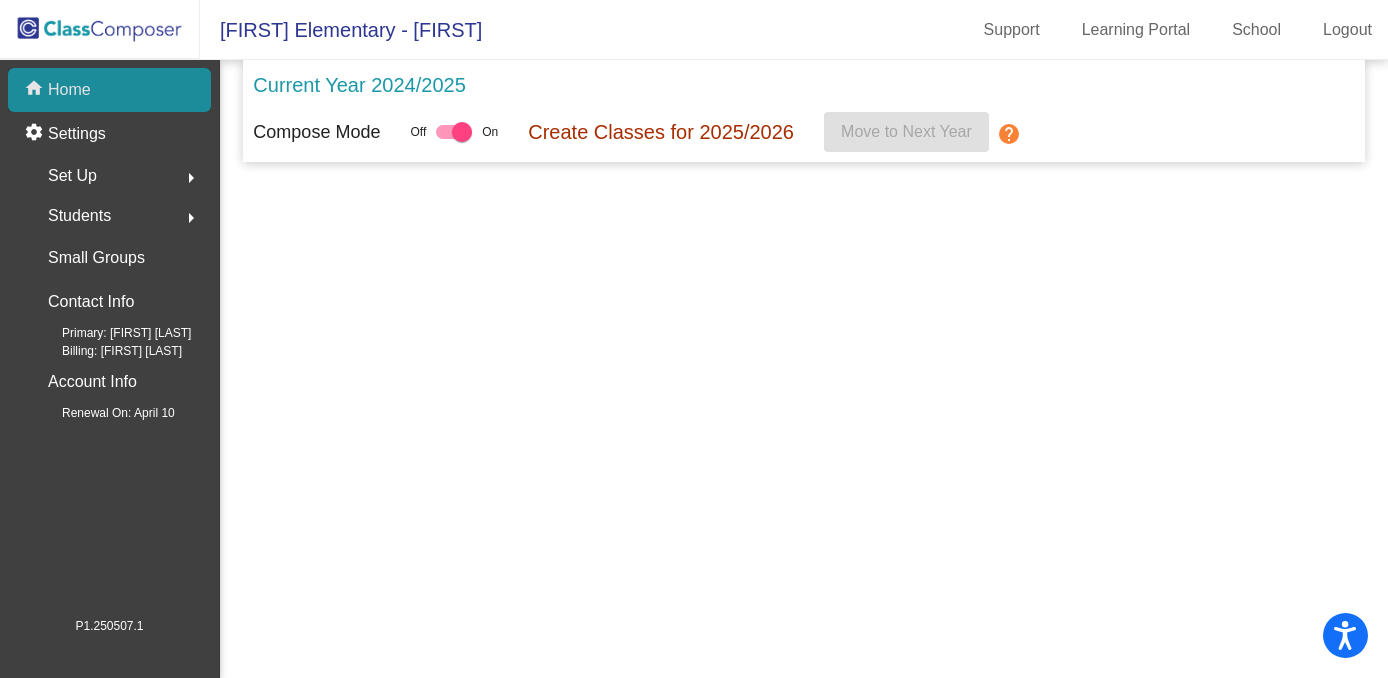 scroll, scrollTop: 0, scrollLeft: 0, axis: both 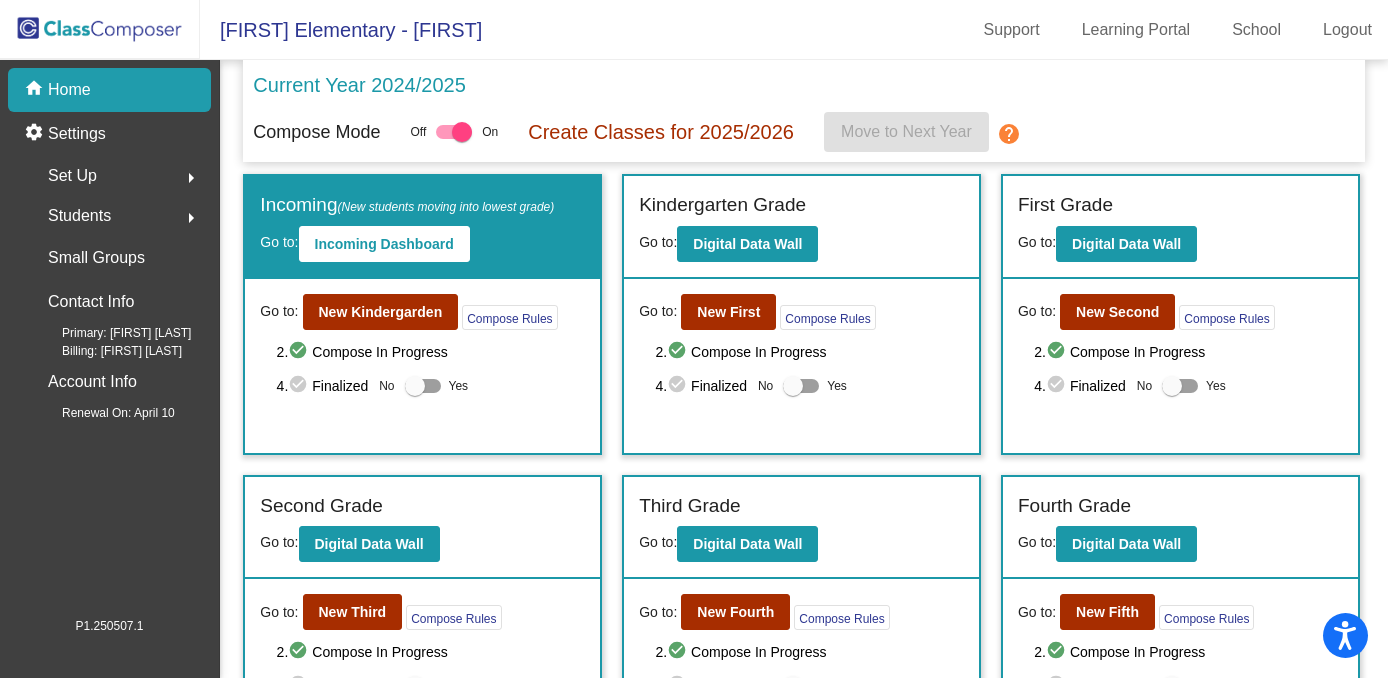 click 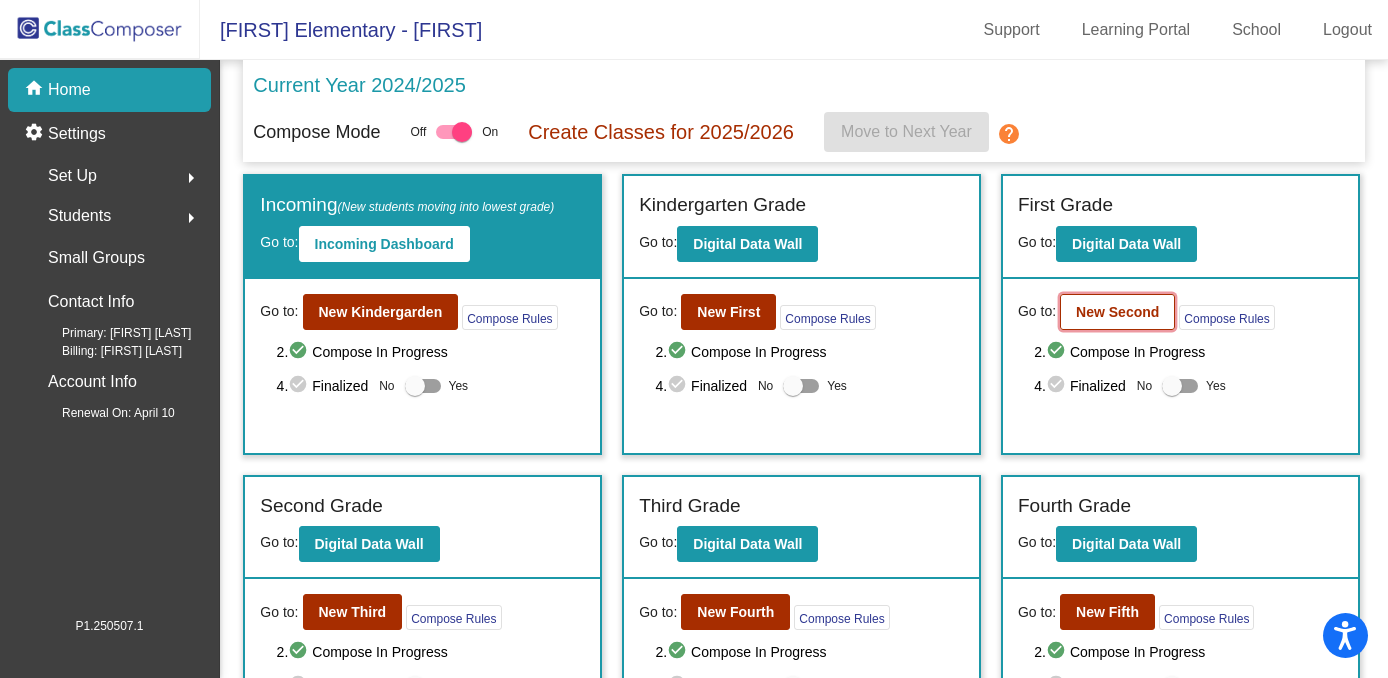 click on "New Second" 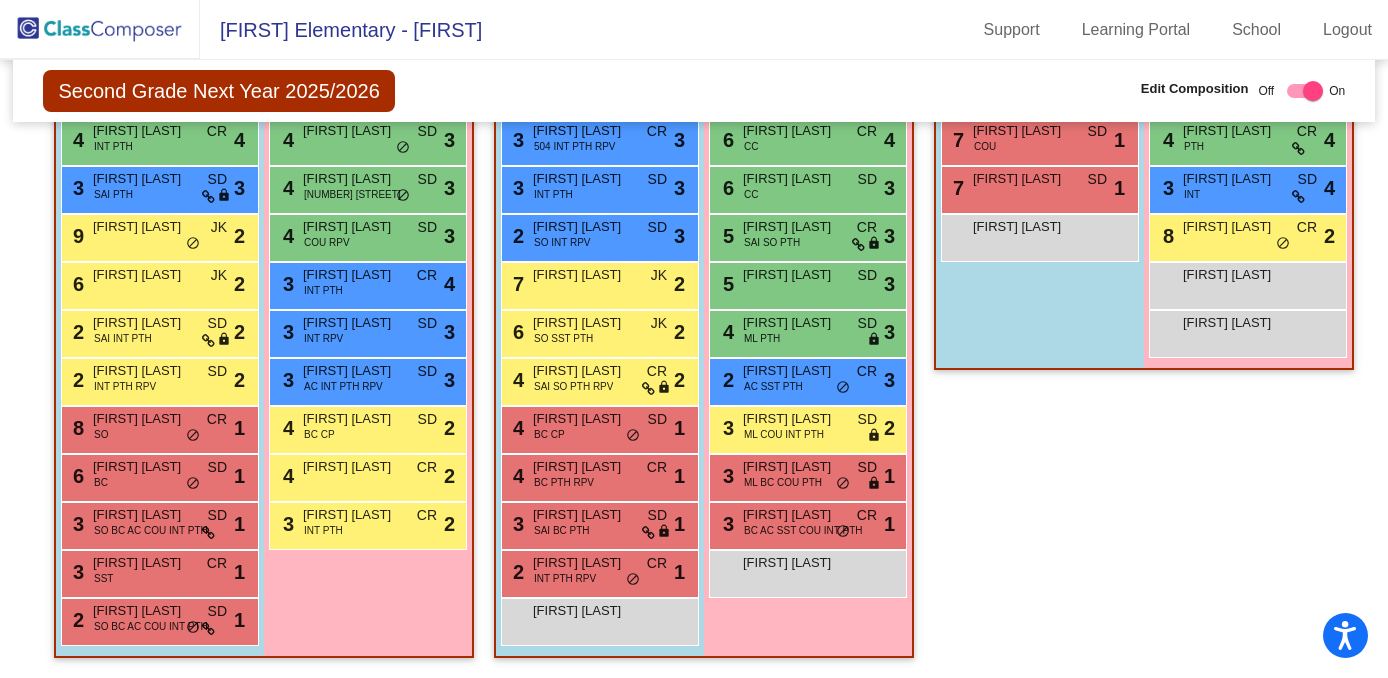 scroll, scrollTop: 766, scrollLeft: 0, axis: vertical 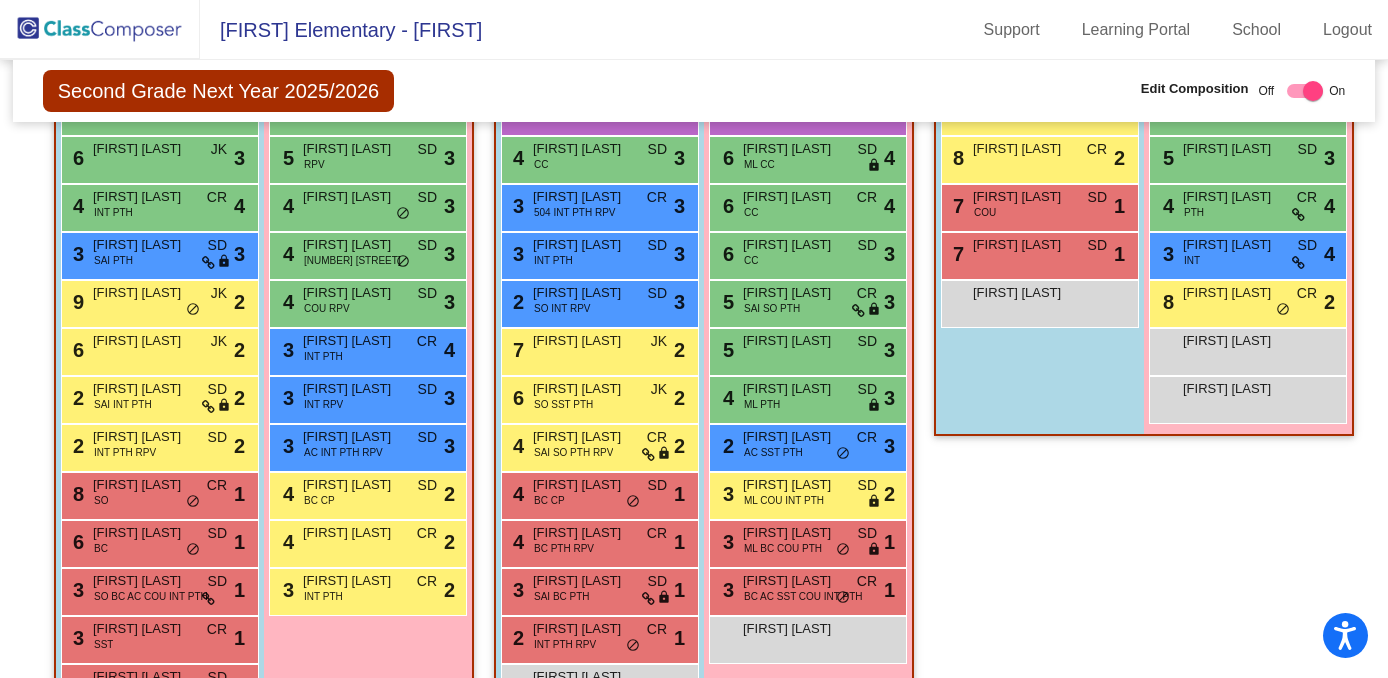 click 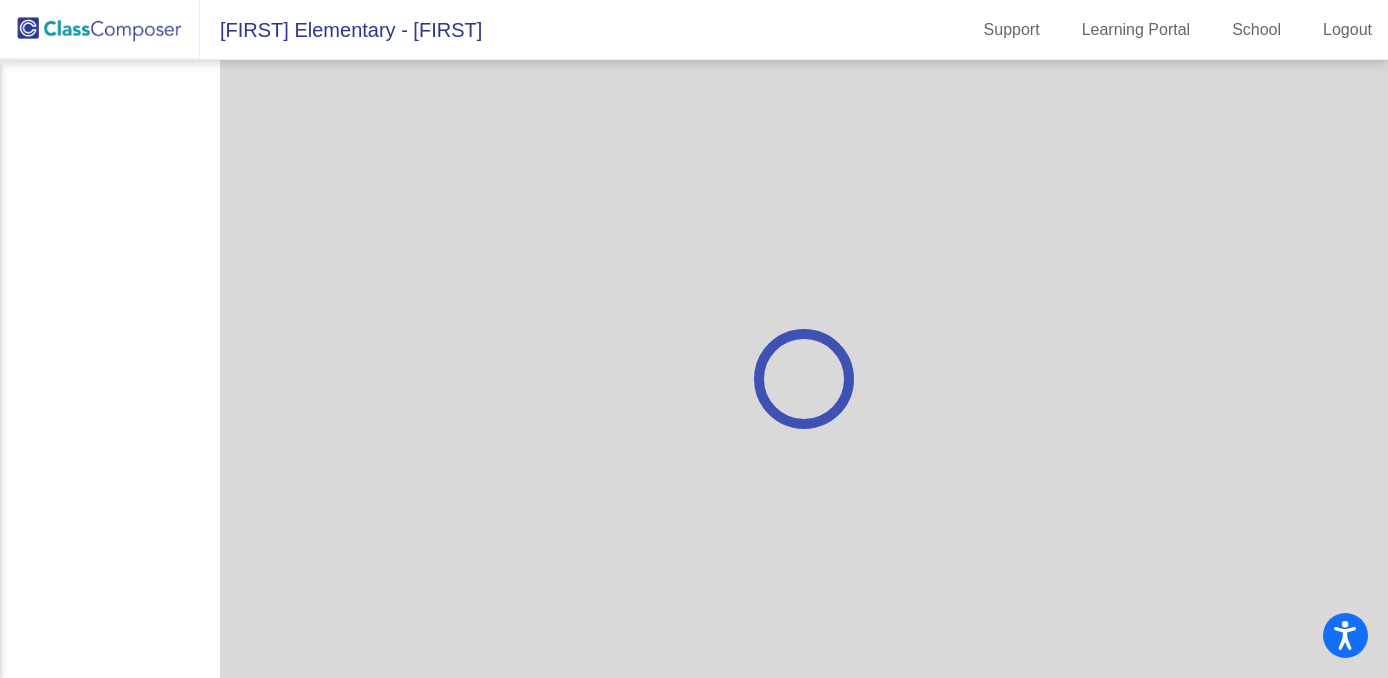 scroll, scrollTop: 0, scrollLeft: 0, axis: both 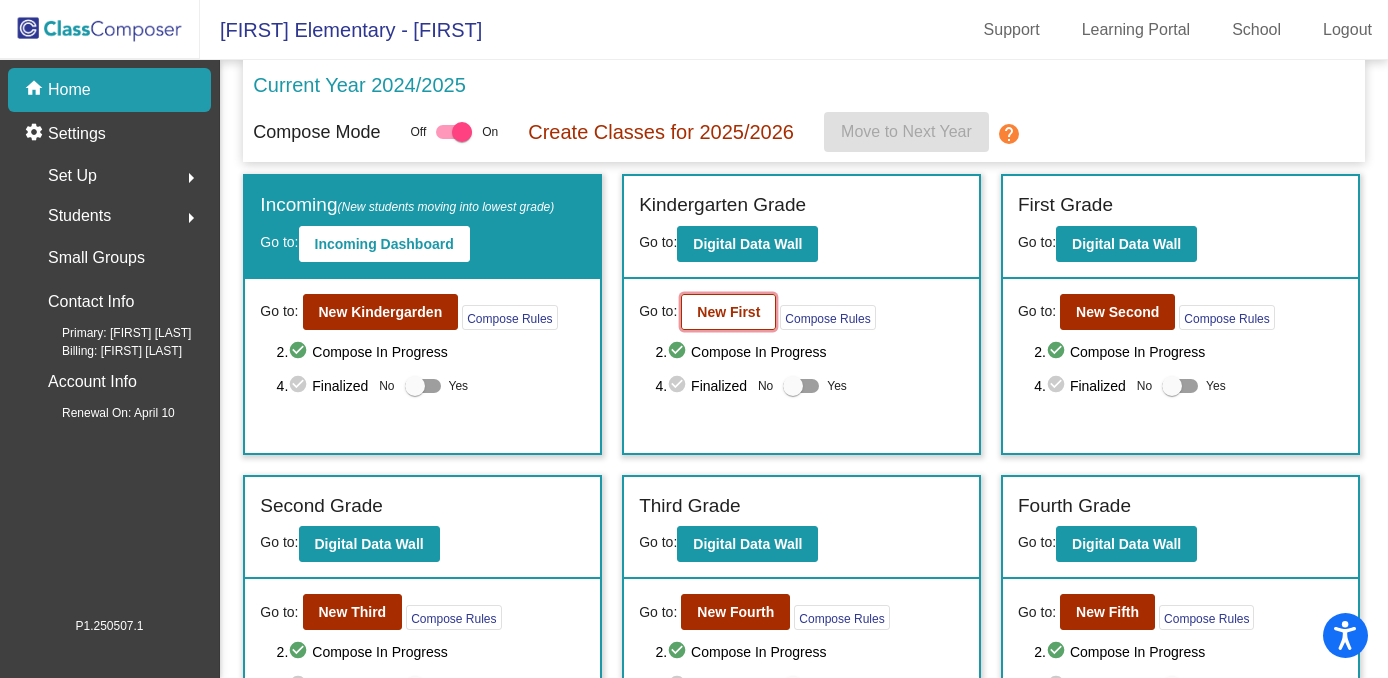 click on "New First" 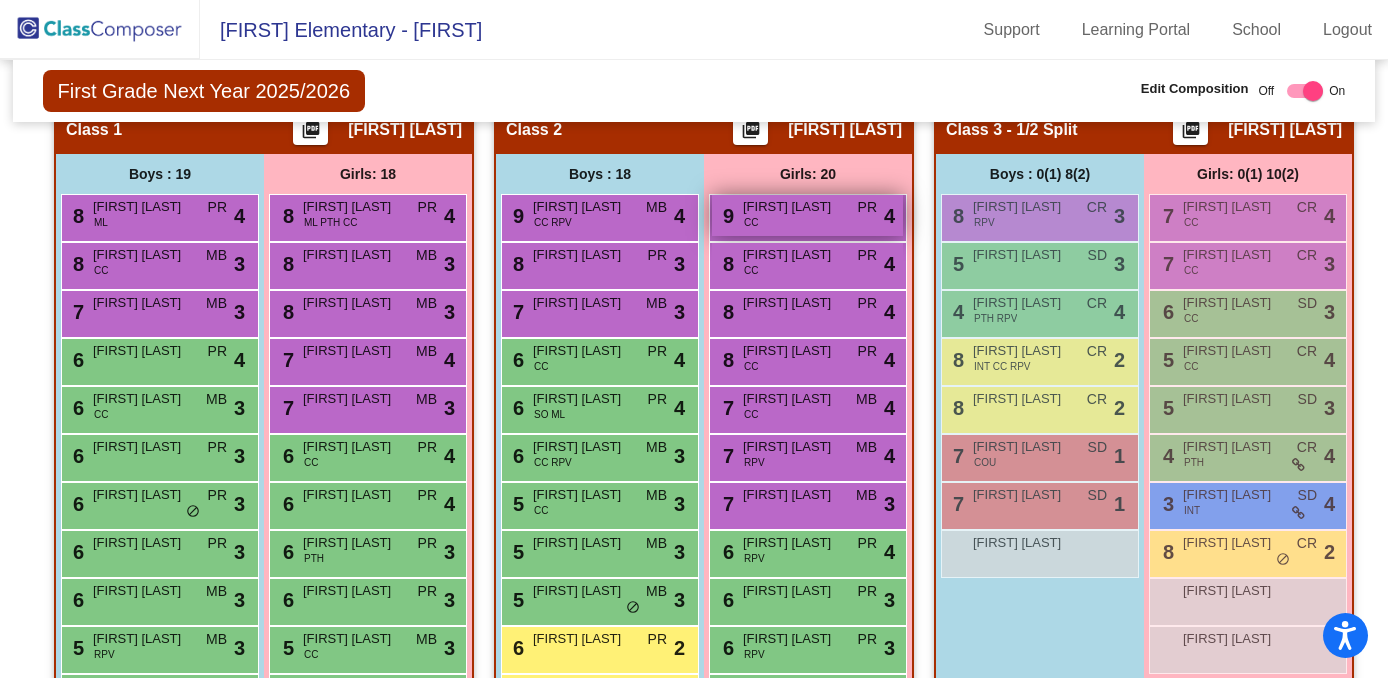 scroll, scrollTop: 427, scrollLeft: 0, axis: vertical 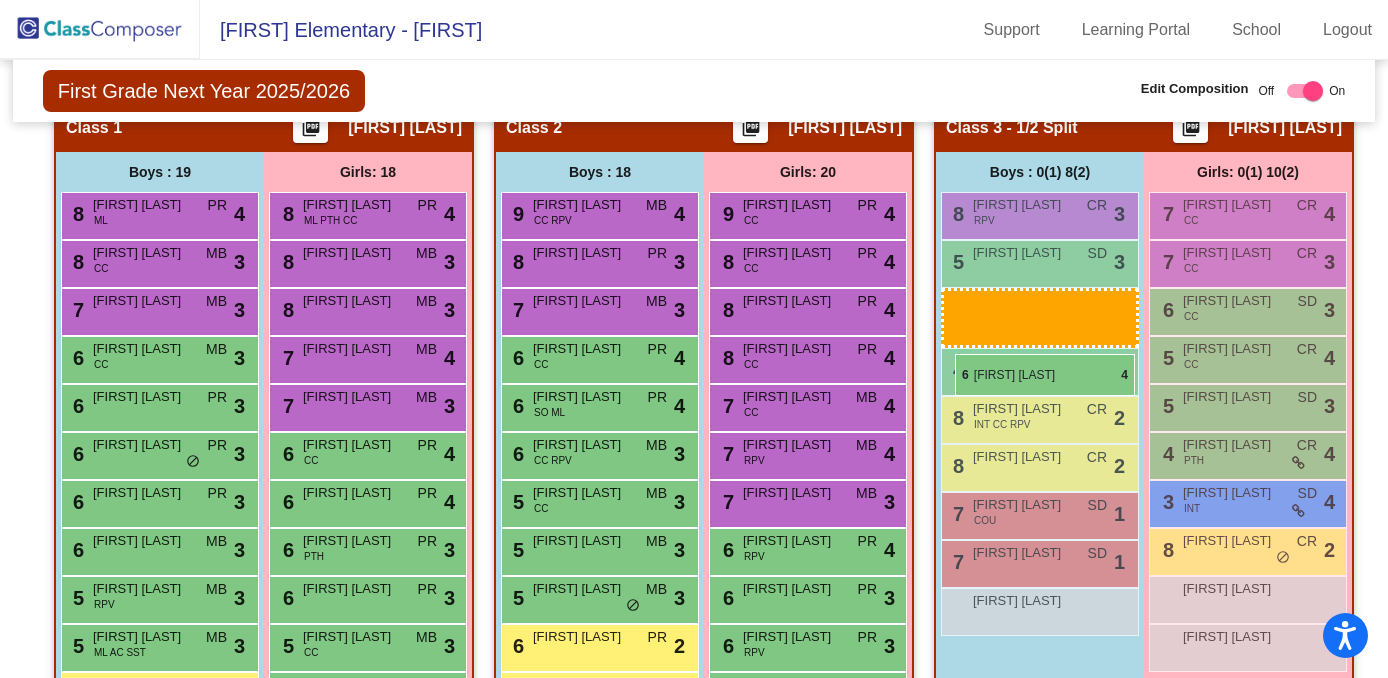 drag, startPoint x: 146, startPoint y: 410, endPoint x: 955, endPoint y: 354, distance: 810.93585 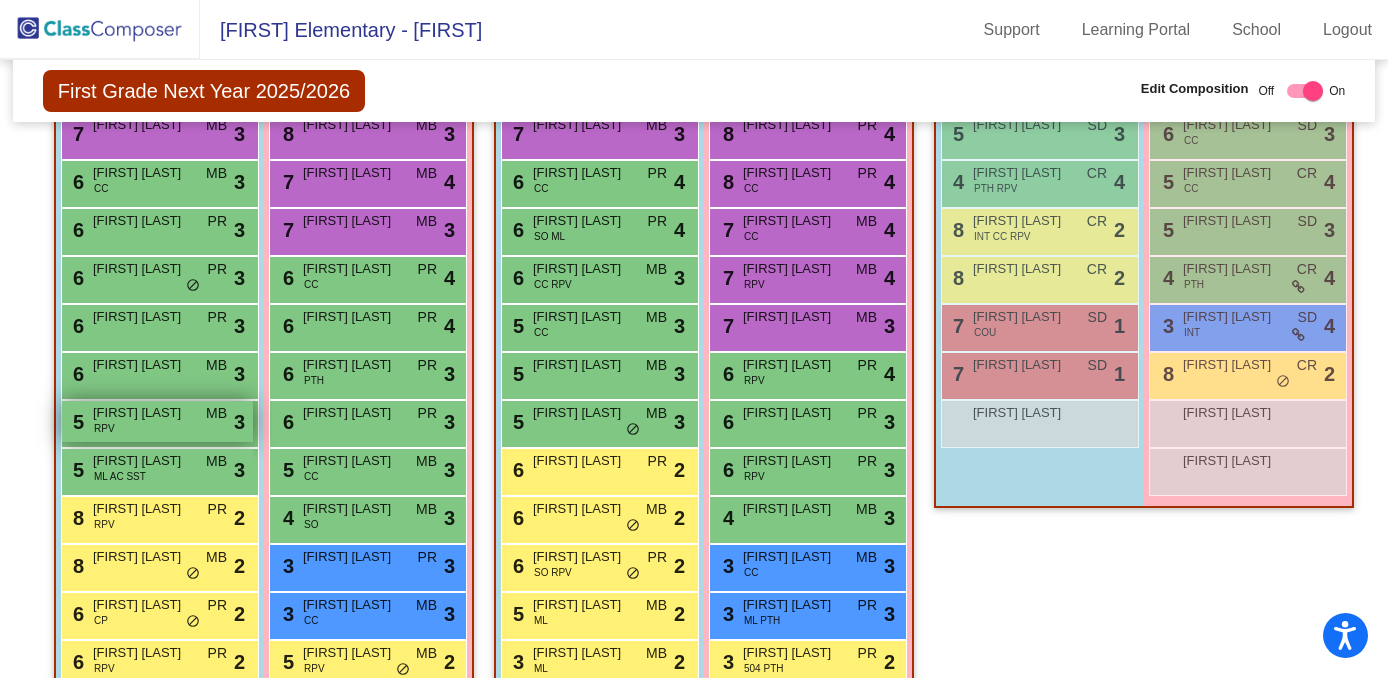 scroll, scrollTop: 605, scrollLeft: 0, axis: vertical 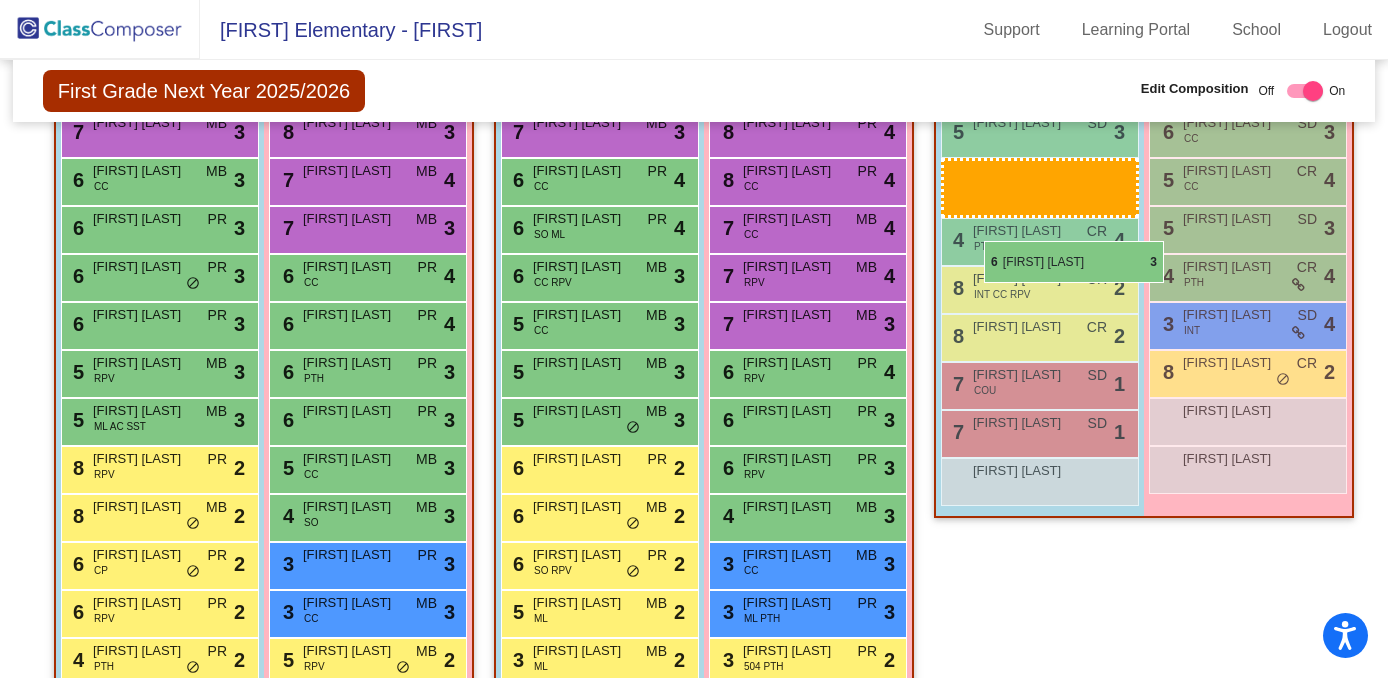 drag, startPoint x: 166, startPoint y: 426, endPoint x: 984, endPoint y: 241, distance: 838.65906 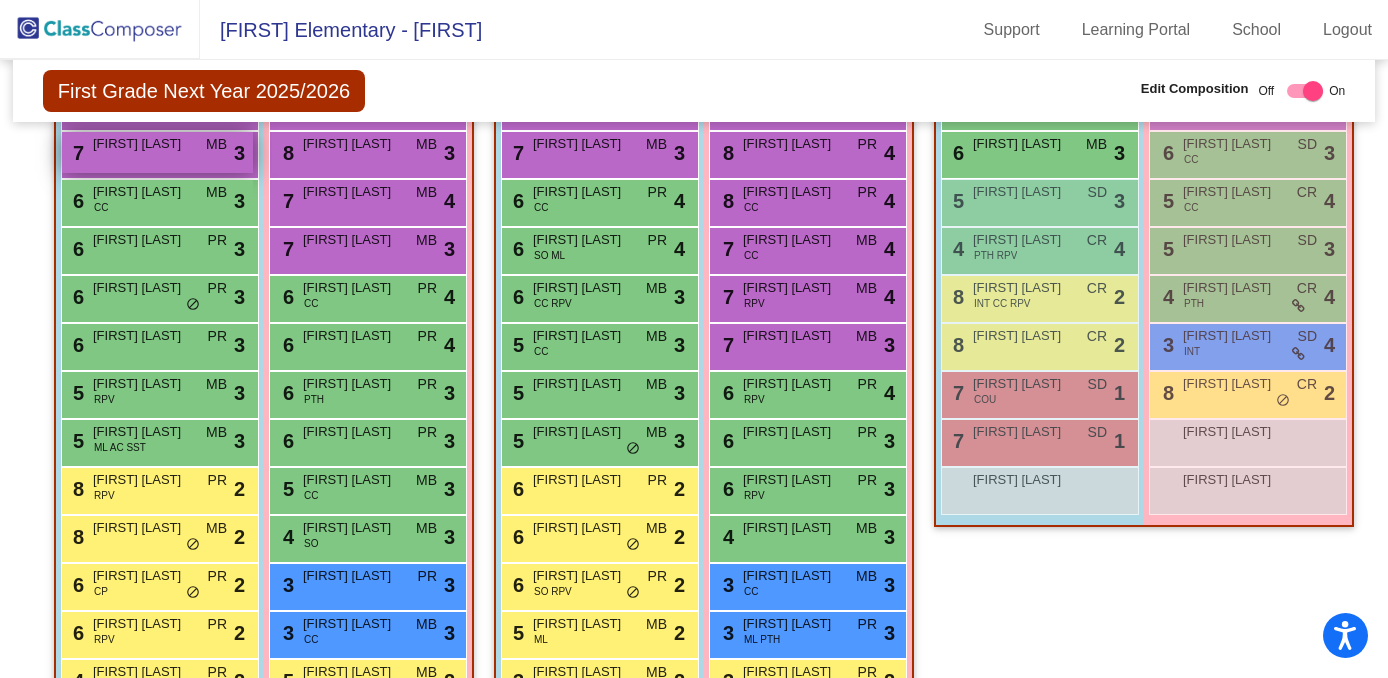 scroll, scrollTop: 585, scrollLeft: 0, axis: vertical 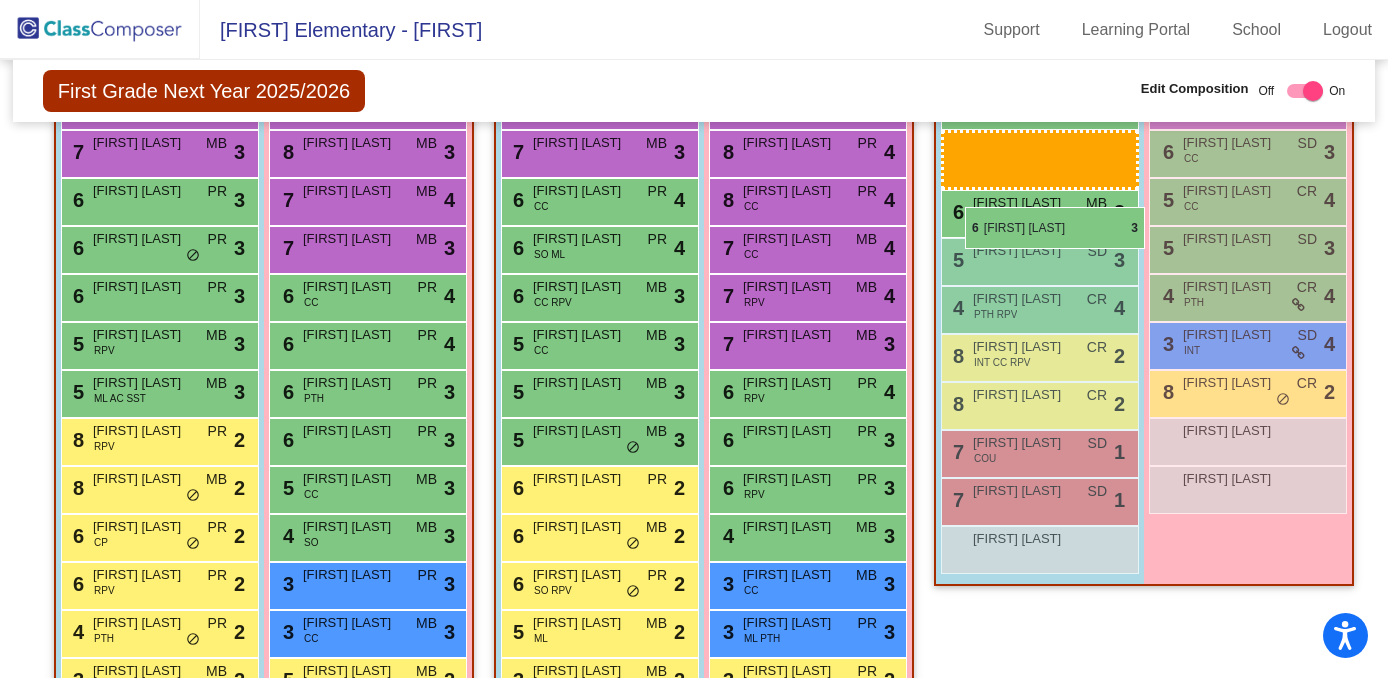 drag, startPoint x: 138, startPoint y: 240, endPoint x: 965, endPoint y: 207, distance: 827.65814 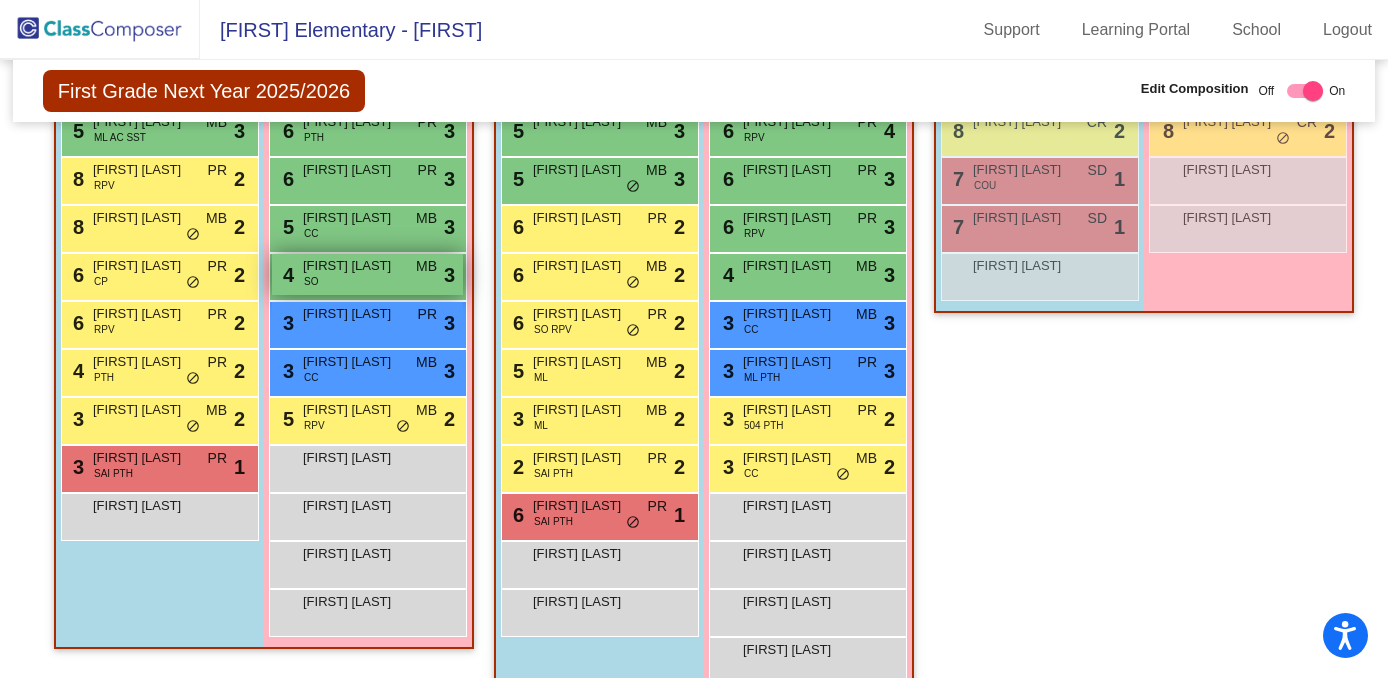 scroll, scrollTop: 935, scrollLeft: 0, axis: vertical 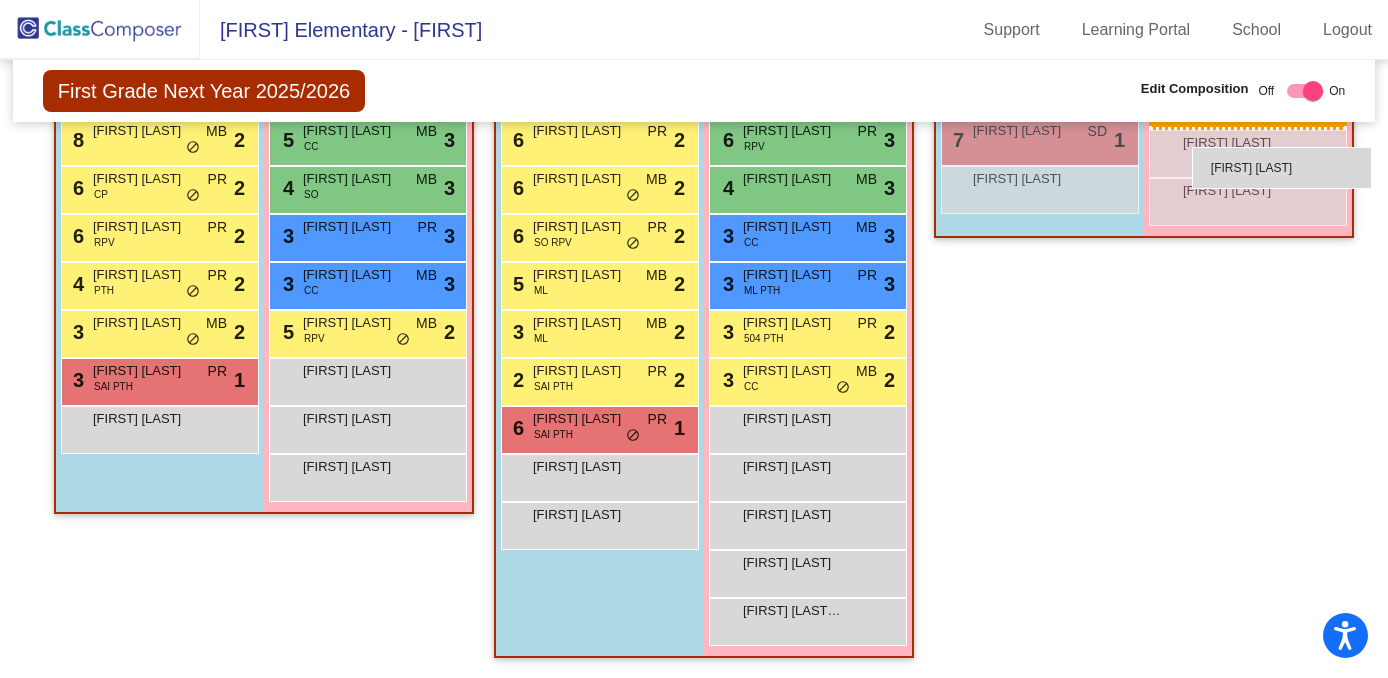 drag, startPoint x: 391, startPoint y: 584, endPoint x: 1192, endPoint y: 147, distance: 912.45276 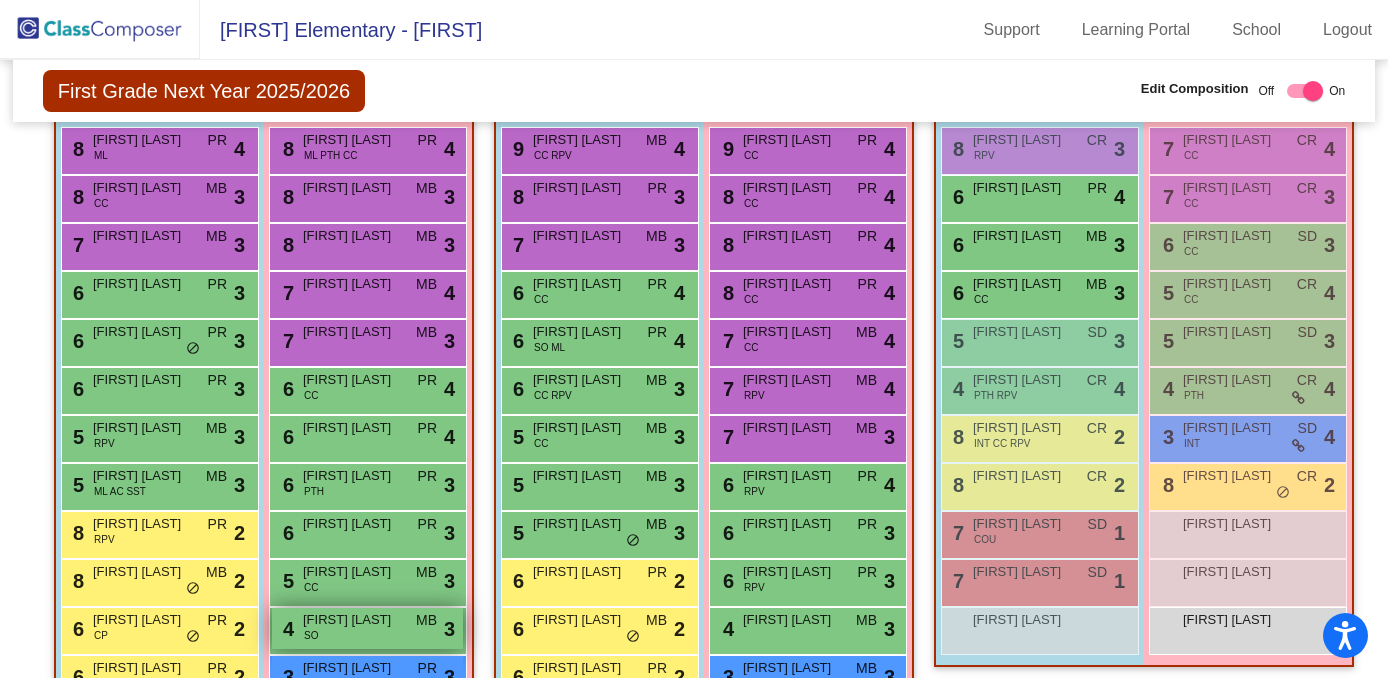 scroll, scrollTop: 491, scrollLeft: 0, axis: vertical 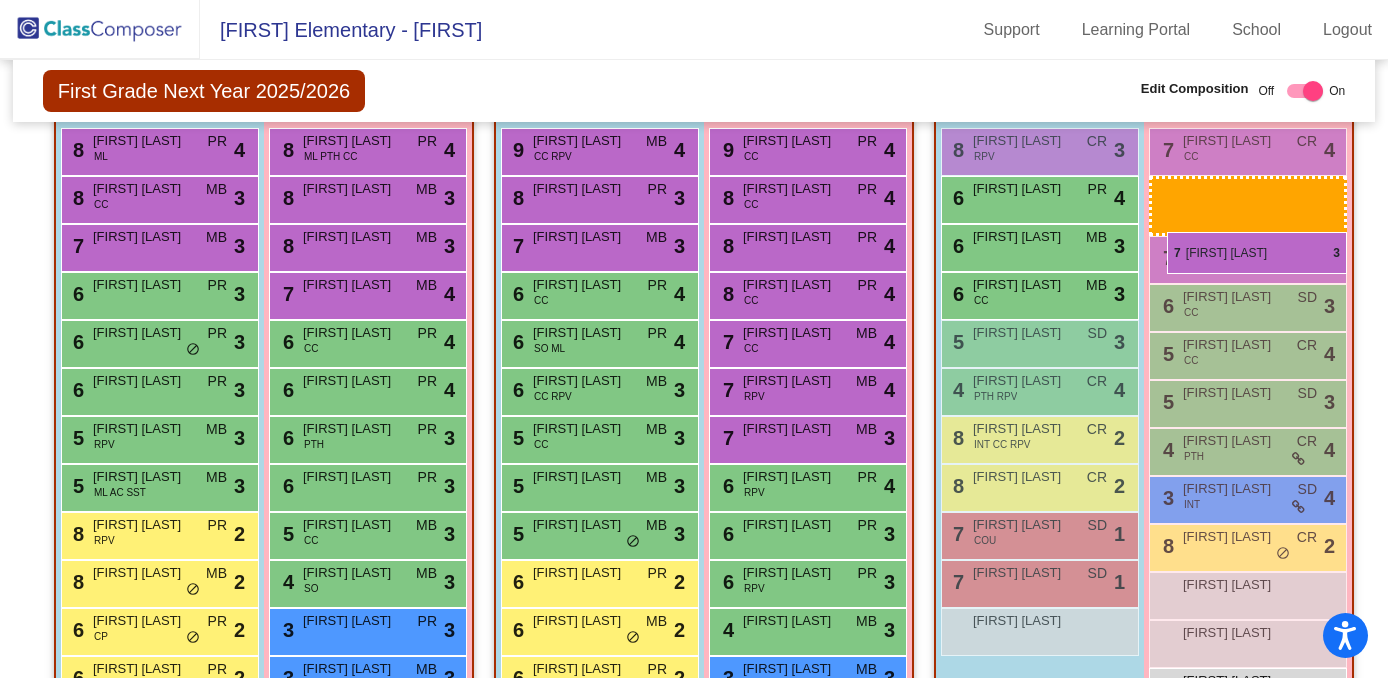 drag, startPoint x: 364, startPoint y: 396, endPoint x: 1167, endPoint y: 232, distance: 819.5761 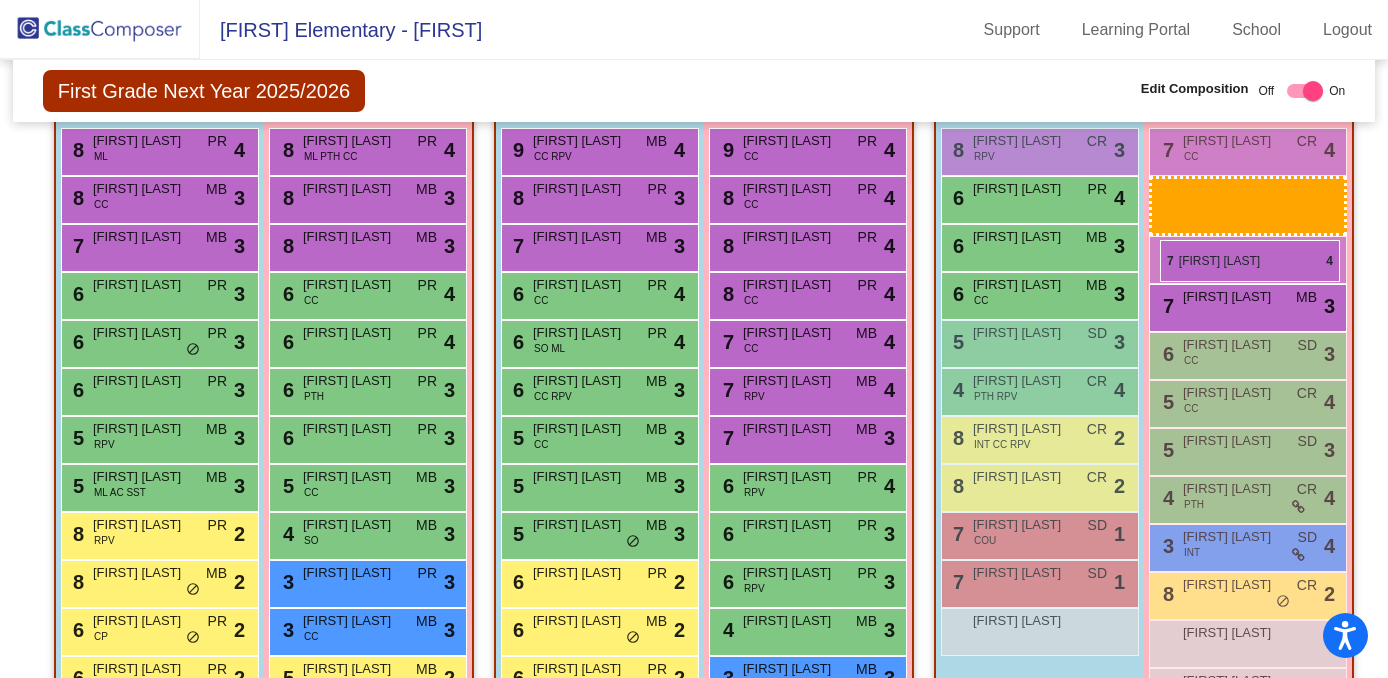 drag, startPoint x: 336, startPoint y: 349, endPoint x: 1160, endPoint y: 240, distance: 831.1781 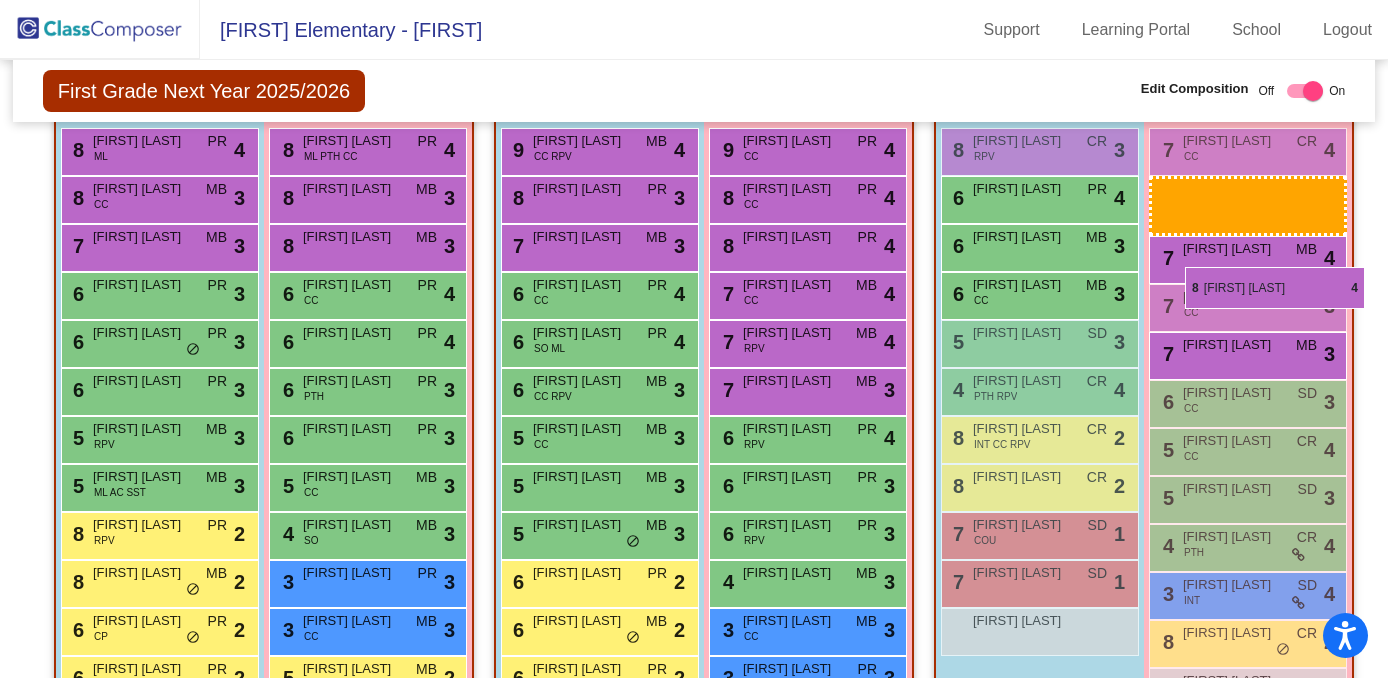 drag, startPoint x: 823, startPoint y: 355, endPoint x: 1185, endPoint y: 267, distance: 372.5426 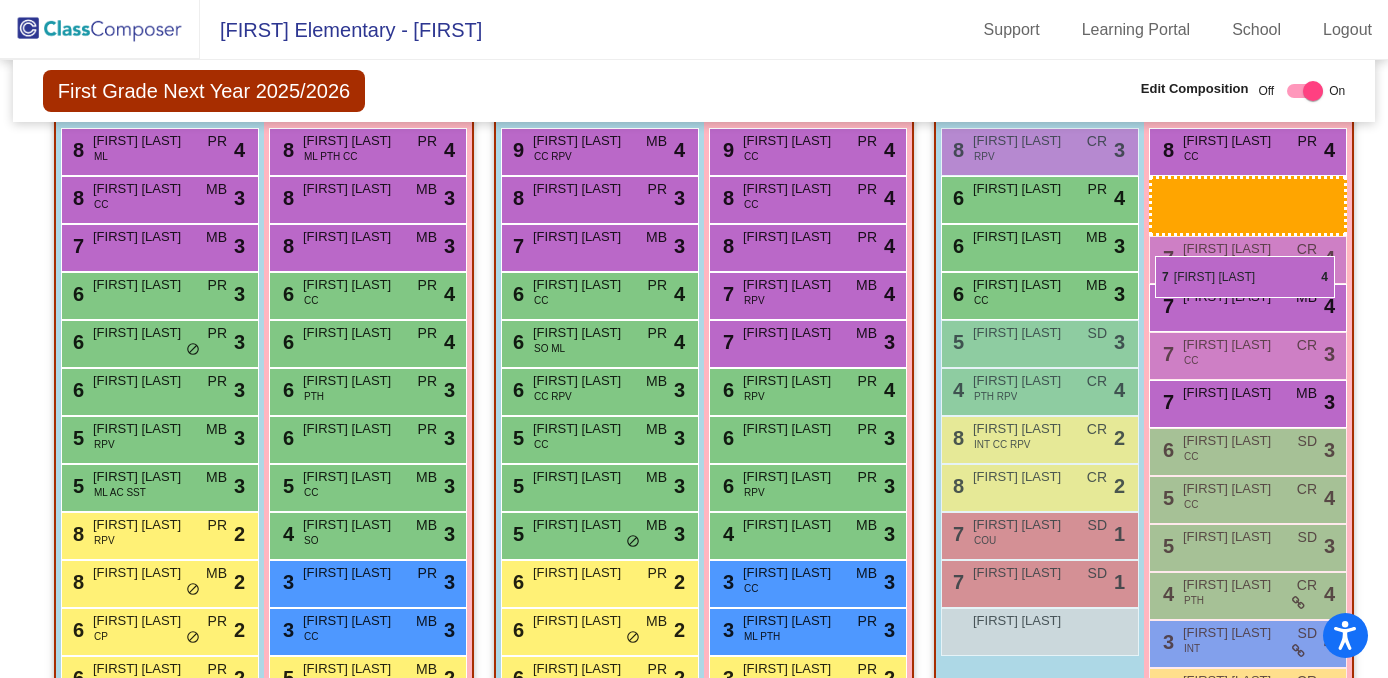 drag, startPoint x: 809, startPoint y: 349, endPoint x: 1155, endPoint y: 256, distance: 358.2806 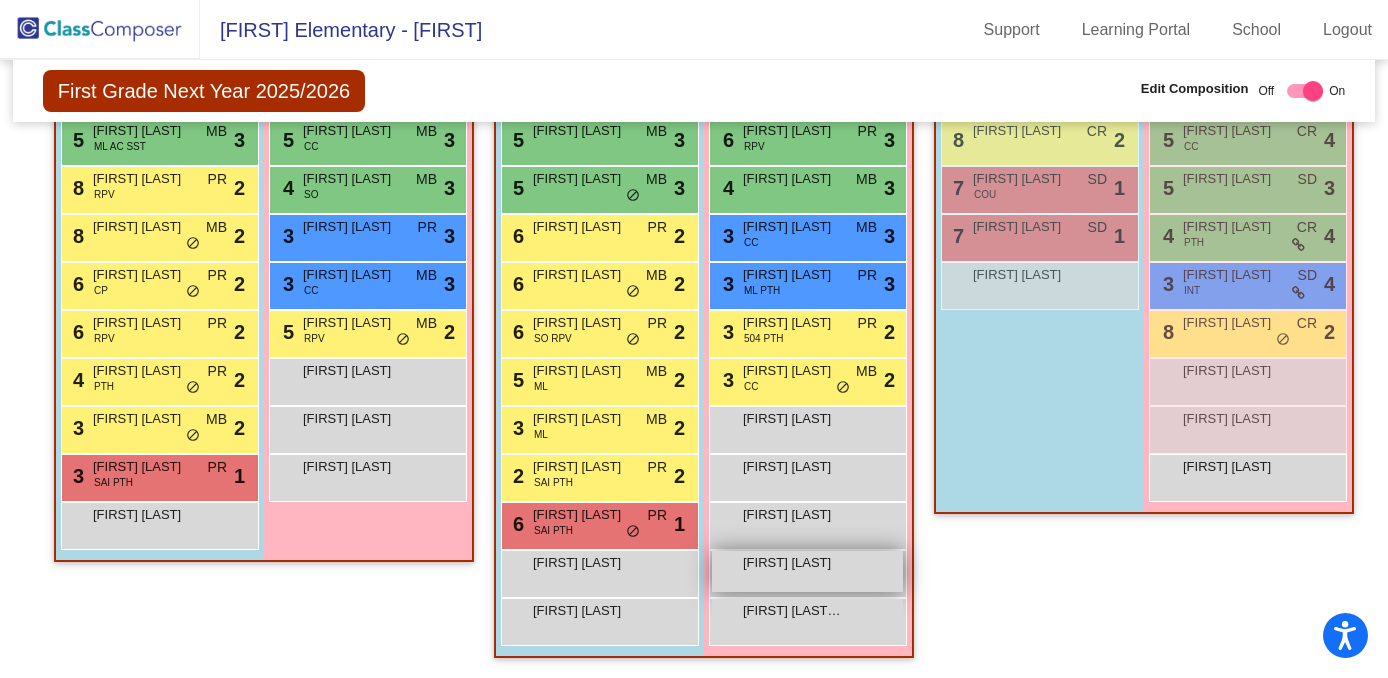 scroll, scrollTop: 884, scrollLeft: 0, axis: vertical 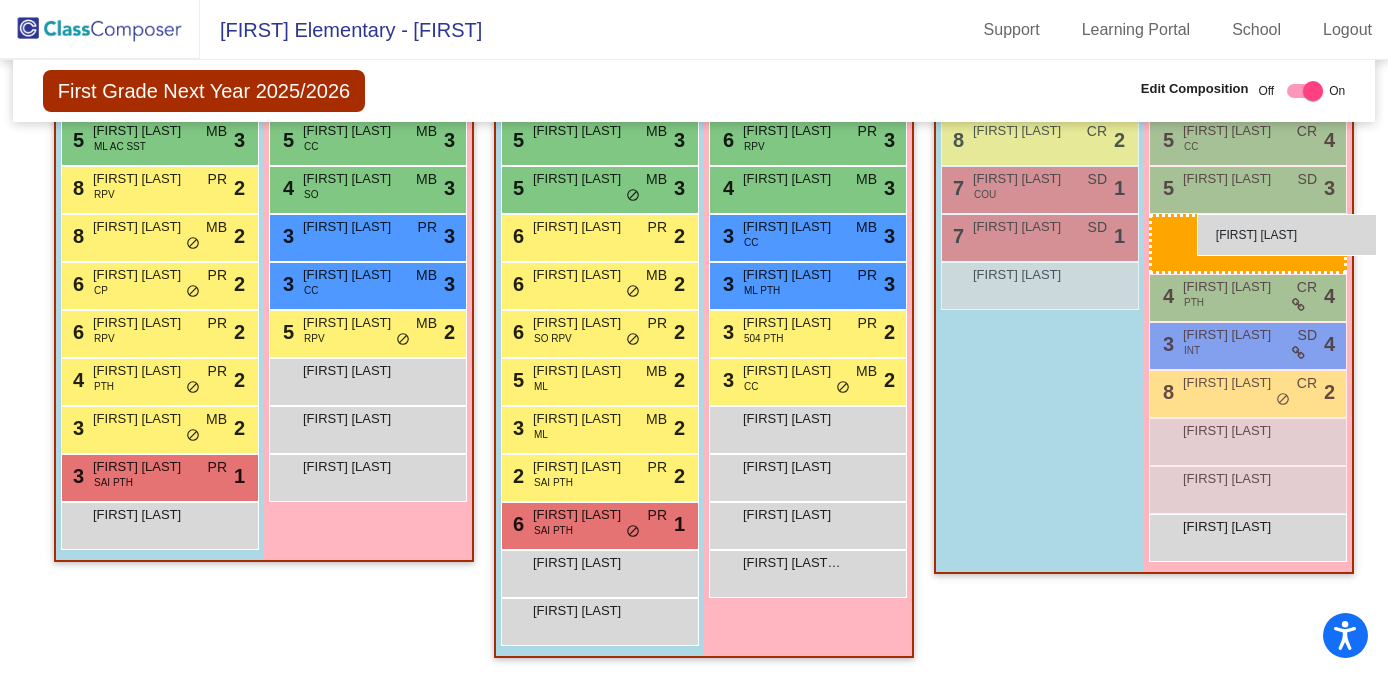 drag, startPoint x: 807, startPoint y: 516, endPoint x: 1197, endPoint y: 214, distance: 493.25854 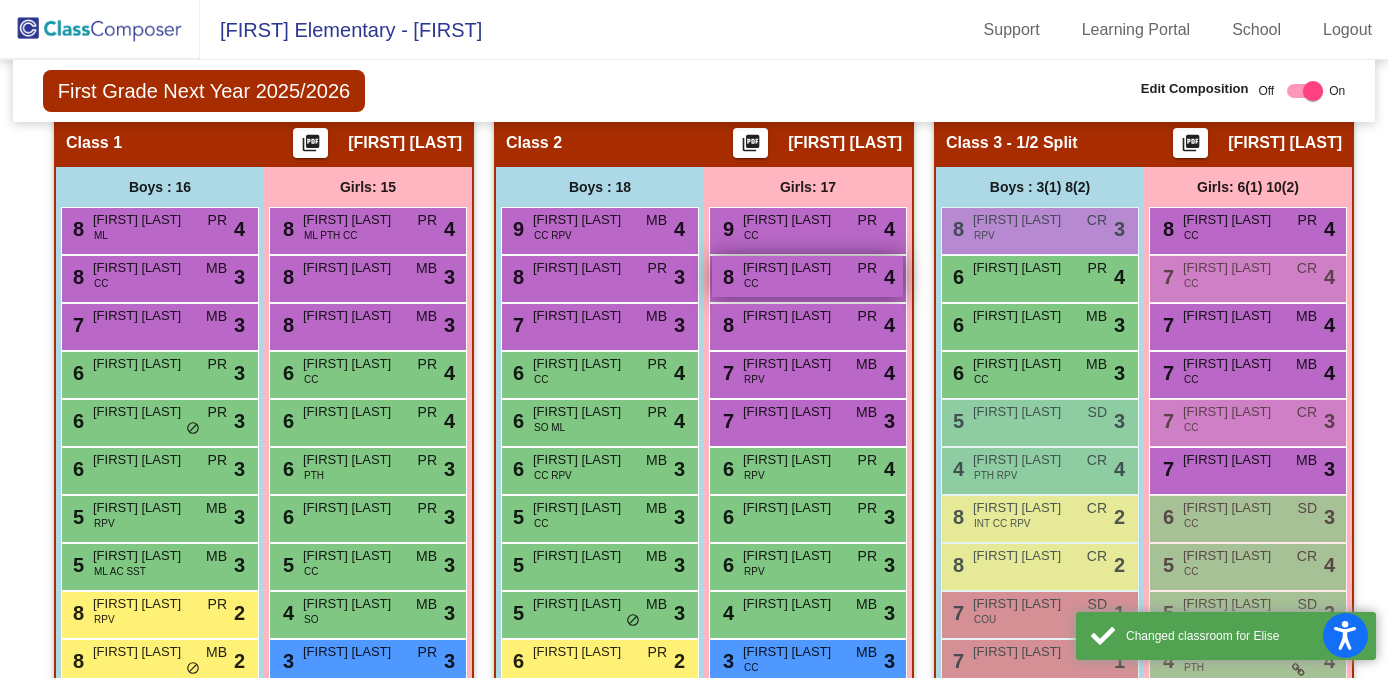 scroll, scrollTop: 419, scrollLeft: 0, axis: vertical 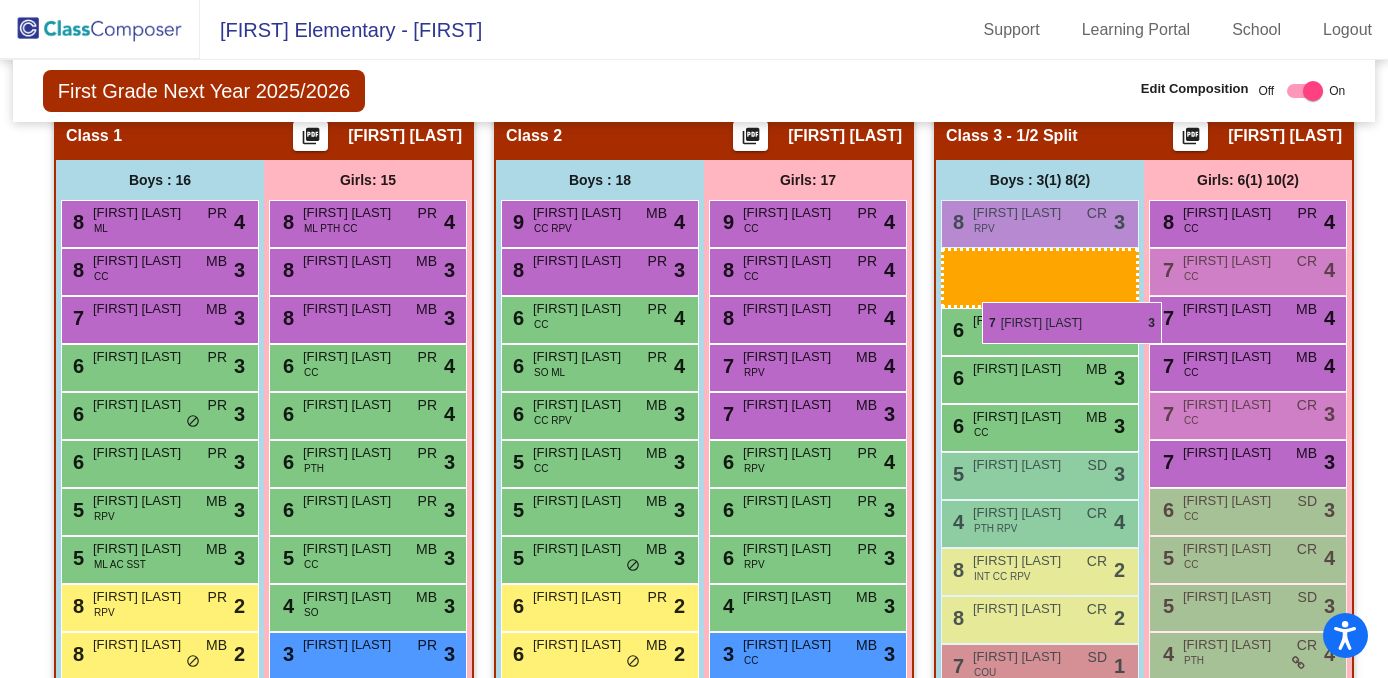 drag, startPoint x: 636, startPoint y: 376, endPoint x: 980, endPoint y: 302, distance: 351.8693 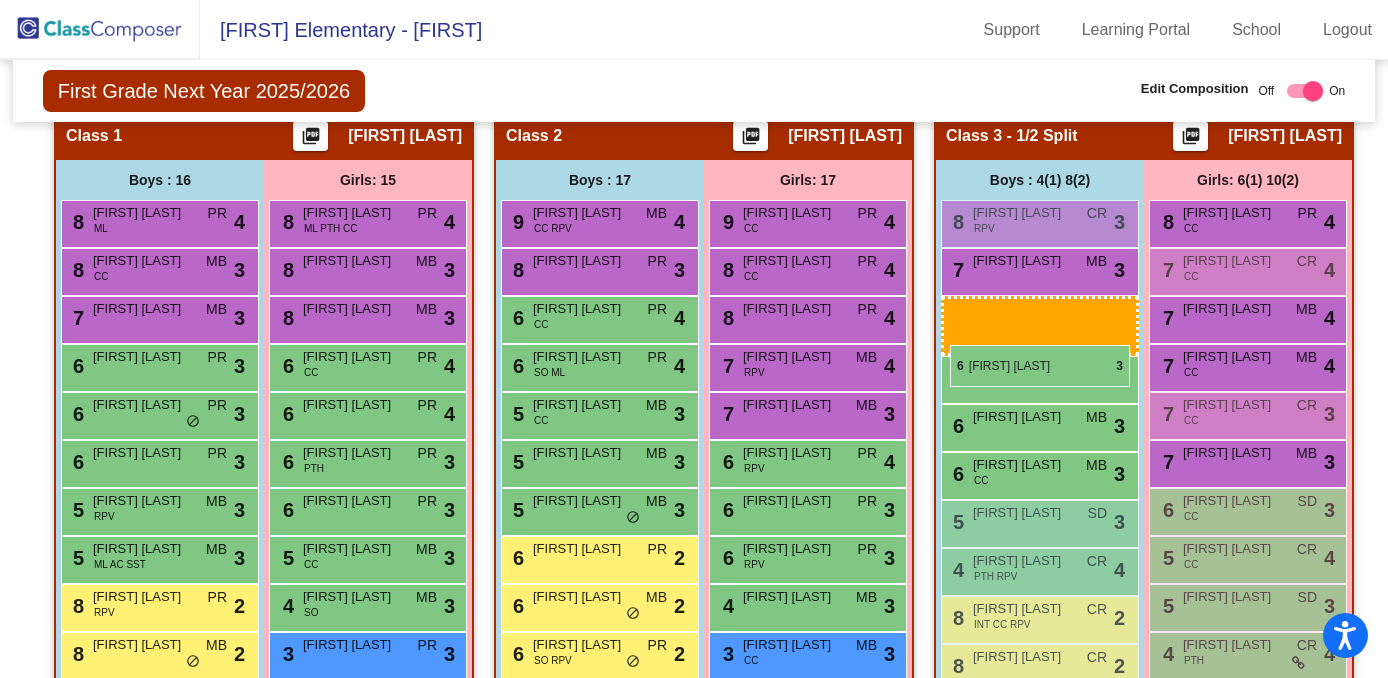 drag, startPoint x: 602, startPoint y: 473, endPoint x: 950, endPoint y: 345, distance: 370.79373 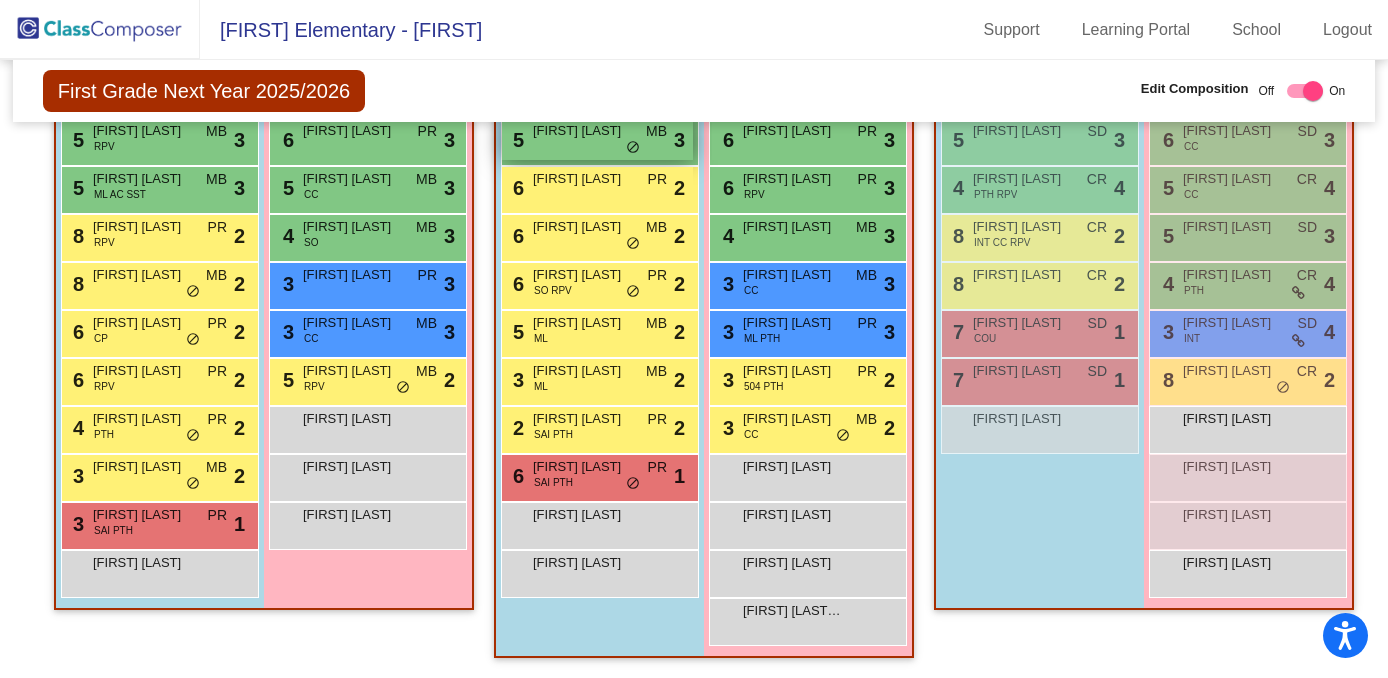 scroll, scrollTop: 836, scrollLeft: 0, axis: vertical 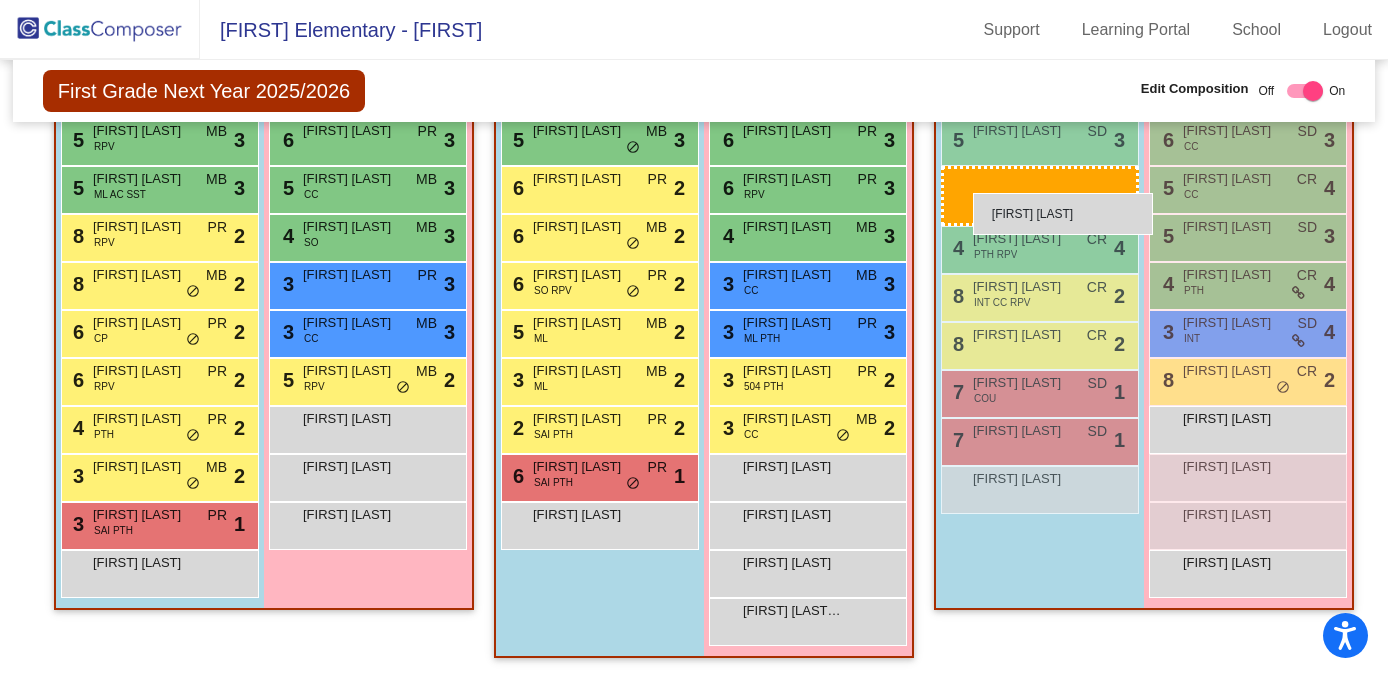 drag, startPoint x: 560, startPoint y: 578, endPoint x: 973, endPoint y: 193, distance: 564.61847 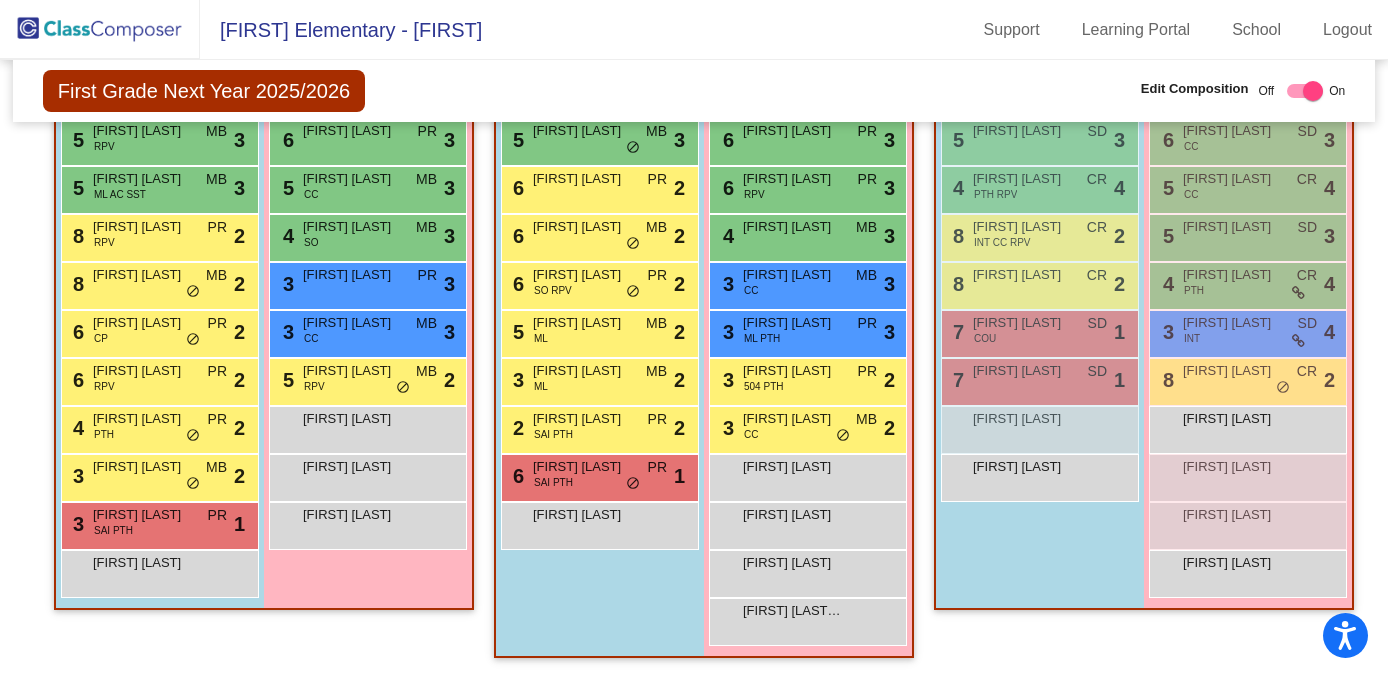 scroll, scrollTop: 836, scrollLeft: 0, axis: vertical 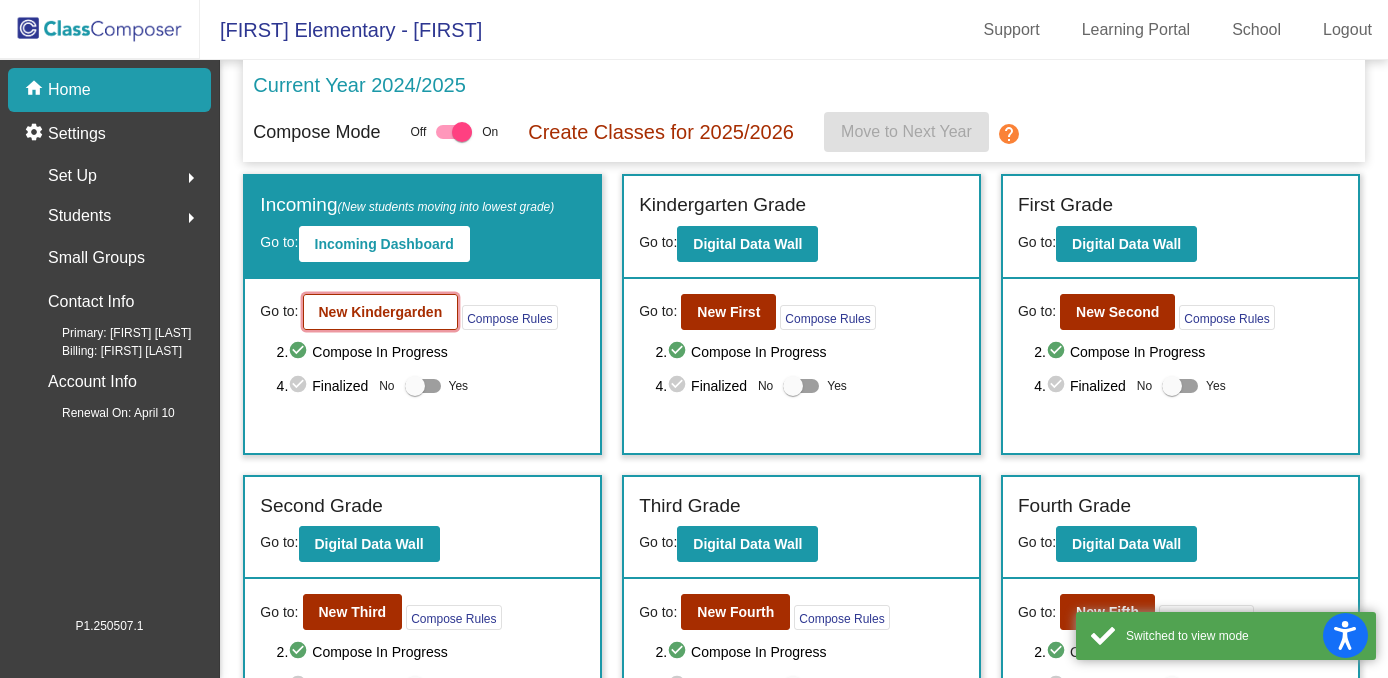 click on "New Kindergarden" 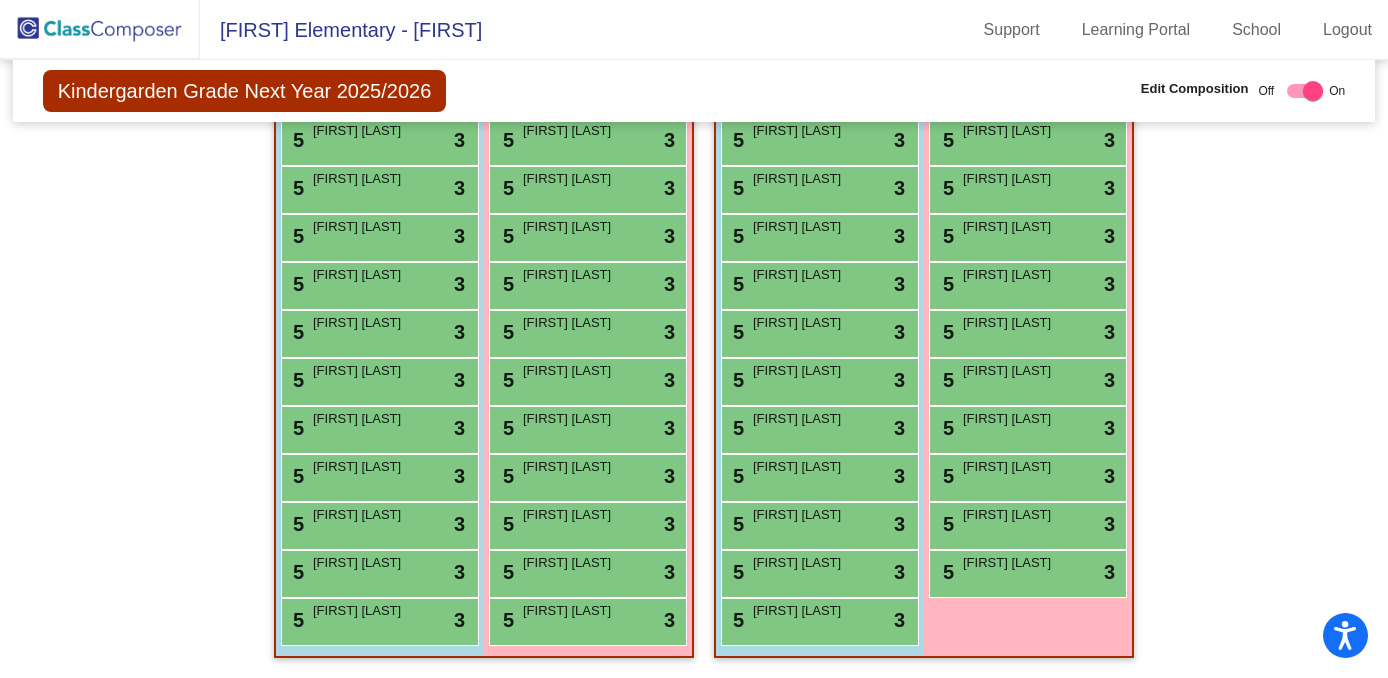 scroll, scrollTop: 518, scrollLeft: 0, axis: vertical 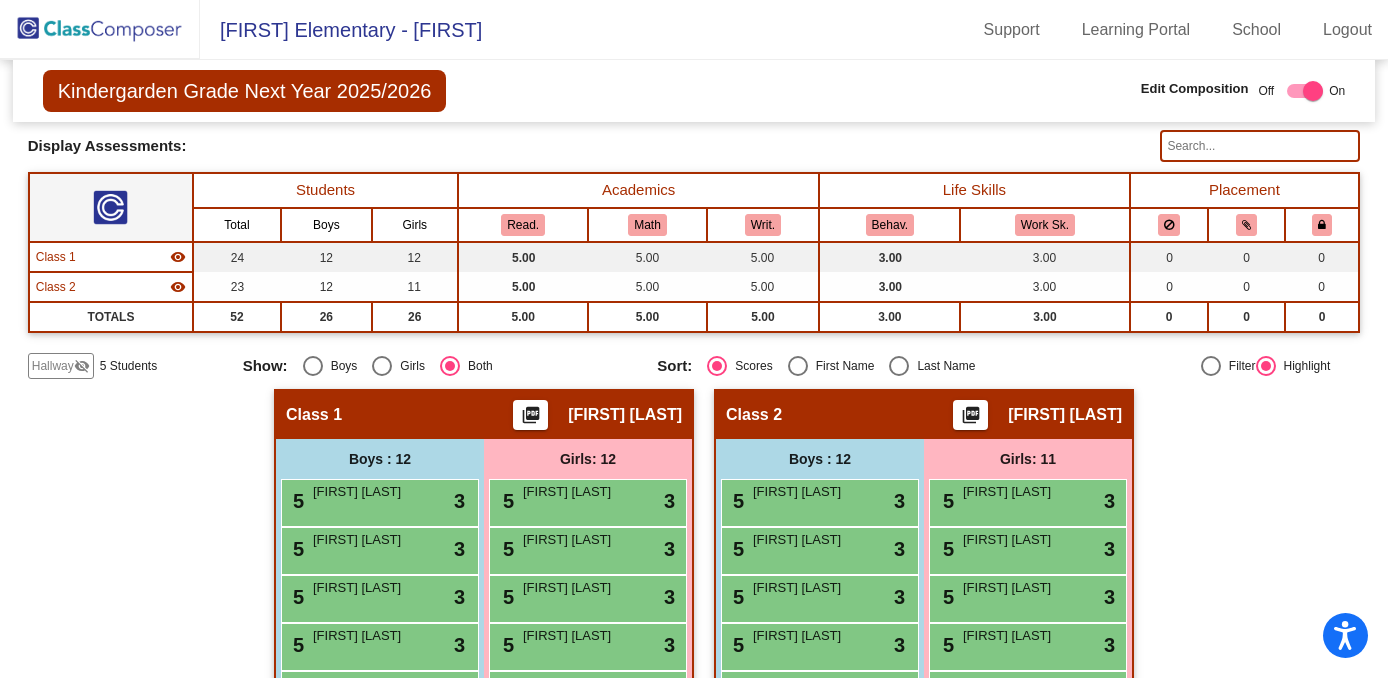 click on "Hallway" 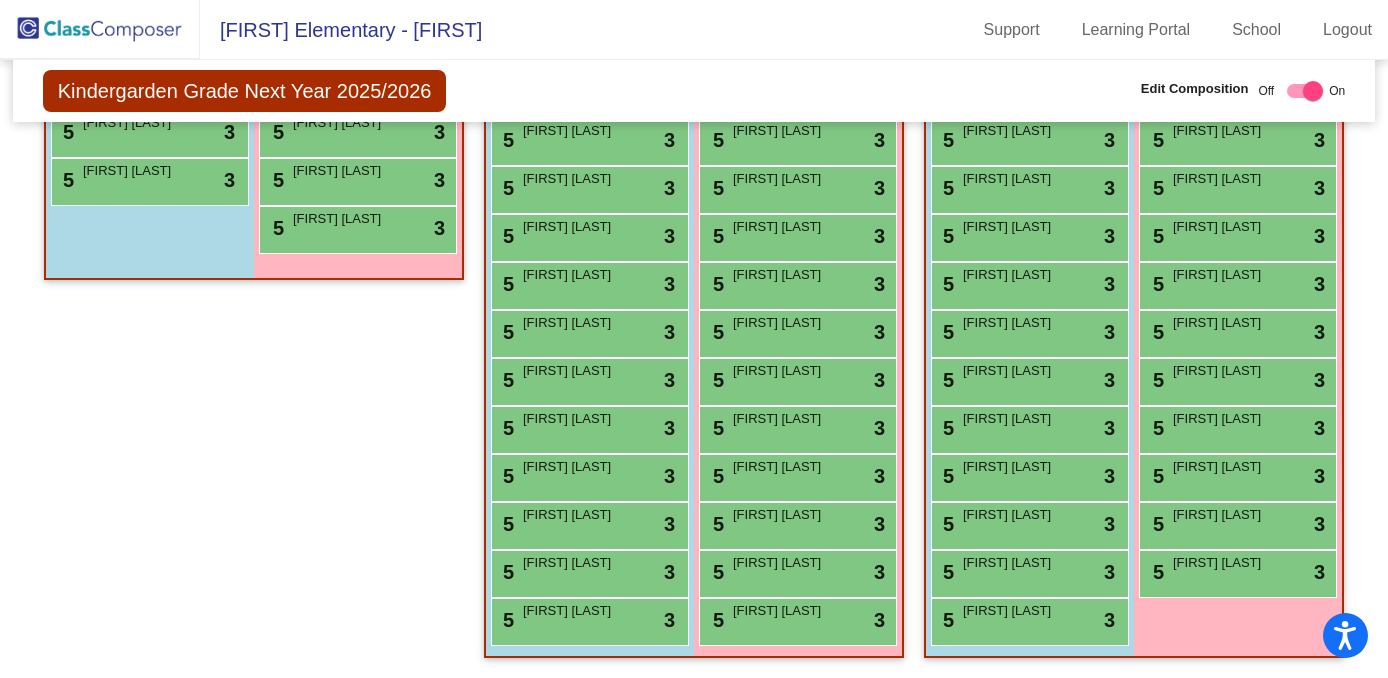 scroll, scrollTop: 518, scrollLeft: 0, axis: vertical 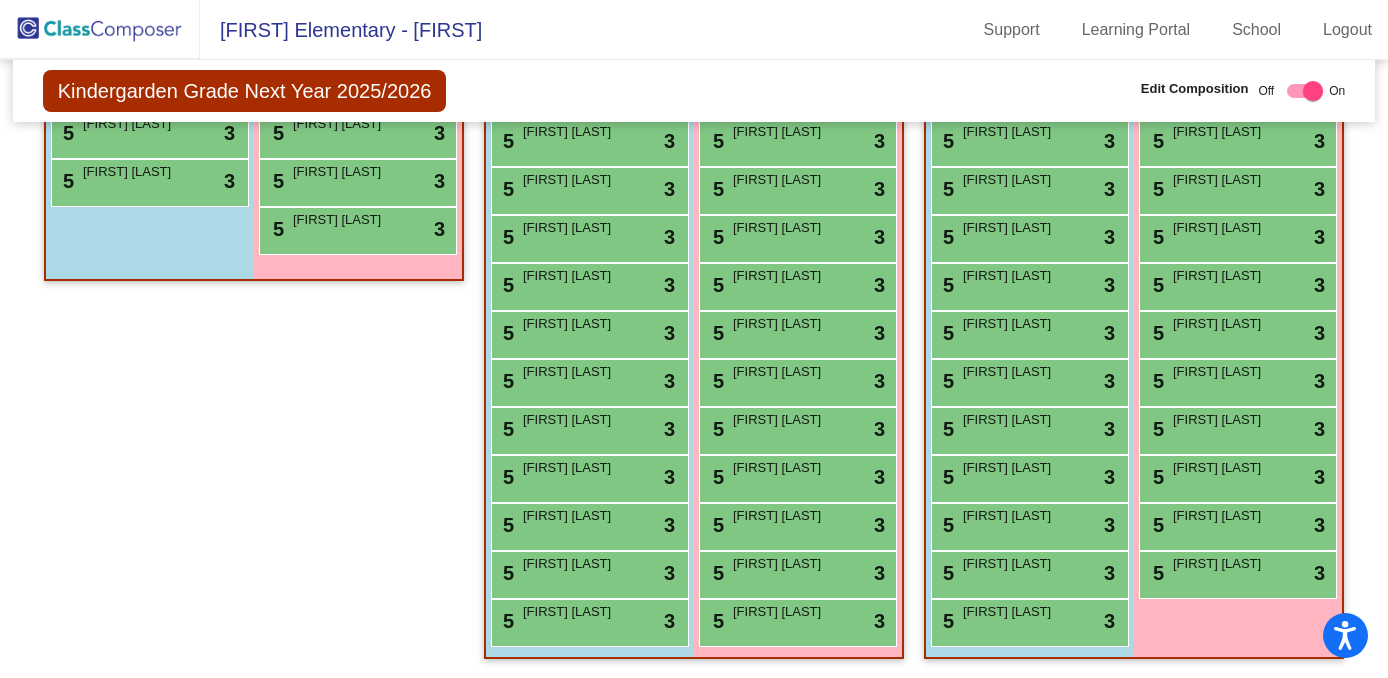 click 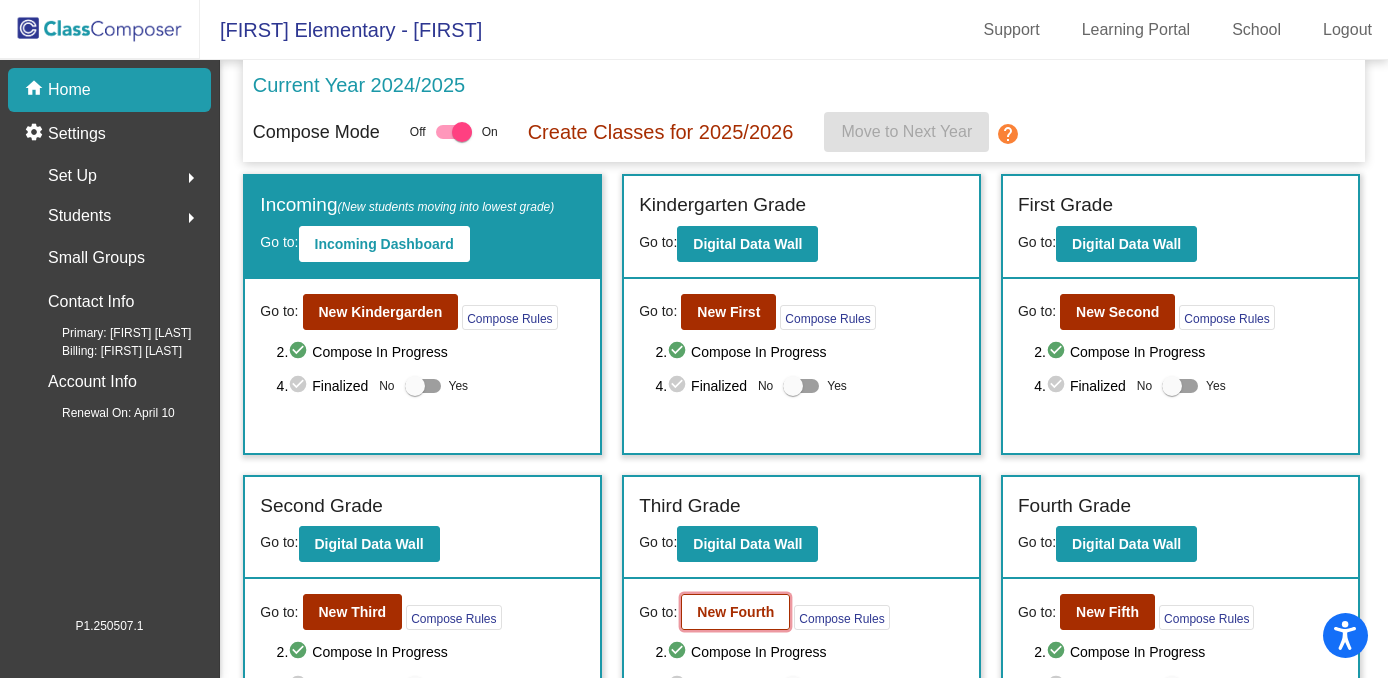 click on "New Fourth" 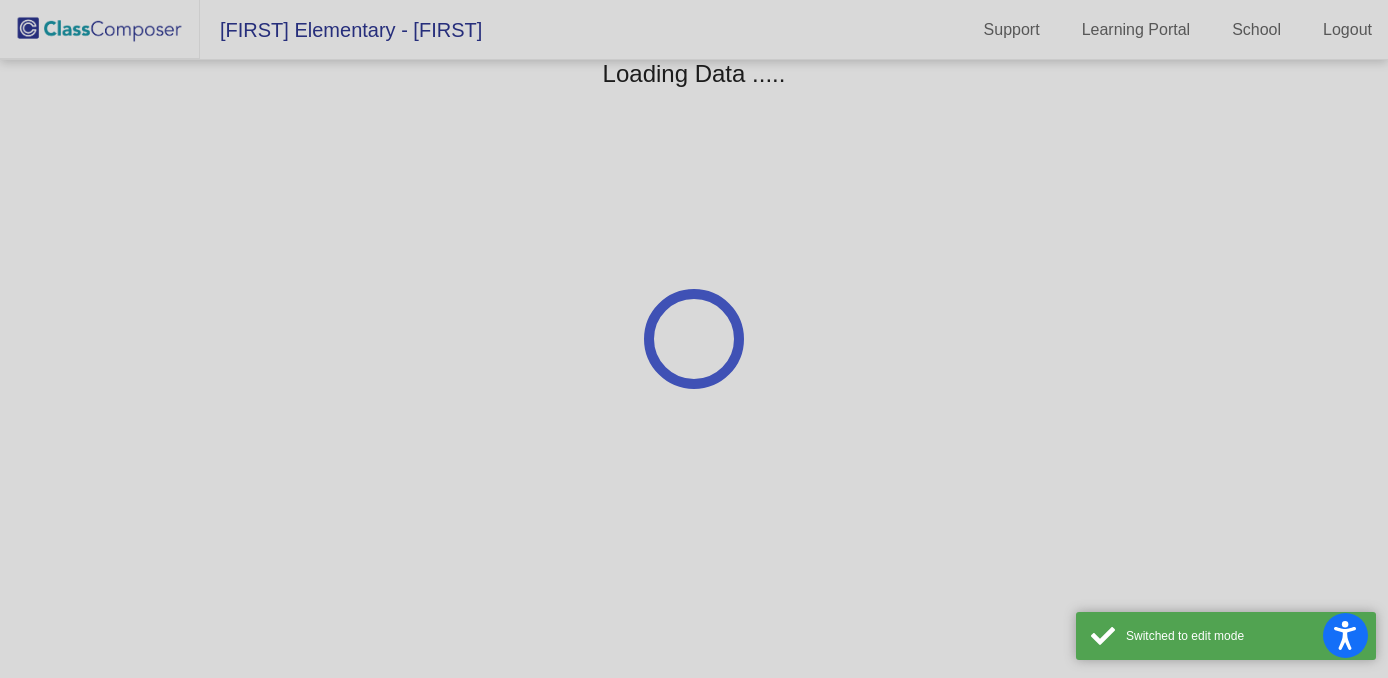 scroll, scrollTop: 0, scrollLeft: 0, axis: both 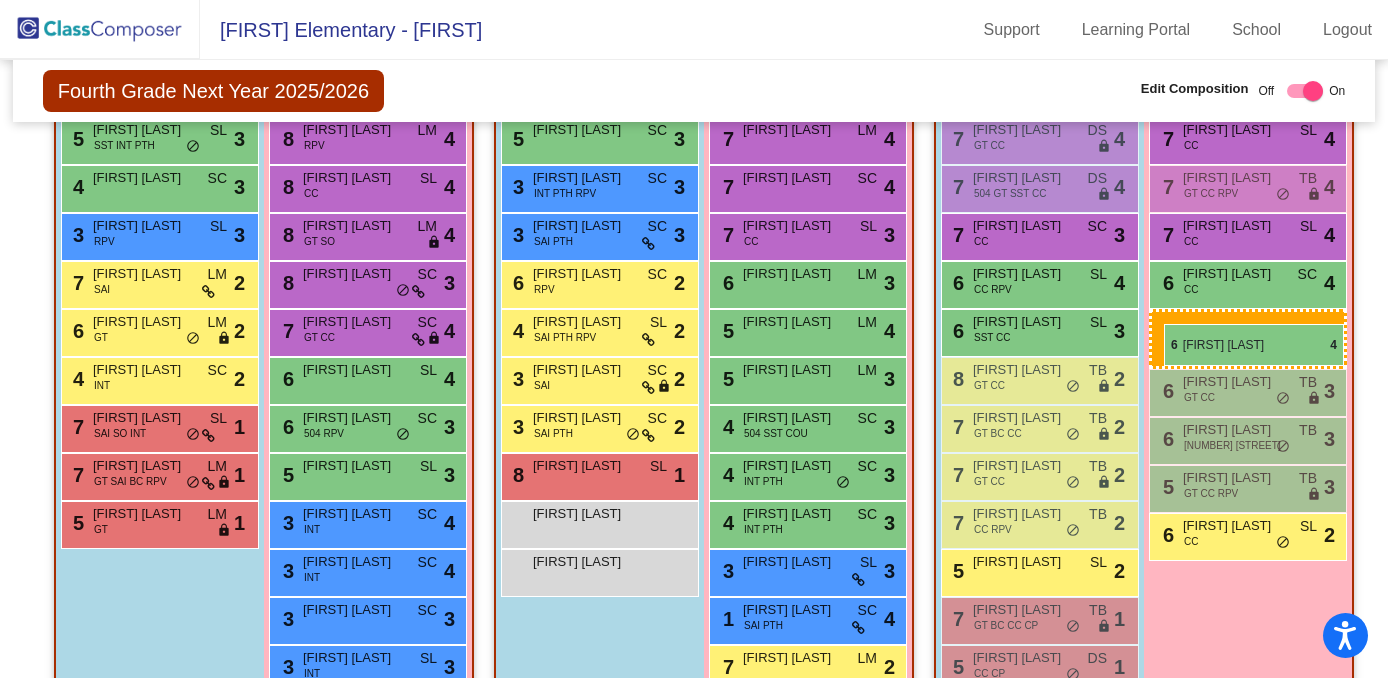drag, startPoint x: 377, startPoint y: 385, endPoint x: 1164, endPoint y: 324, distance: 789.3605 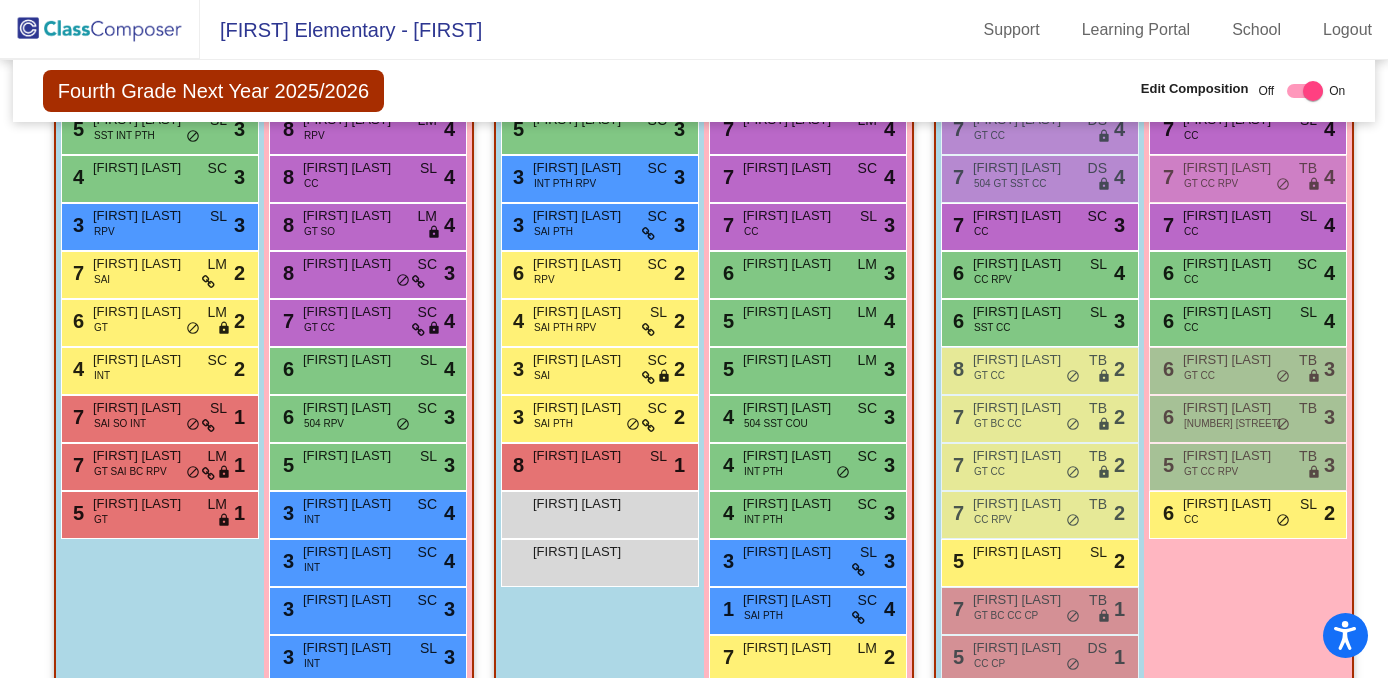 scroll, scrollTop: 735, scrollLeft: 0, axis: vertical 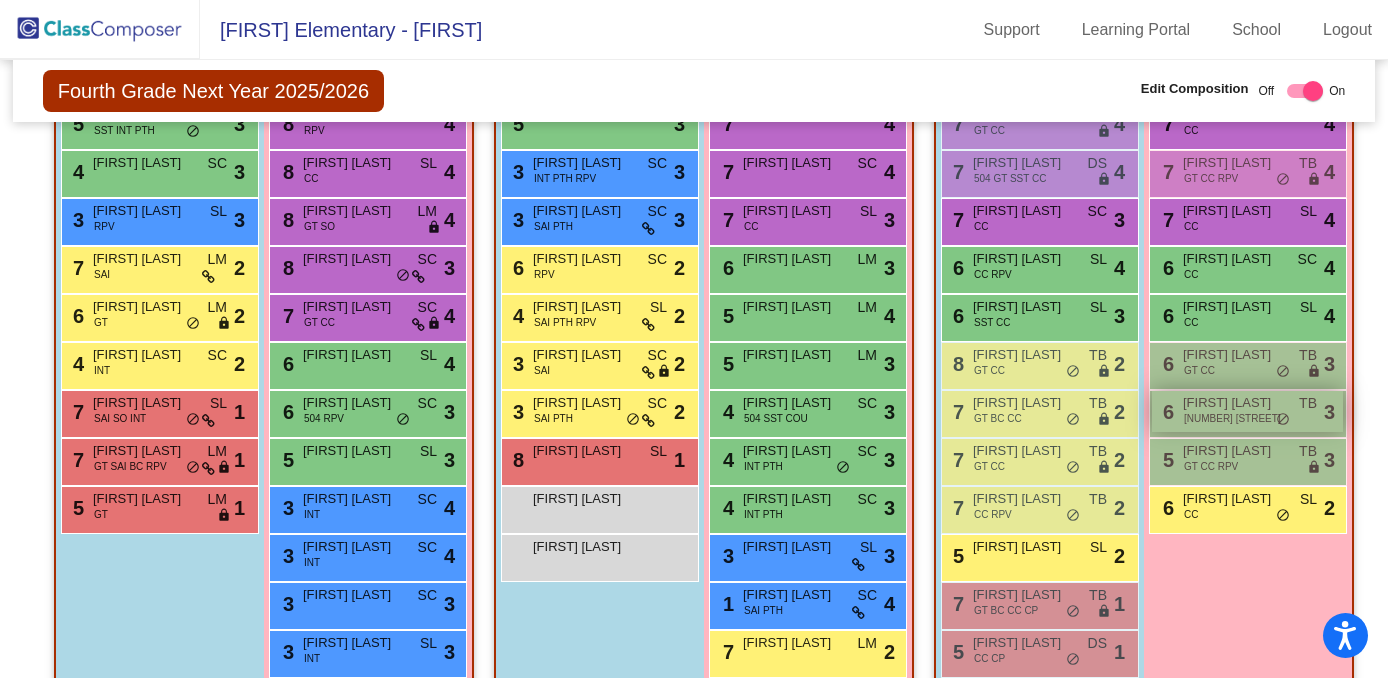 click on "[NUMBER] [STREET]" at bounding box center (1232, 418) 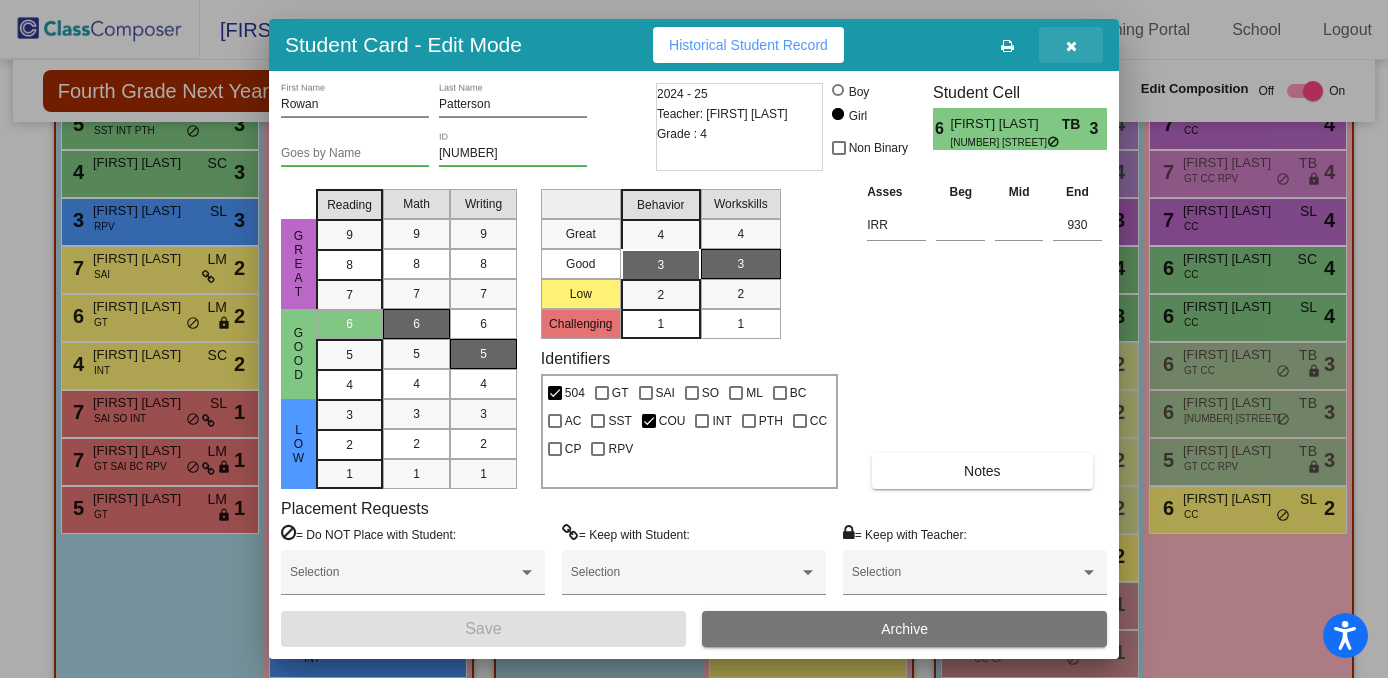 click at bounding box center (1071, 46) 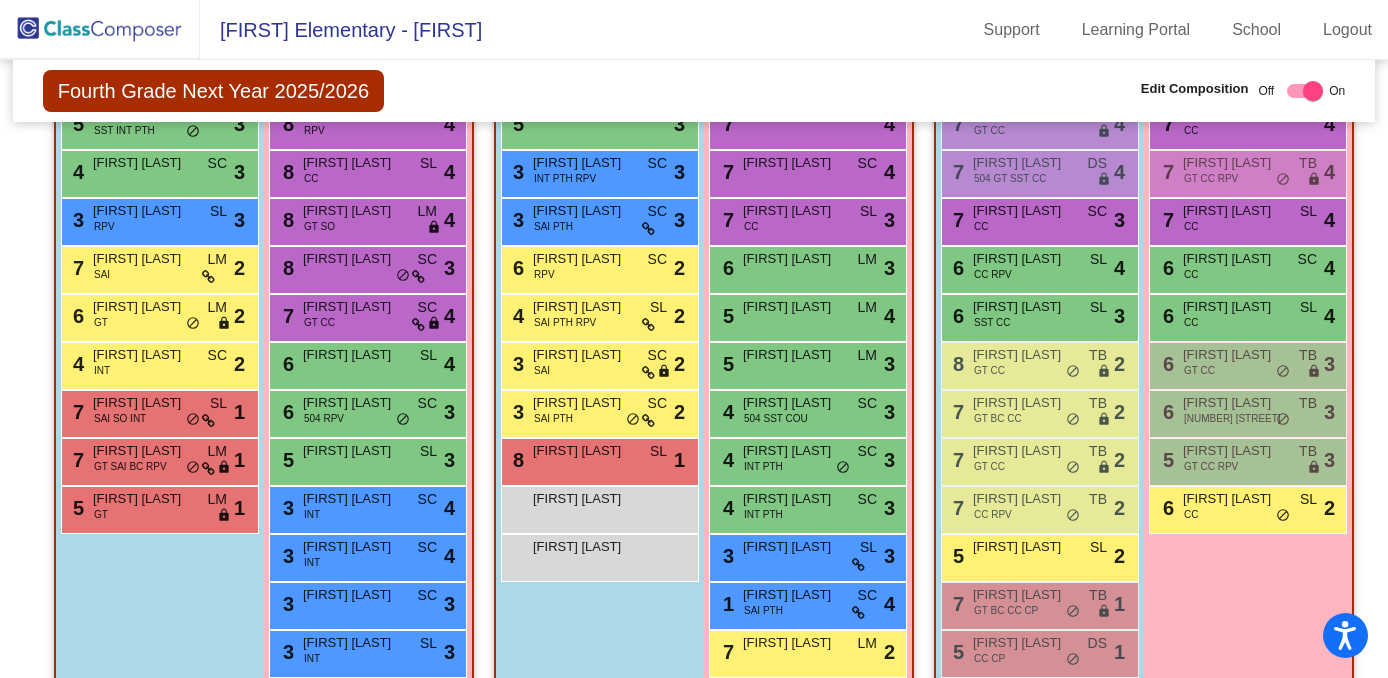 click 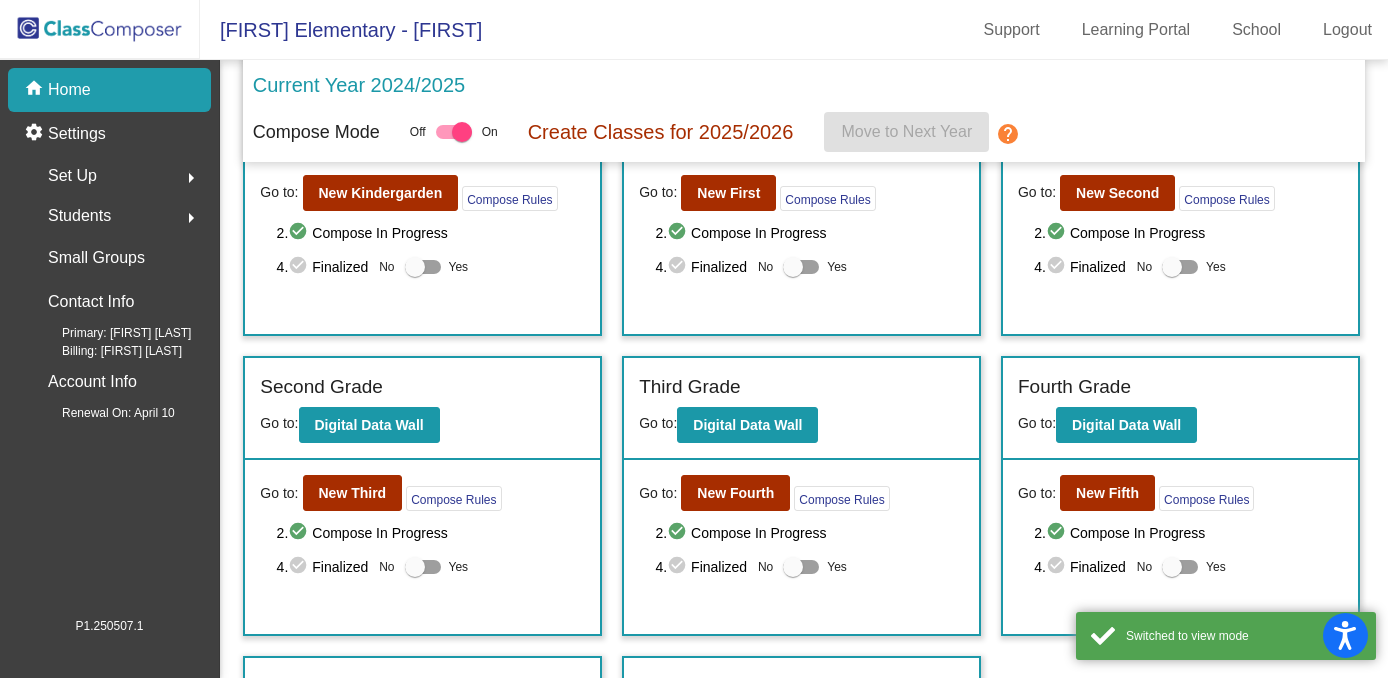 scroll, scrollTop: 164, scrollLeft: 0, axis: vertical 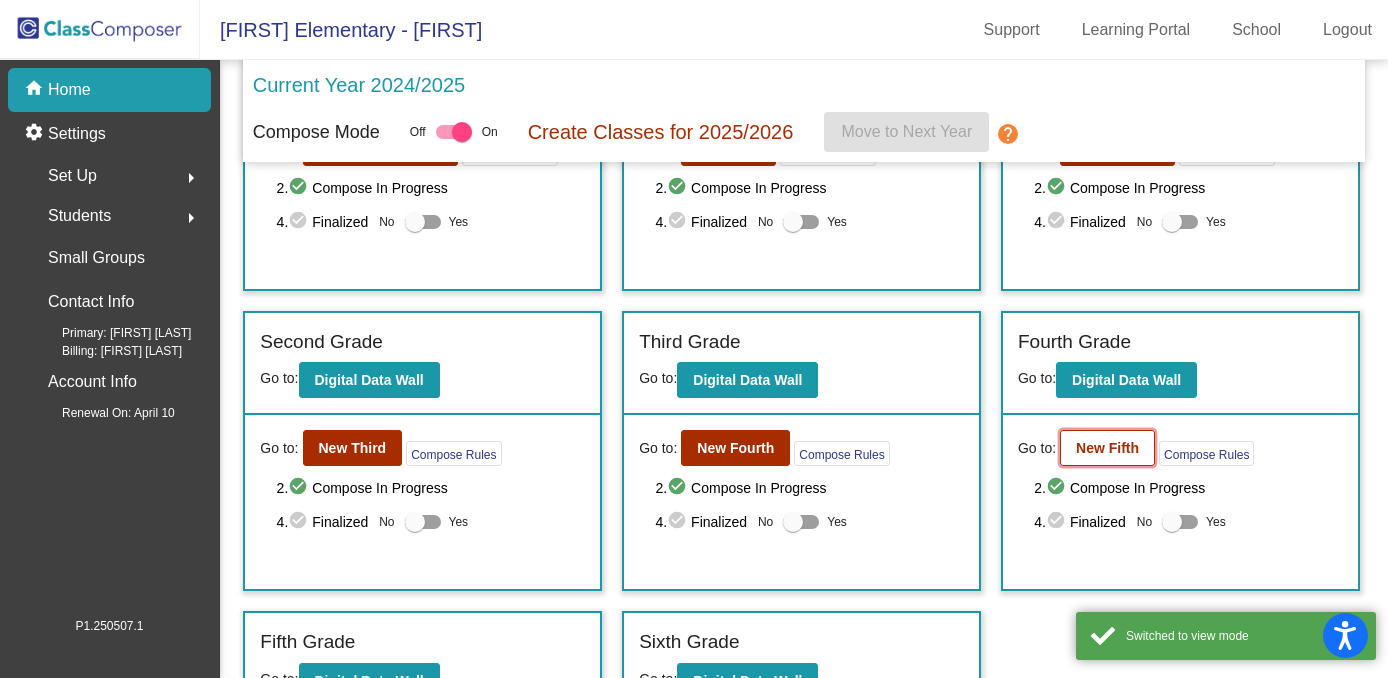 click on "New Fifth" 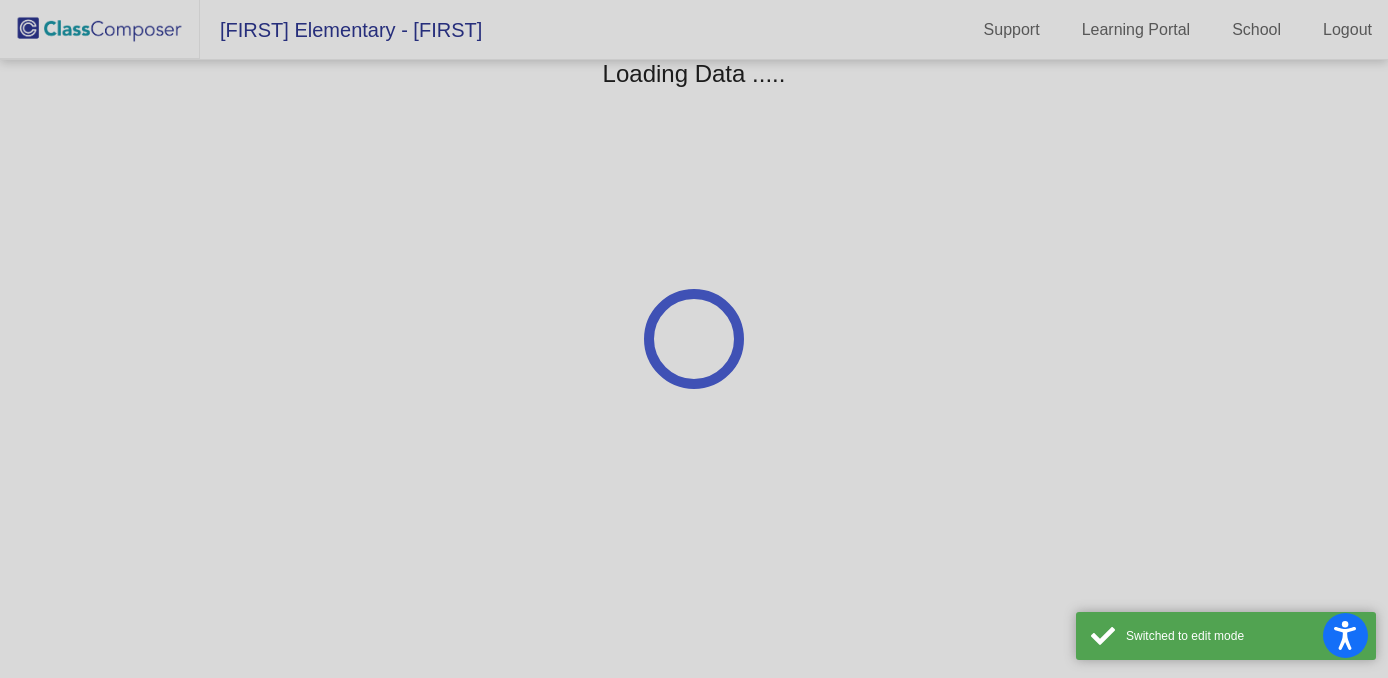 scroll, scrollTop: 0, scrollLeft: 0, axis: both 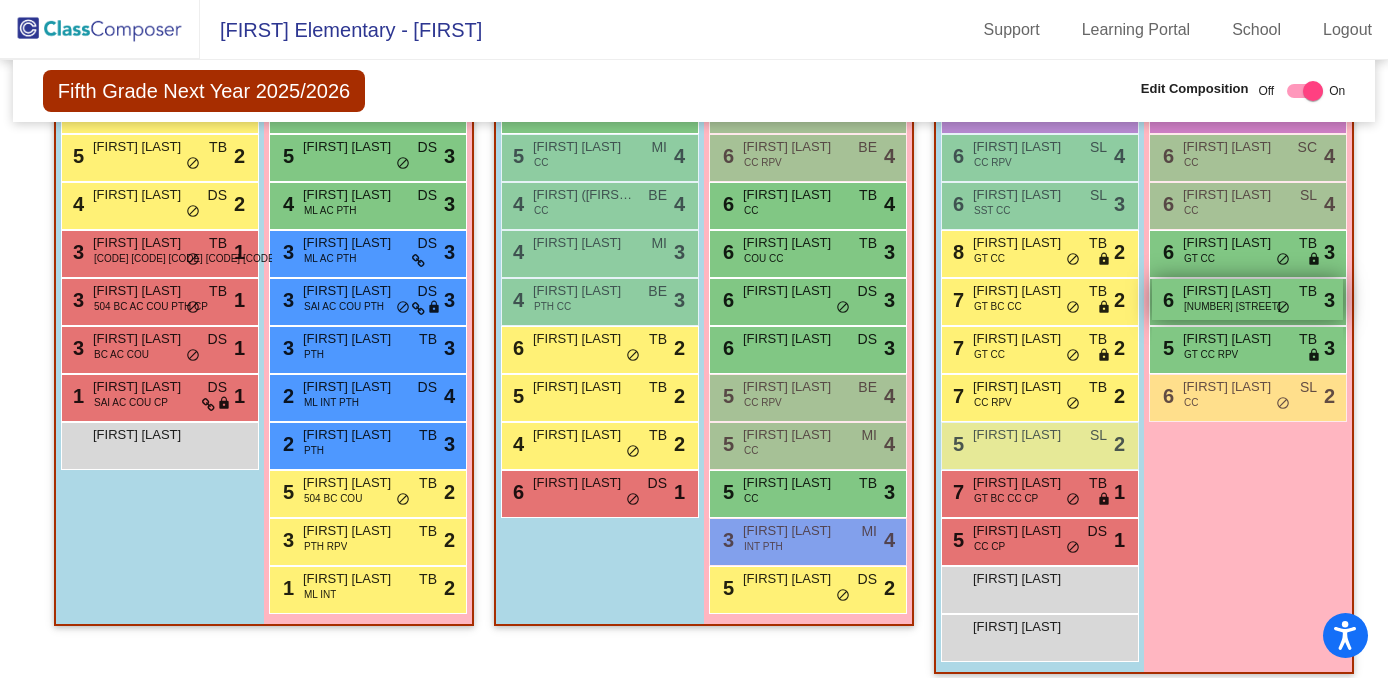 click on "[NUMBER] [STREET]" at bounding box center (1232, 306) 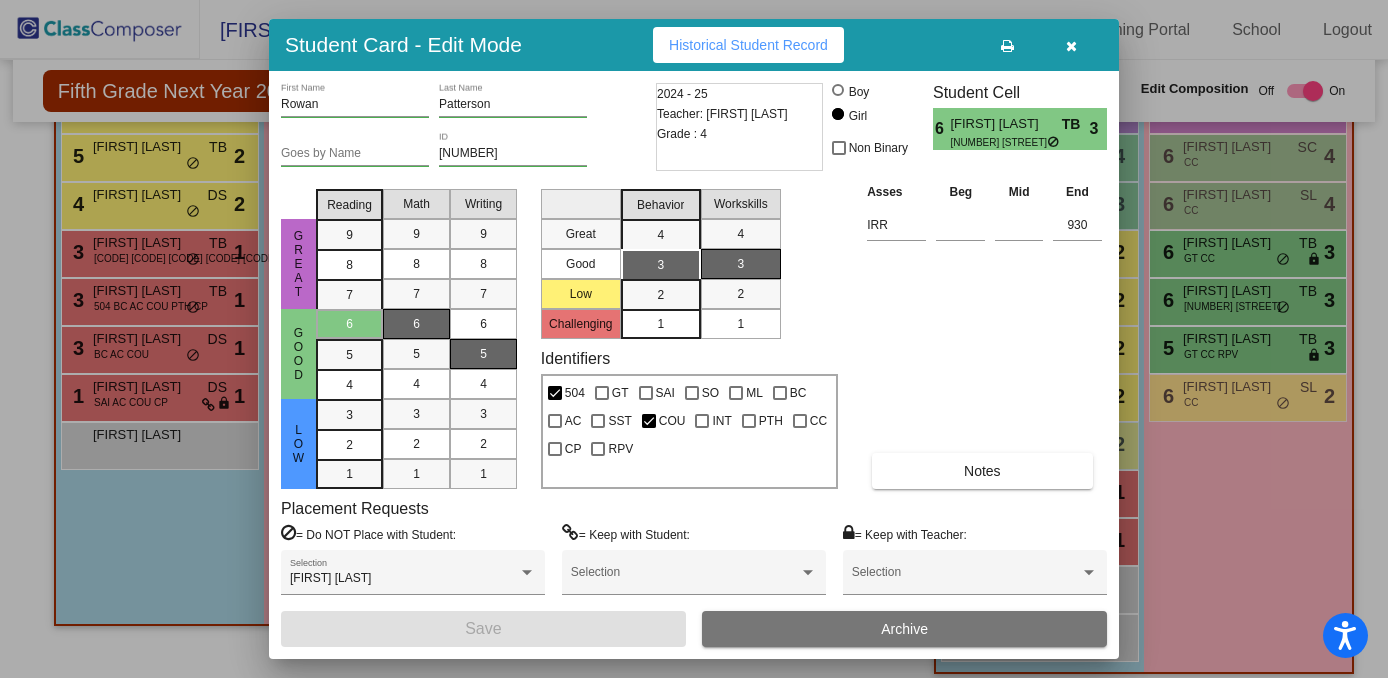 click at bounding box center (1071, 46) 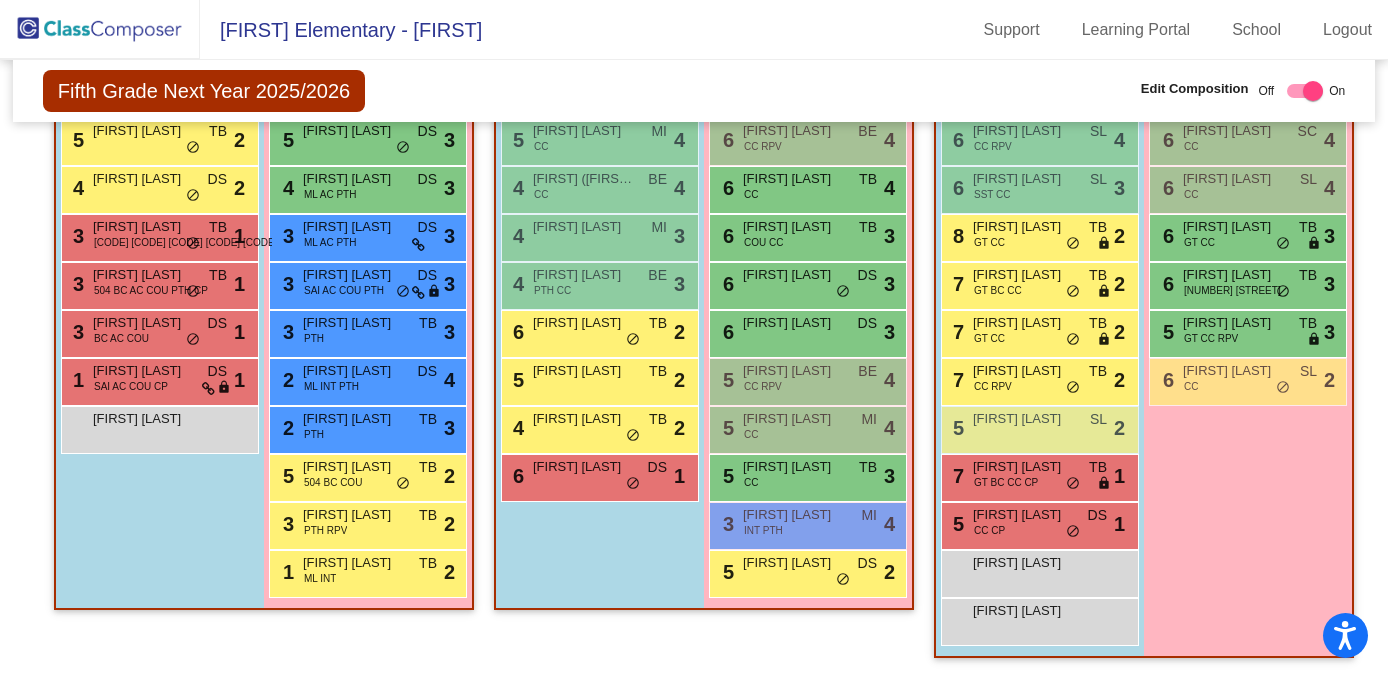 scroll, scrollTop: 892, scrollLeft: 0, axis: vertical 